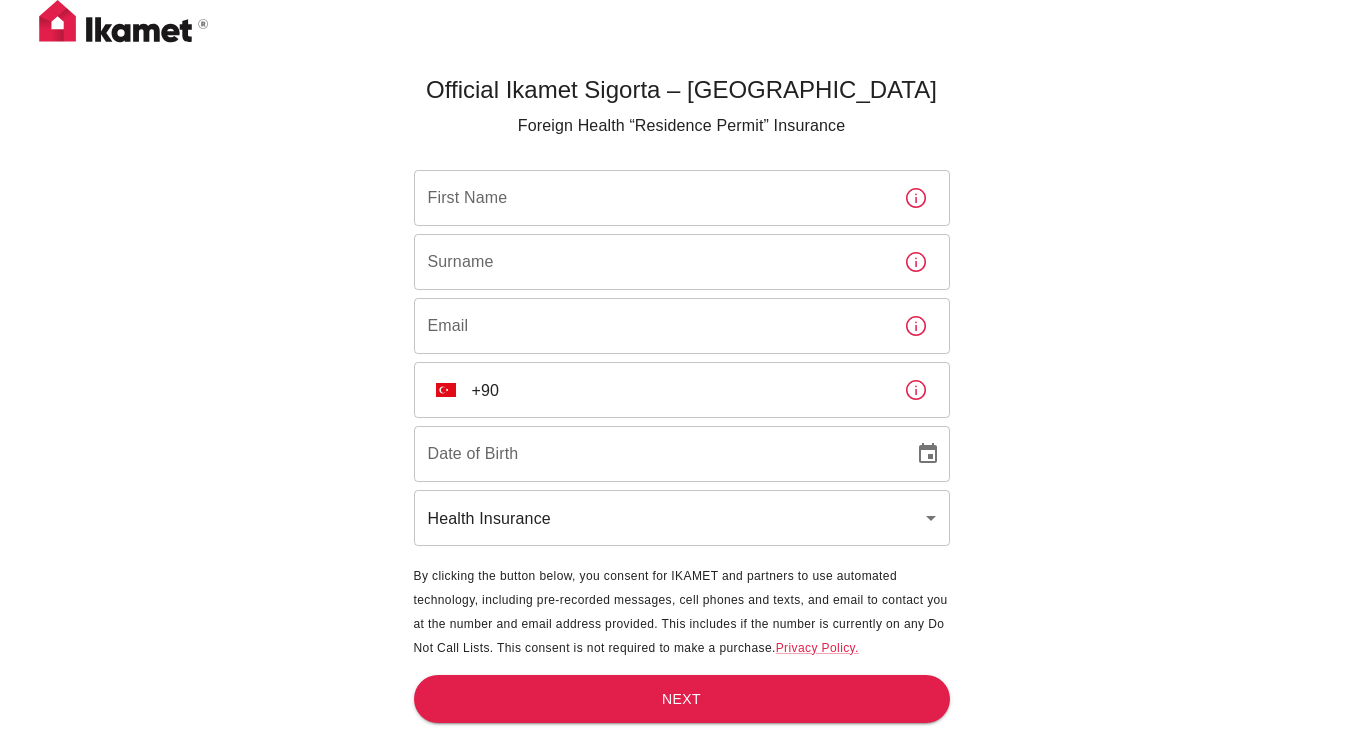 scroll, scrollTop: 0, scrollLeft: 0, axis: both 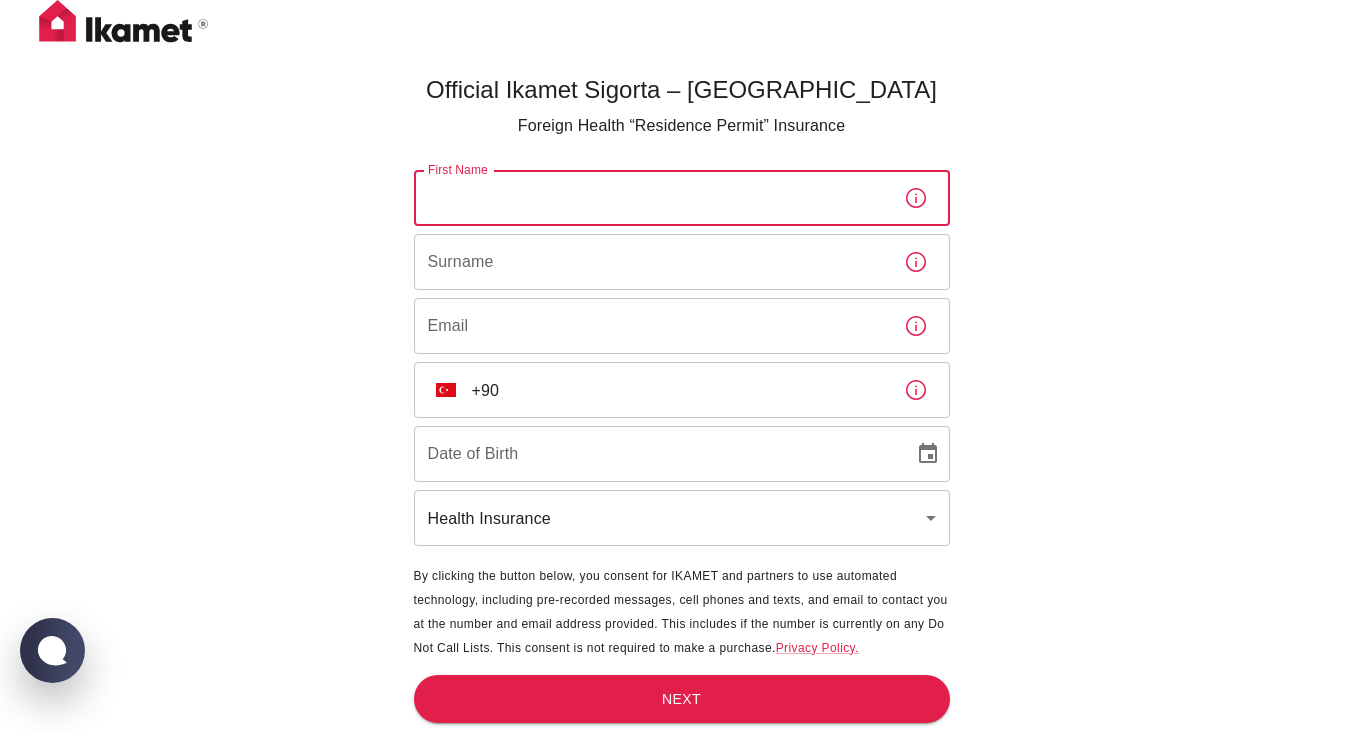 click on "First Name" at bounding box center (651, 198) 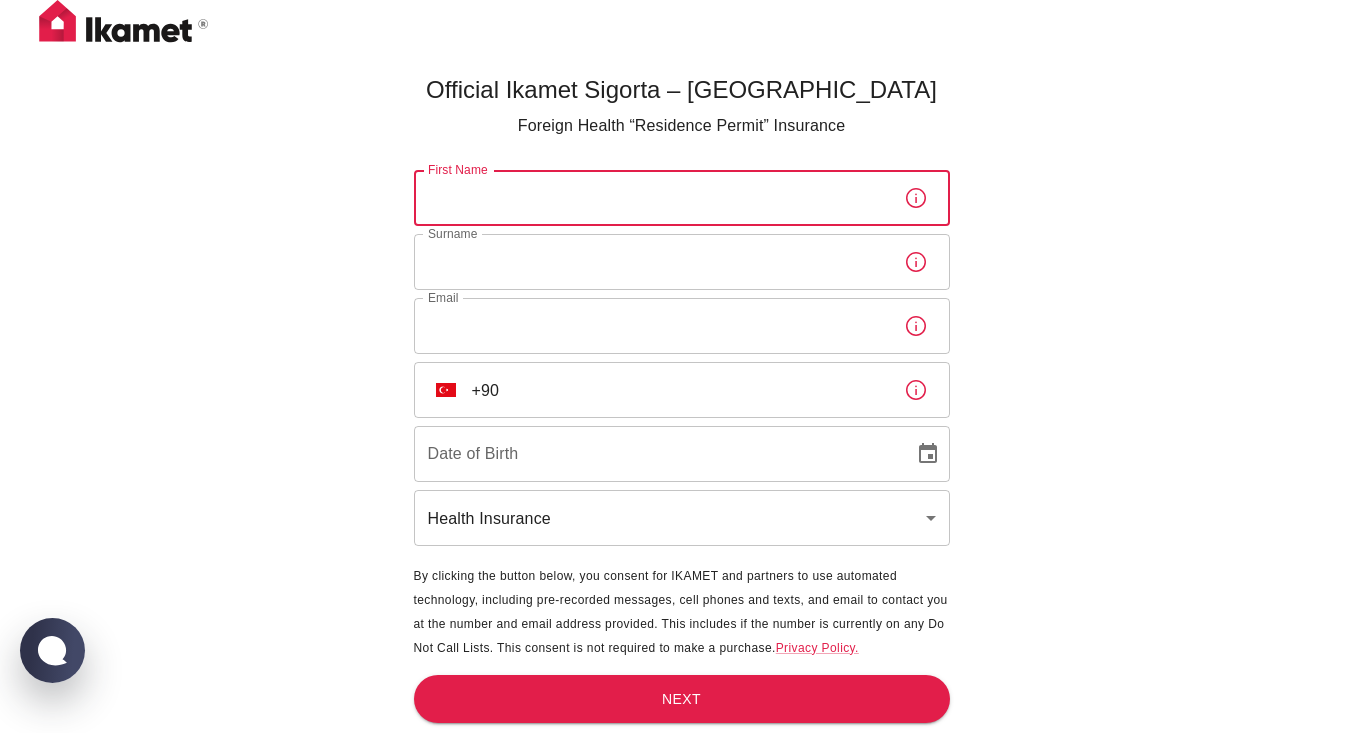 type on "Safa" 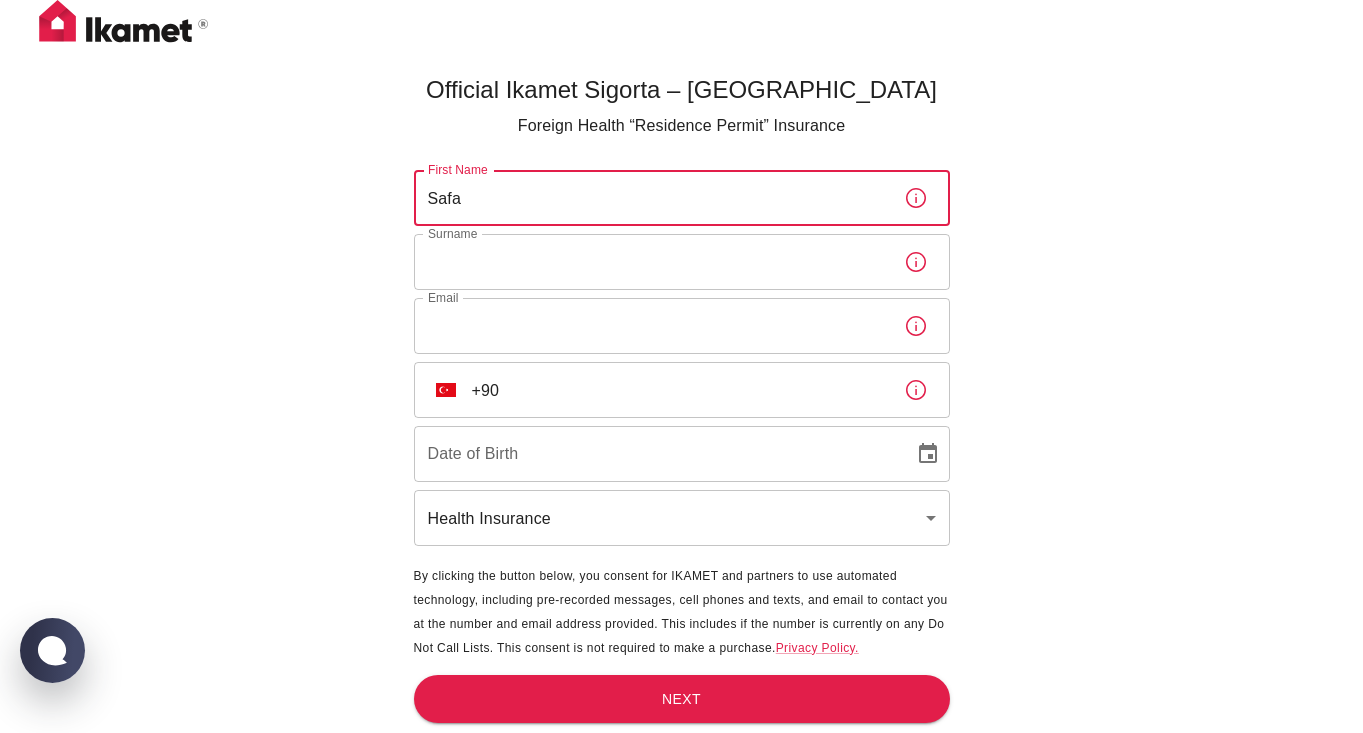 type on "Ben Said" 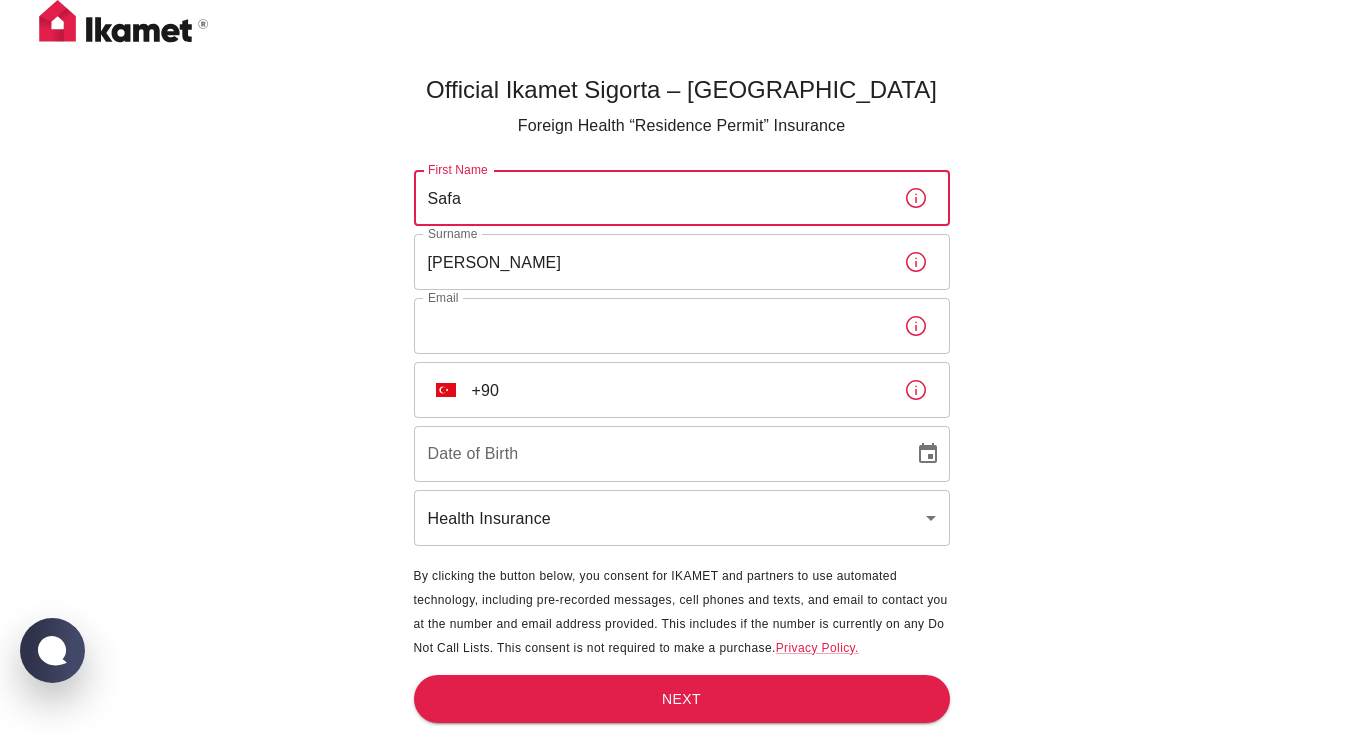 type on "safabensaid89@gmail.com" 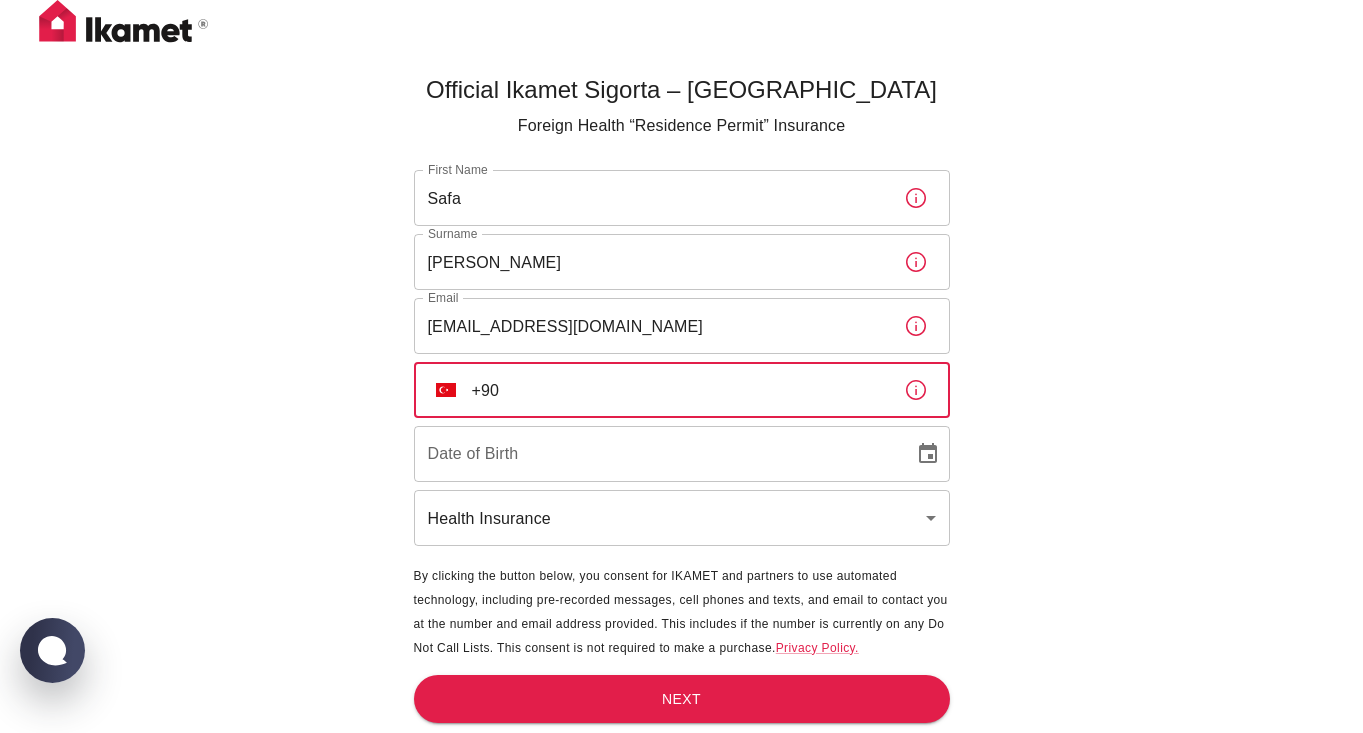 click on "+90" at bounding box center (680, 390) 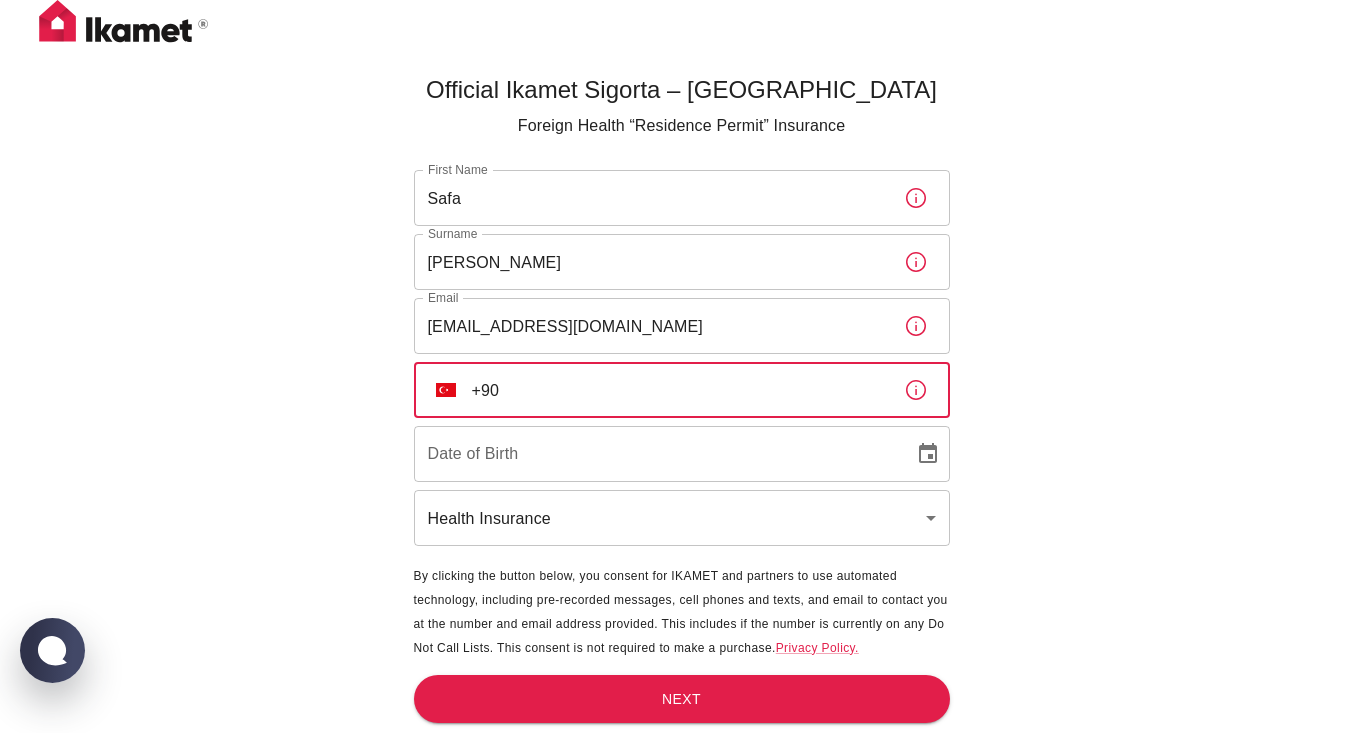type on "+90 538 277 71 35" 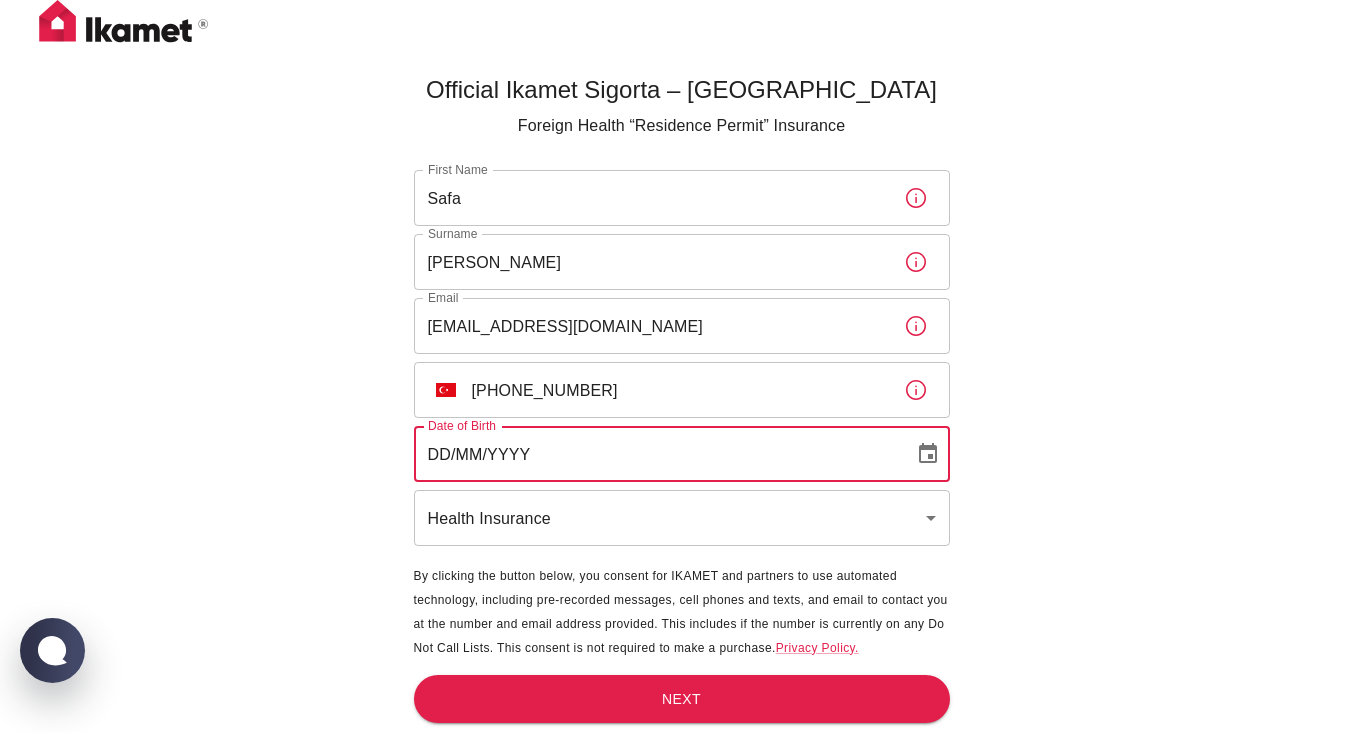 click on "DD/MM/YYYY" at bounding box center [657, 454] 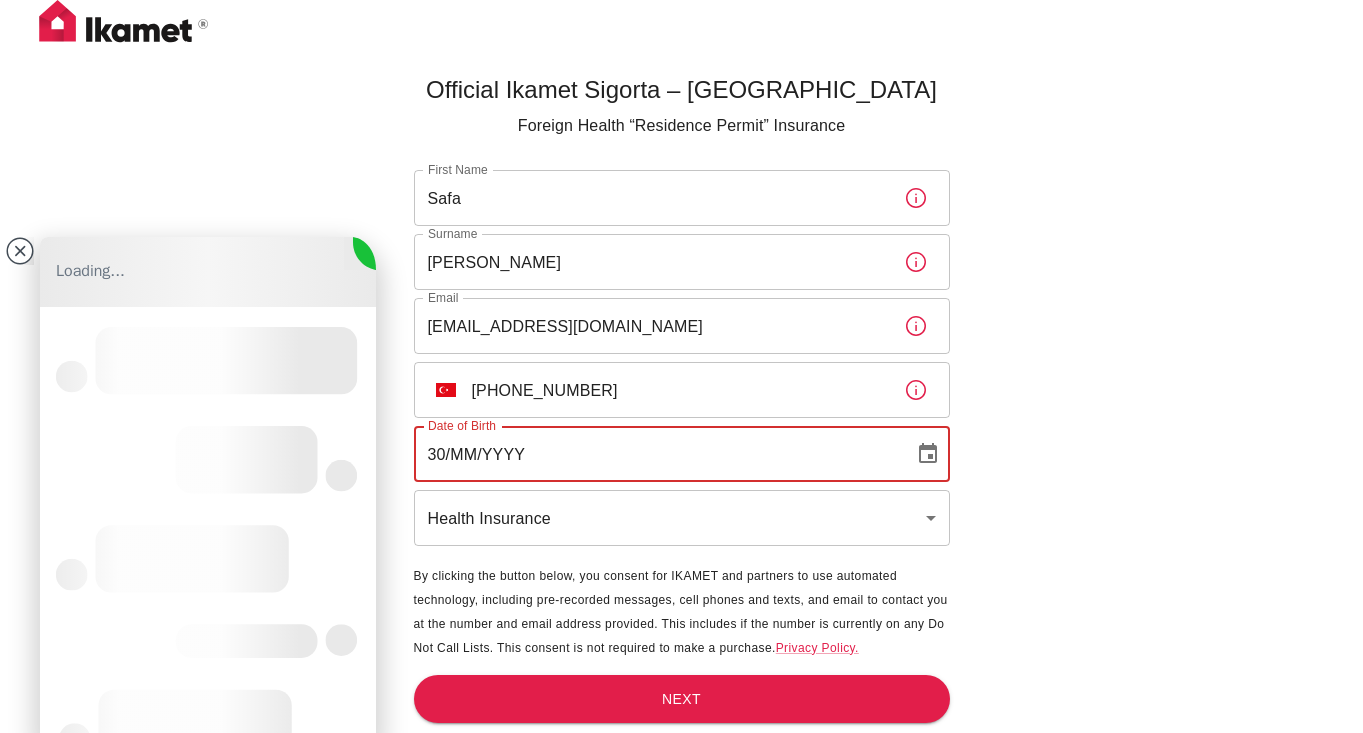 scroll, scrollTop: 0, scrollLeft: 0, axis: both 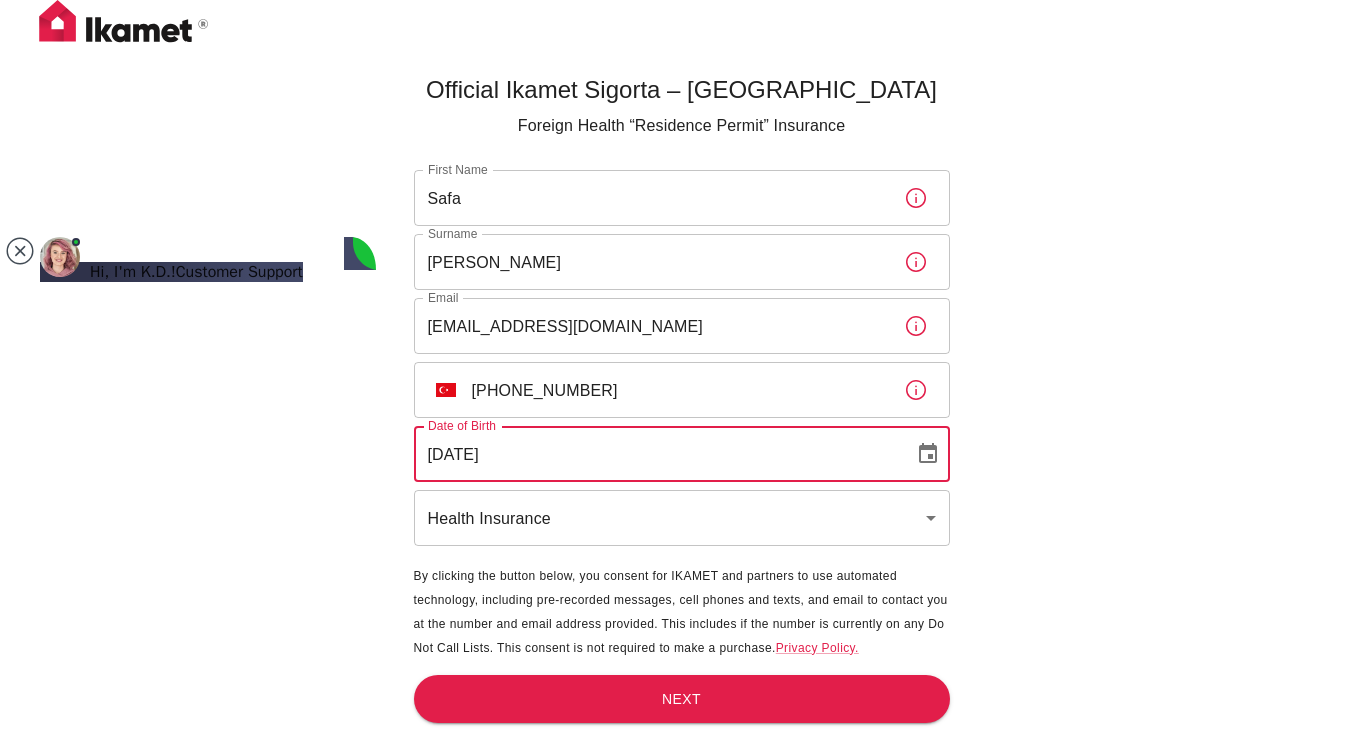 type on "30/09/1989" 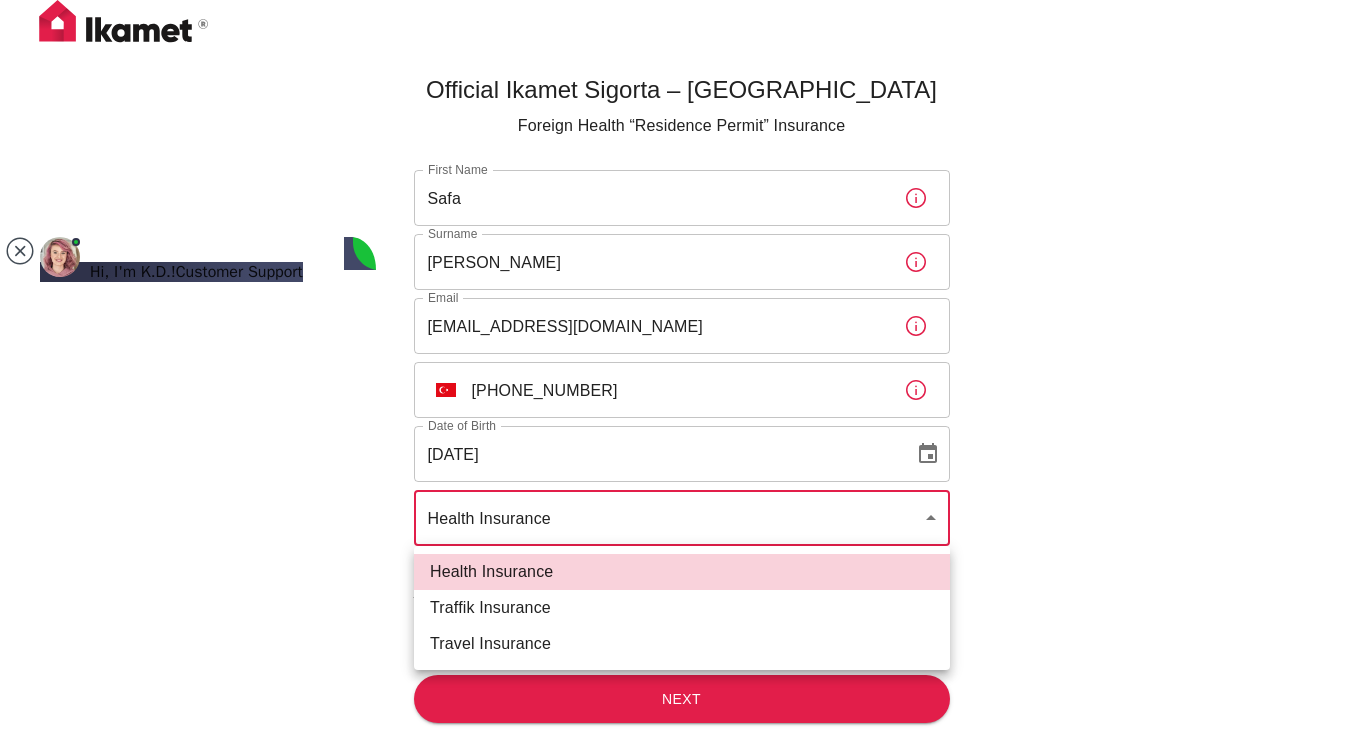 click on "Official Ikamet Sigorta – Turkey Foreign Health “Residence Permit” Insurance First Name Safa First Name Surname Ben Said Surname Email safabensaid89@gmail.com Email ​ TR +90 538 277 71 35 ​ Date of Birth 30/09/1989 Date of Birth Health Insurance health ​ By clicking the button below, you consent for IKAMET and partners to use automated technology, including pre-recorded messages, cell phones and texts, and email to contact you at the number and email address provided. This includes if the number is currently on any Do Not Call Lists. This consent is not required to make a purchase.  Privacy Policy. Next
Hi, I'm K.D.! Customer Support Hi, I'm K.D.! Hello! How may I help you? 18:38 Citizenship by Investment Residency Permits and Renewals Tailored Insurance Solutions Agent is typing a message Download the chat log 😇 🦄 😕 😡 😈 😞 😘 😋 😥 😩 😁 😆 😉 😎 😐 😜 😮 👍 👎 😃 Health Insurance Traffik Insurance Travel Insurance" at bounding box center (681, 399) 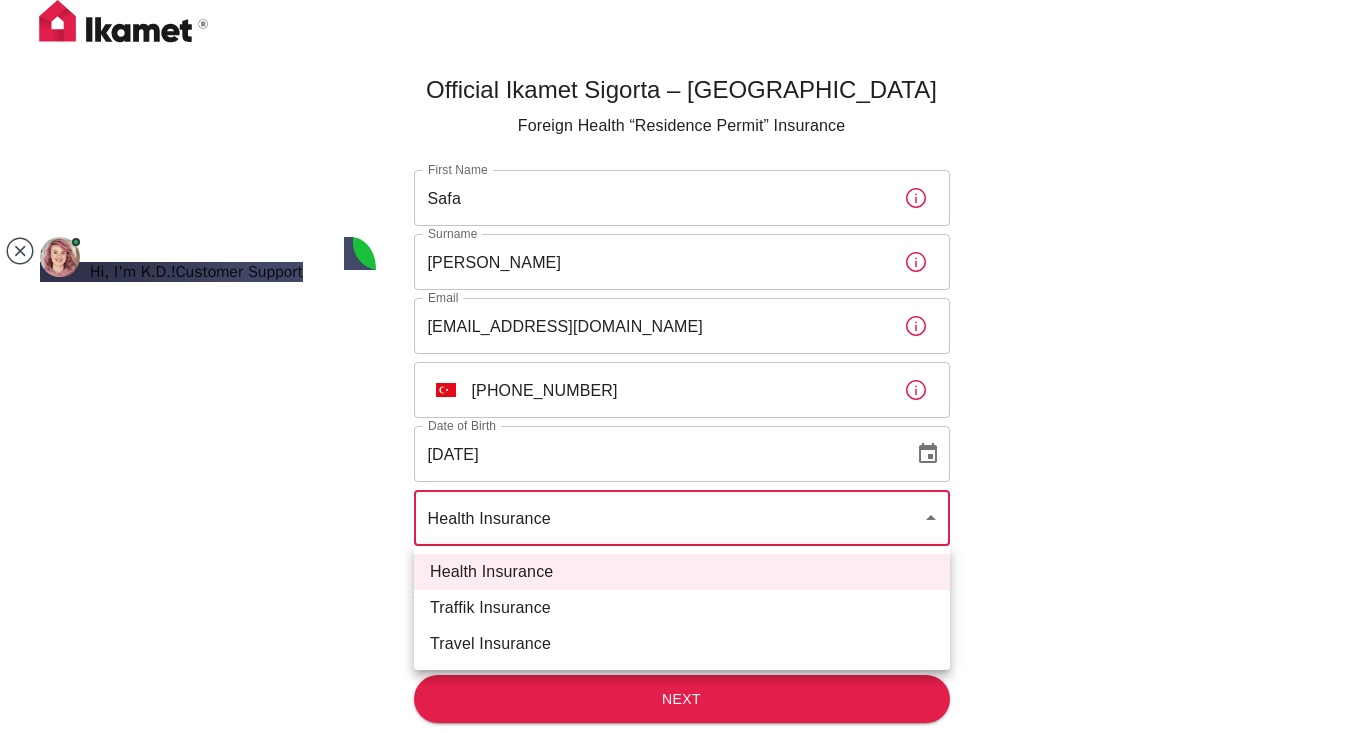 click on "Health Insurance" at bounding box center (682, 572) 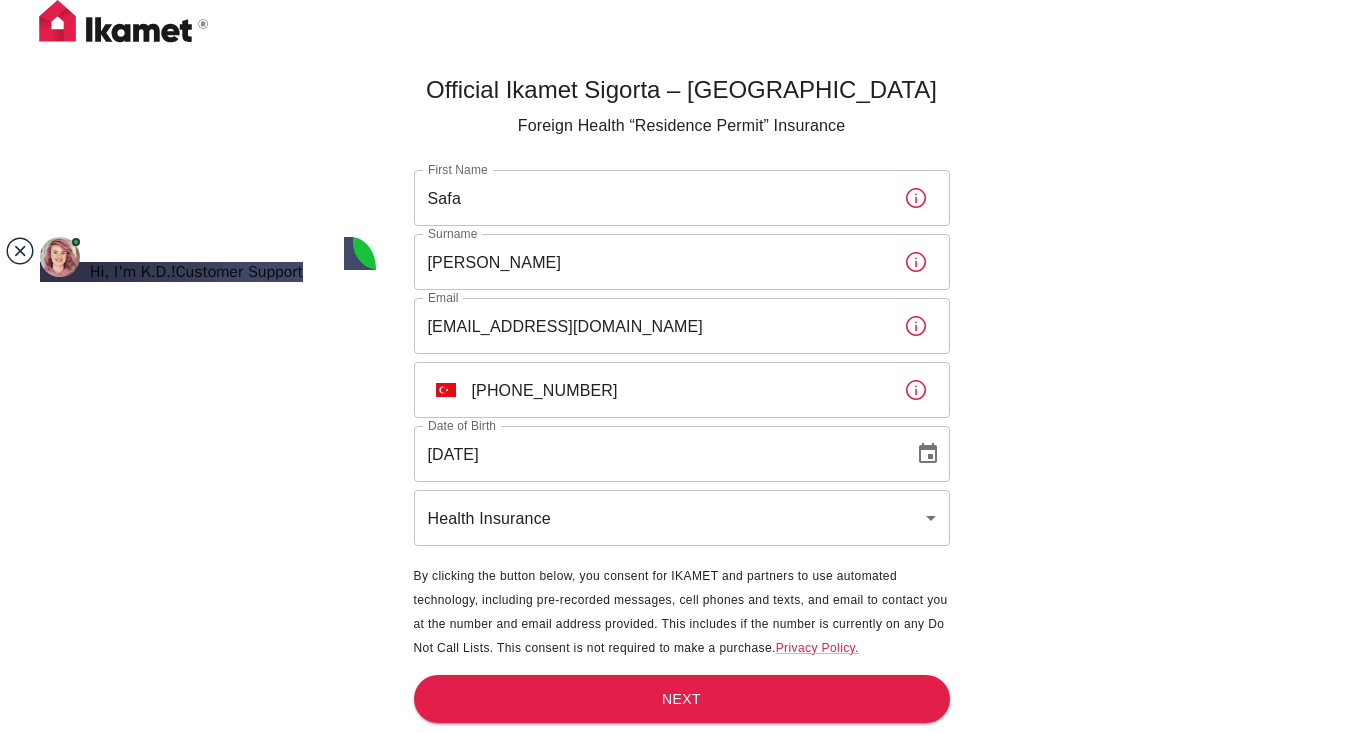 click at bounding box center (20, 251) 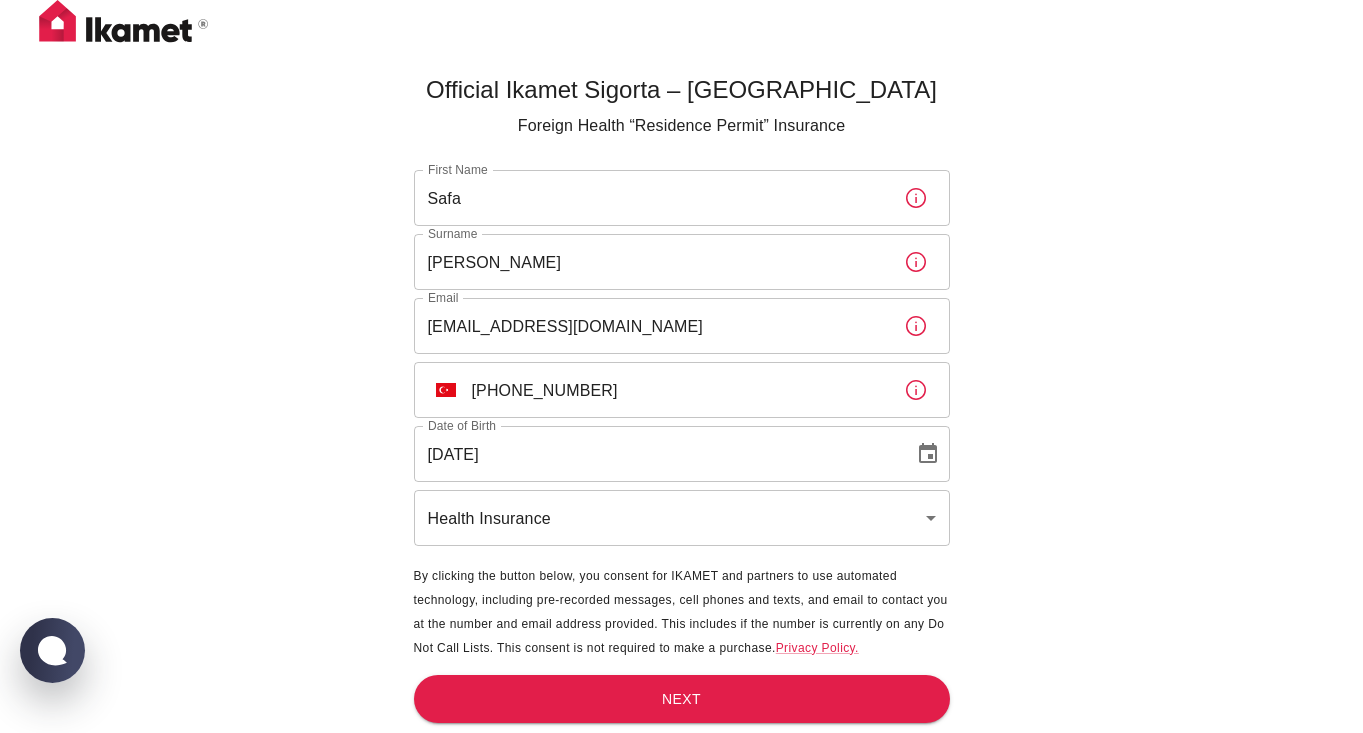 scroll, scrollTop: 66, scrollLeft: 0, axis: vertical 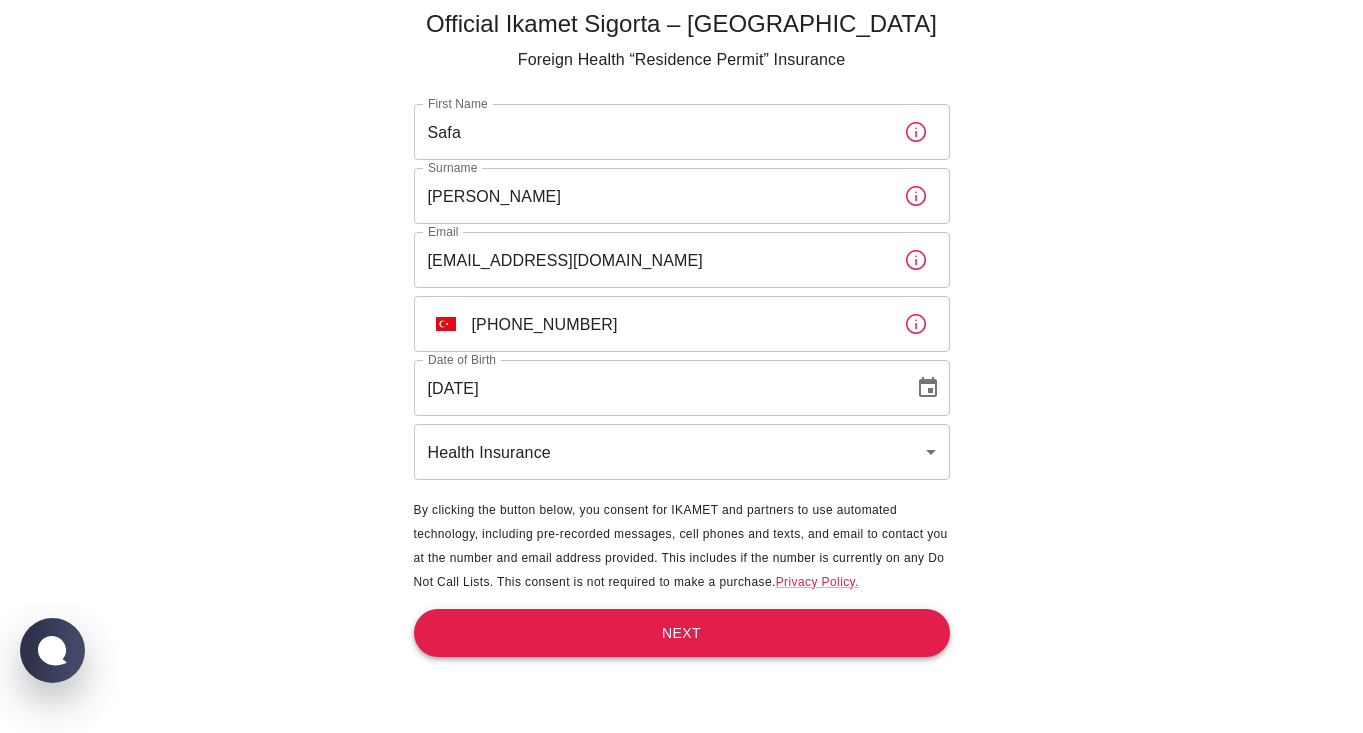 click on "Next" at bounding box center [682, 633] 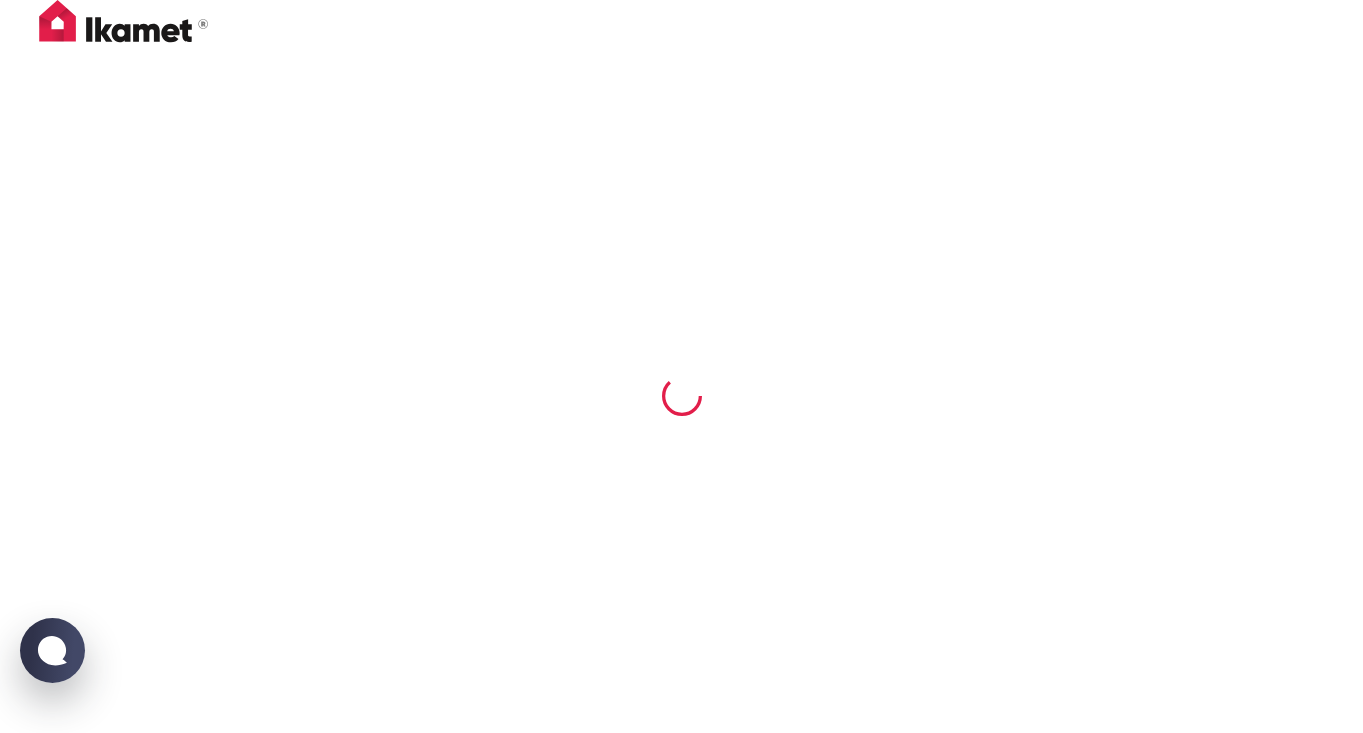 scroll, scrollTop: 0, scrollLeft: 0, axis: both 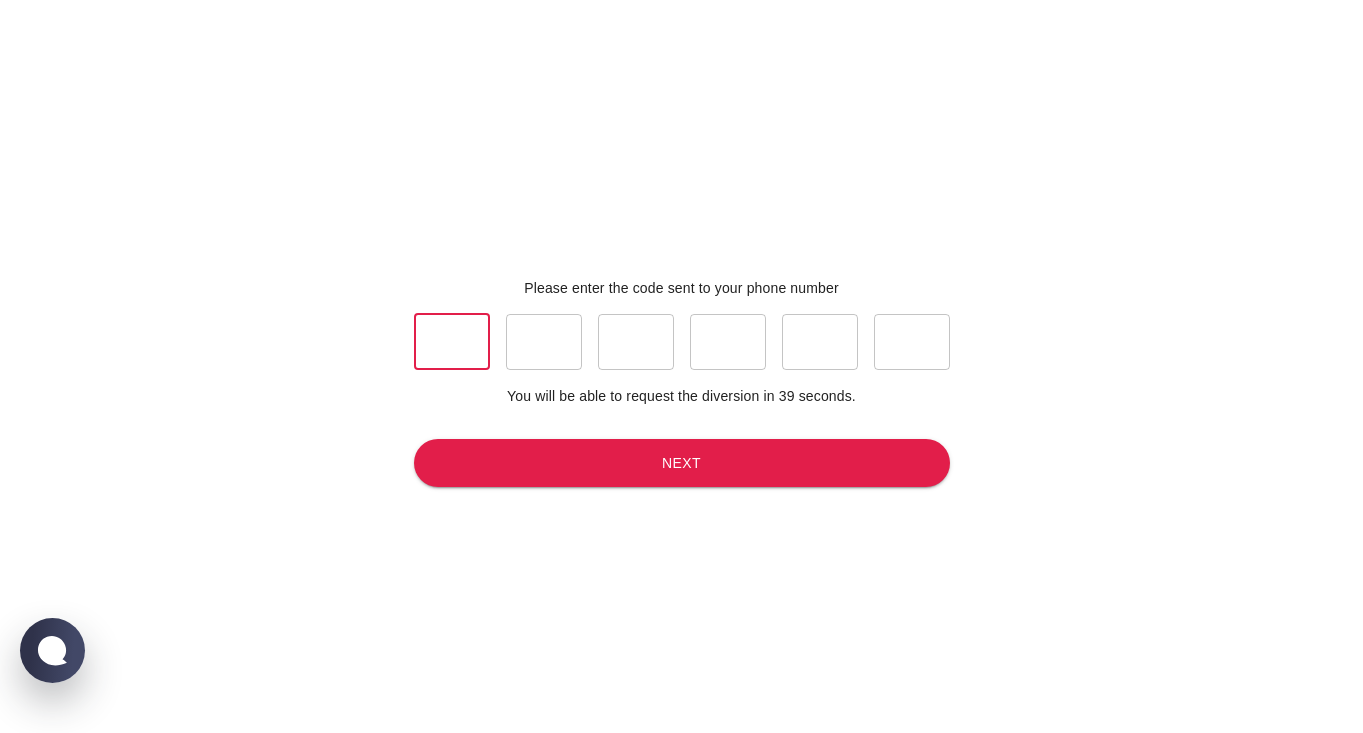 click at bounding box center [452, 342] 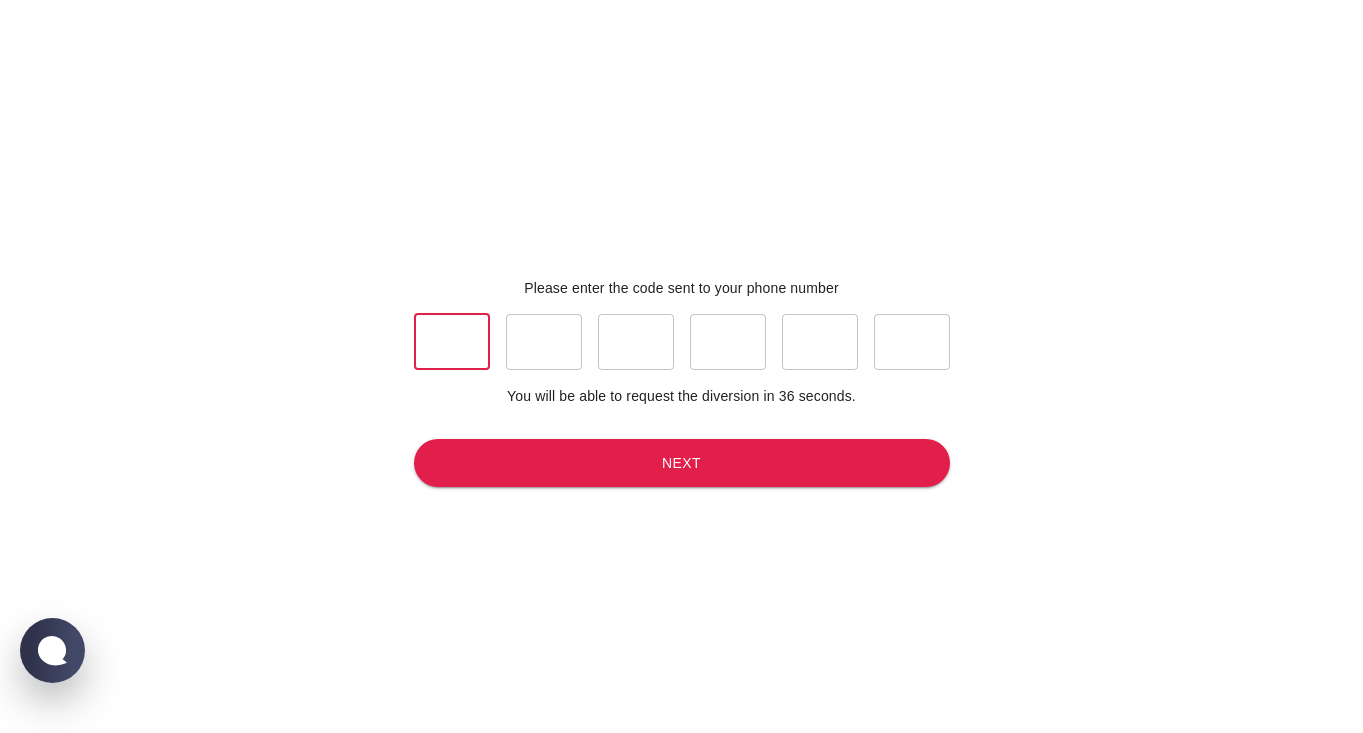 type on "7" 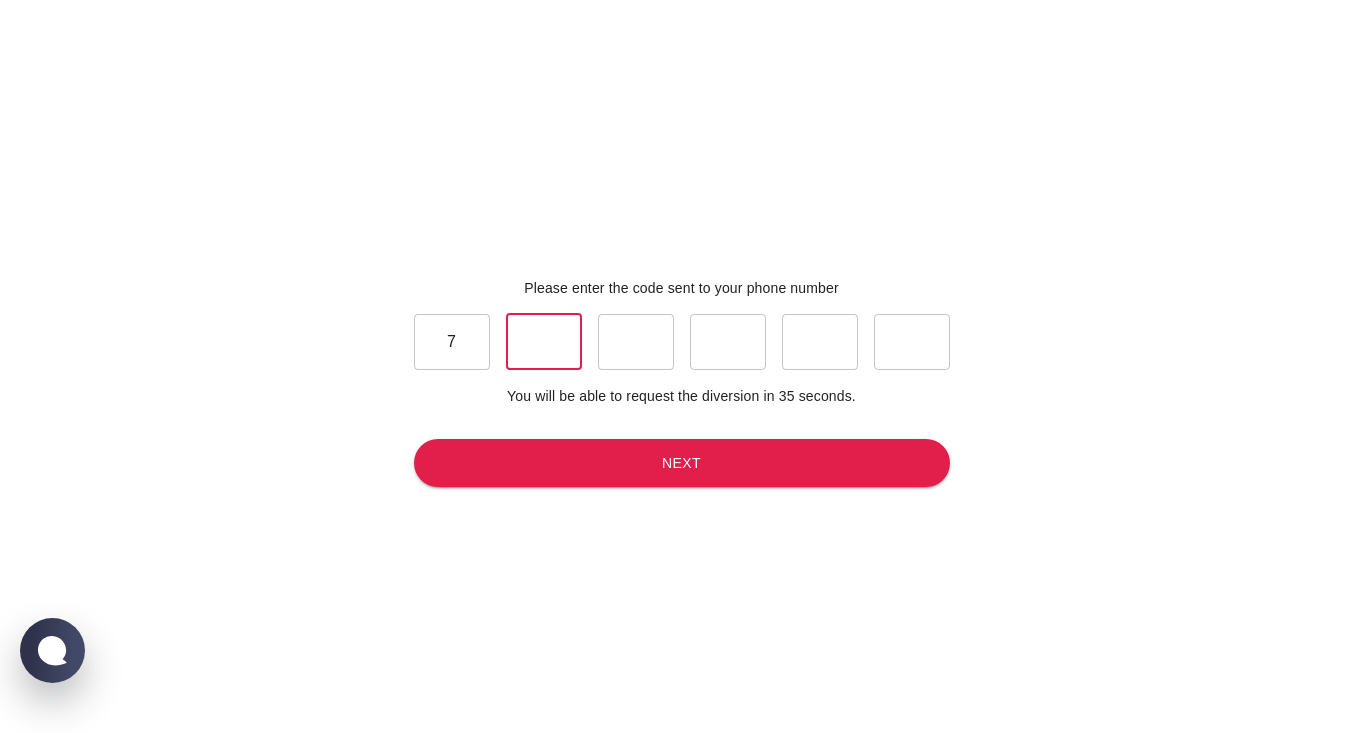type on "9" 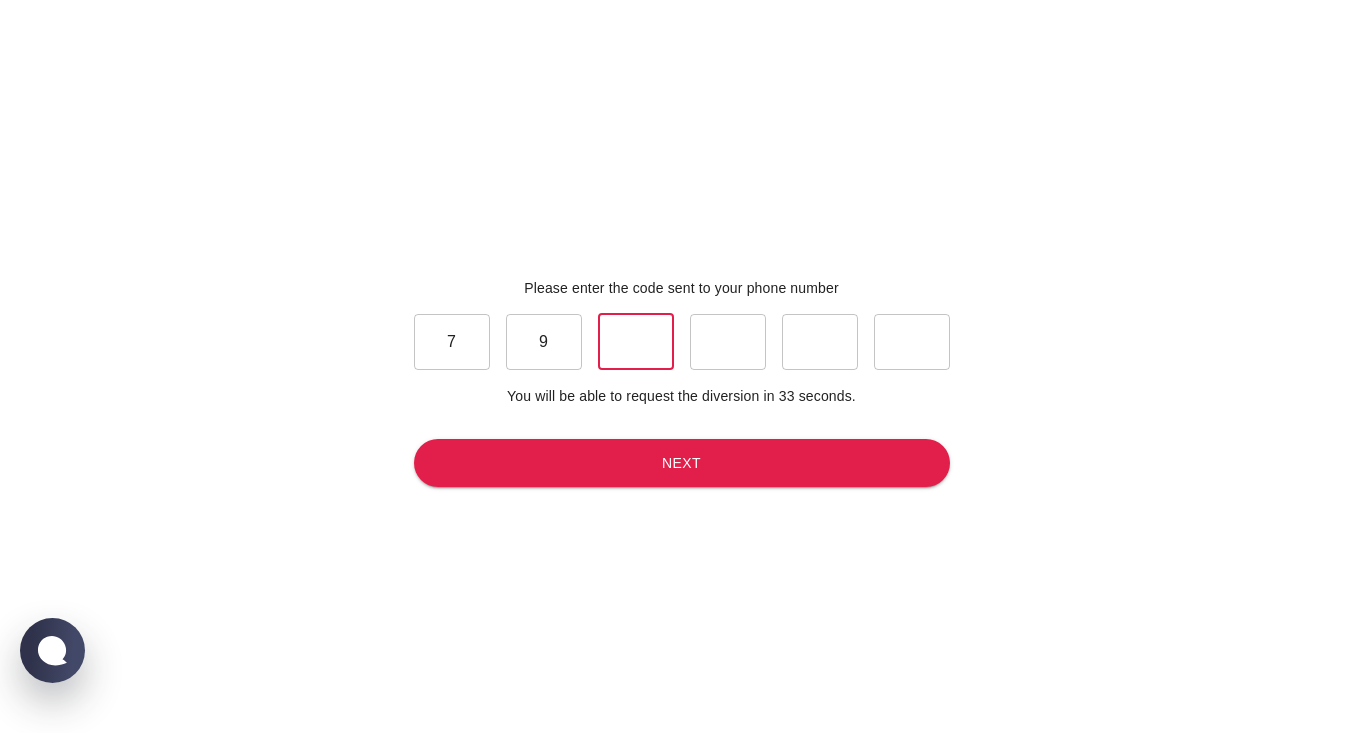 type on "3" 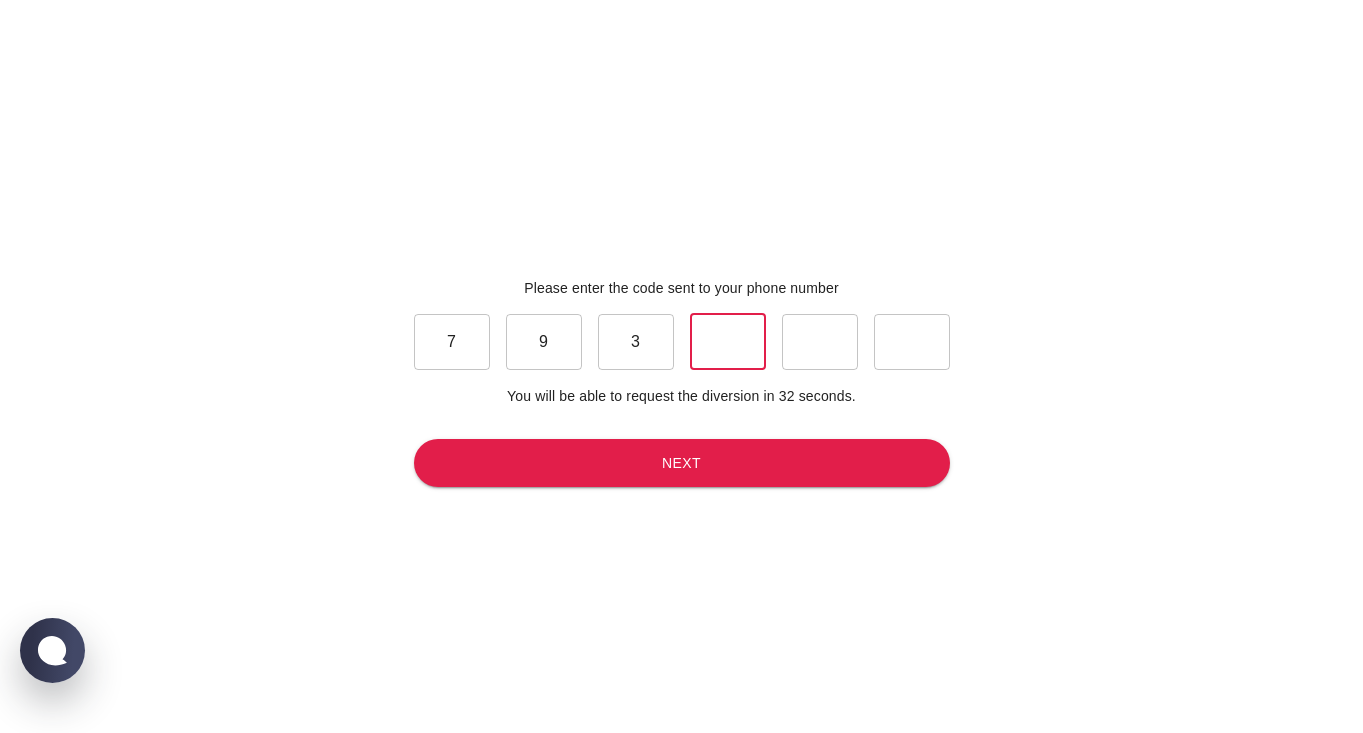 type on "0" 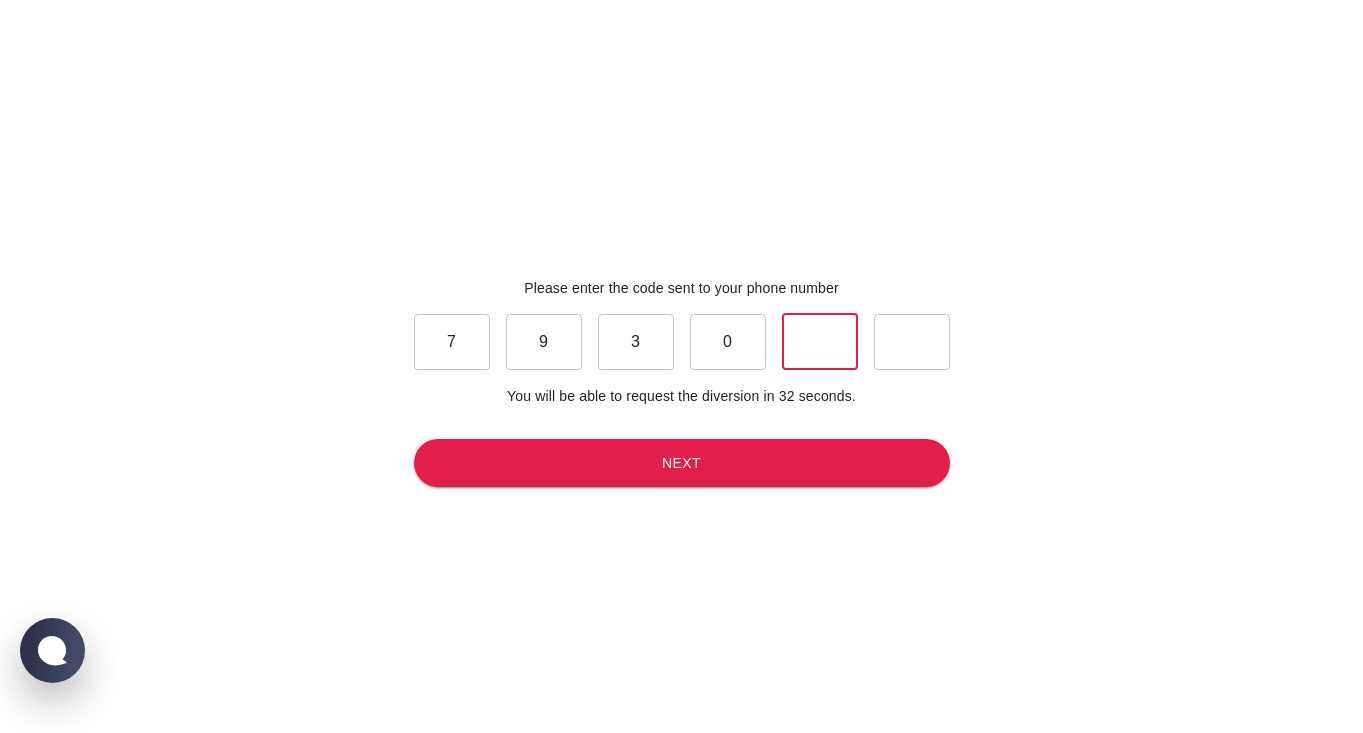 type on "4" 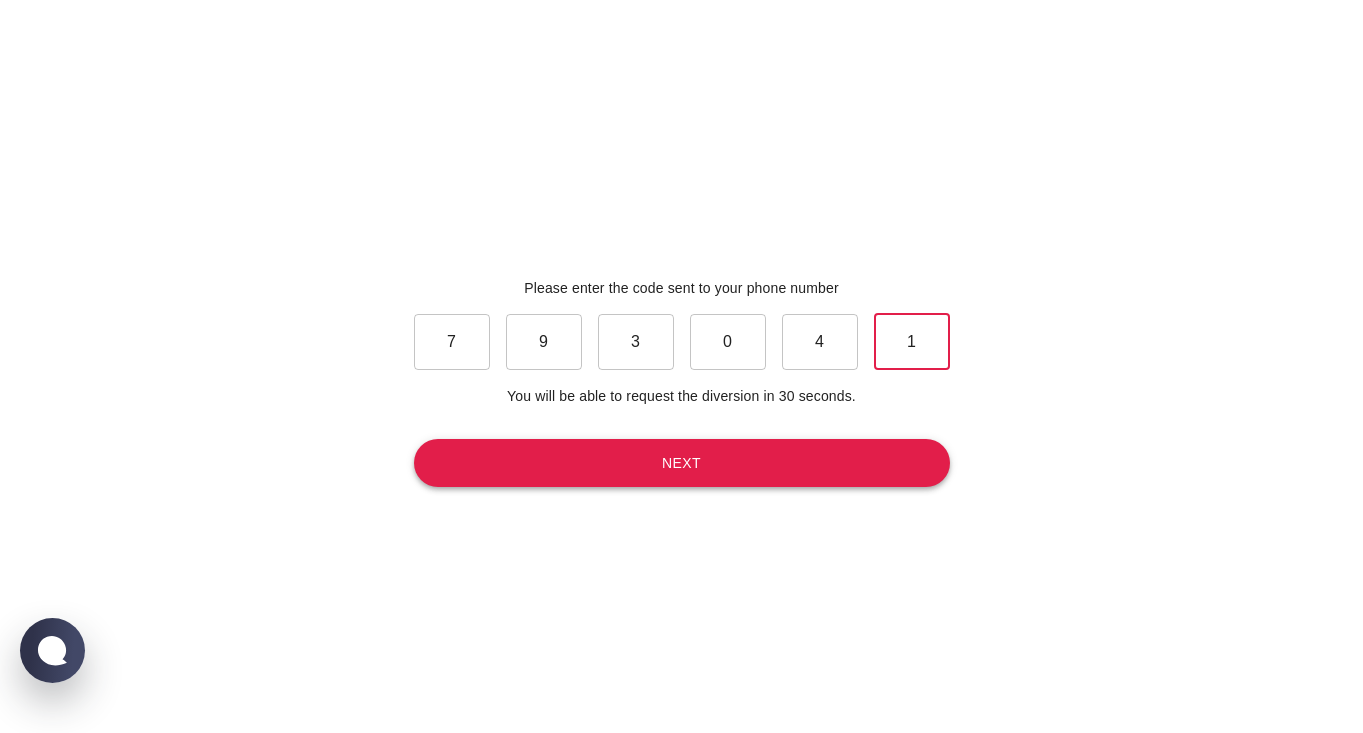type on "1" 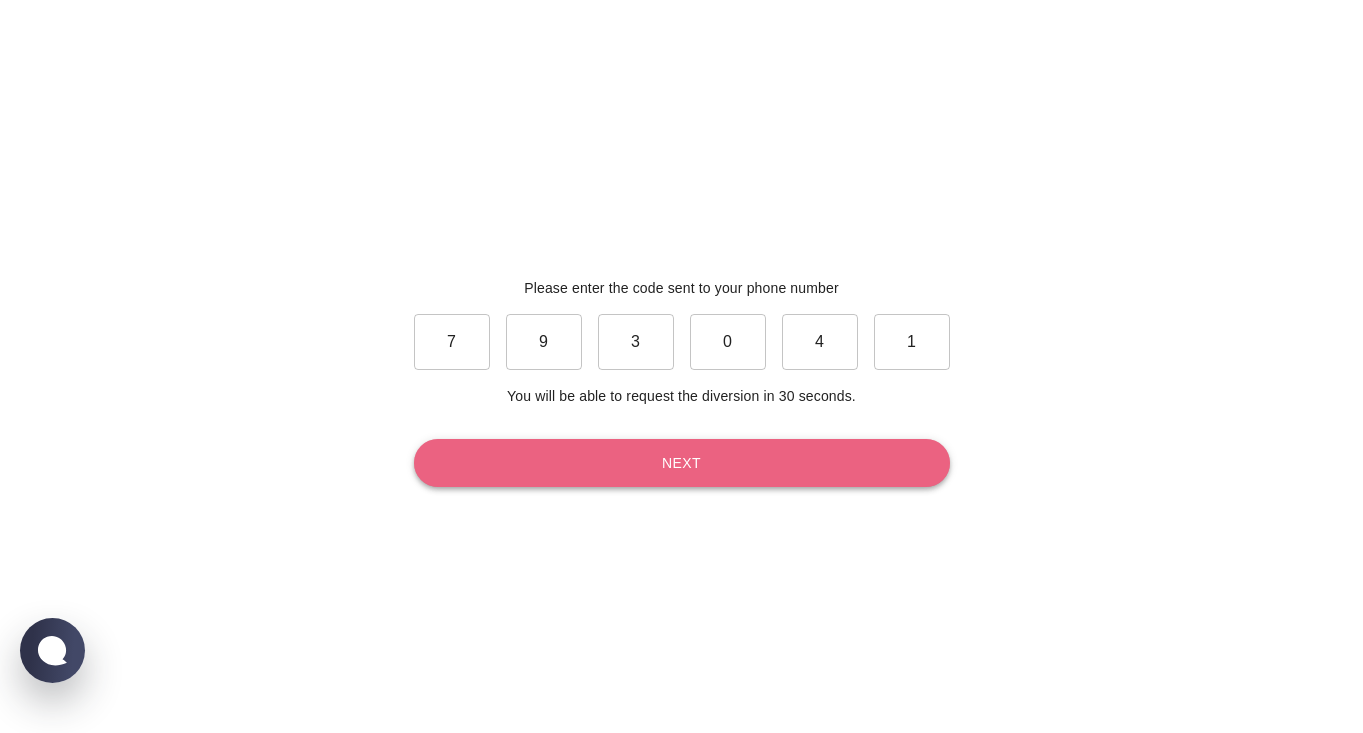 click on "Next" at bounding box center [682, 463] 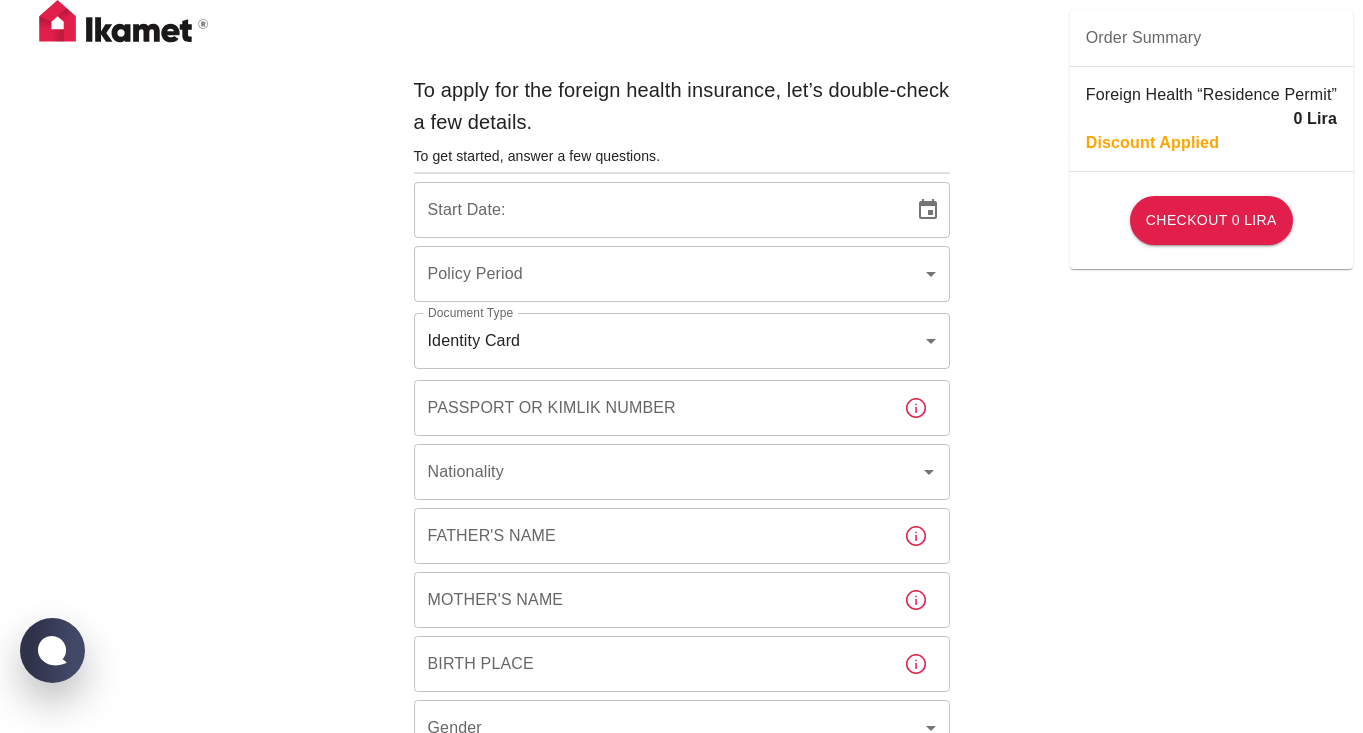 type on "b7343ef8-d55e-4554-96a8-76e30347e985" 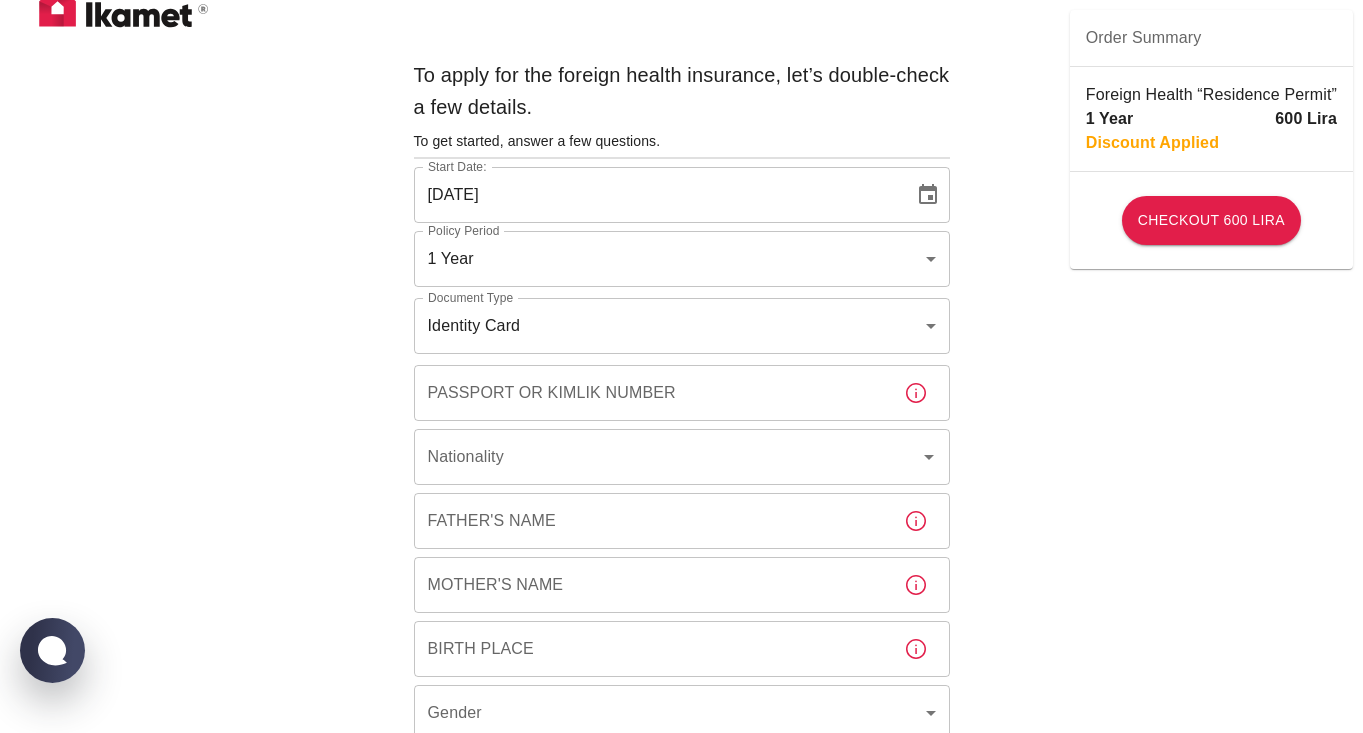 scroll, scrollTop: 16, scrollLeft: 0, axis: vertical 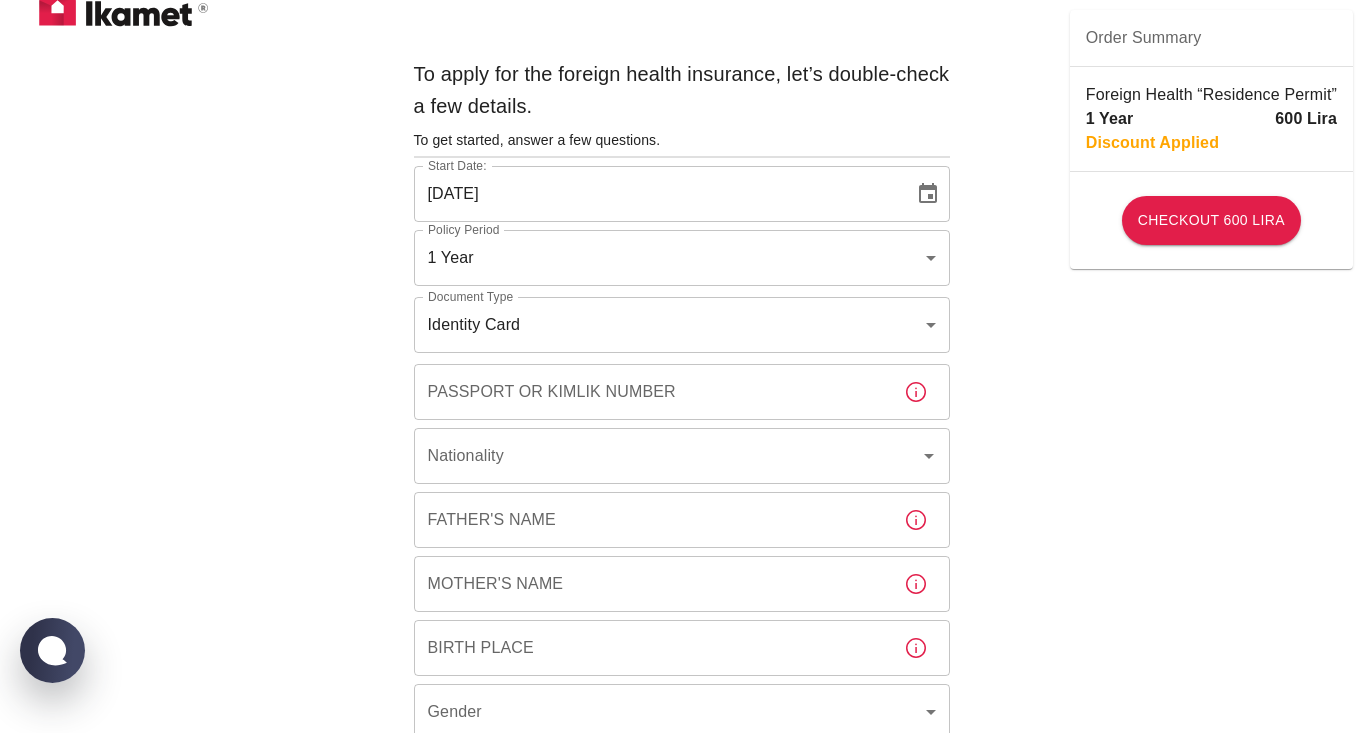 click on "Passport or Kimlik Number" at bounding box center [651, 392] 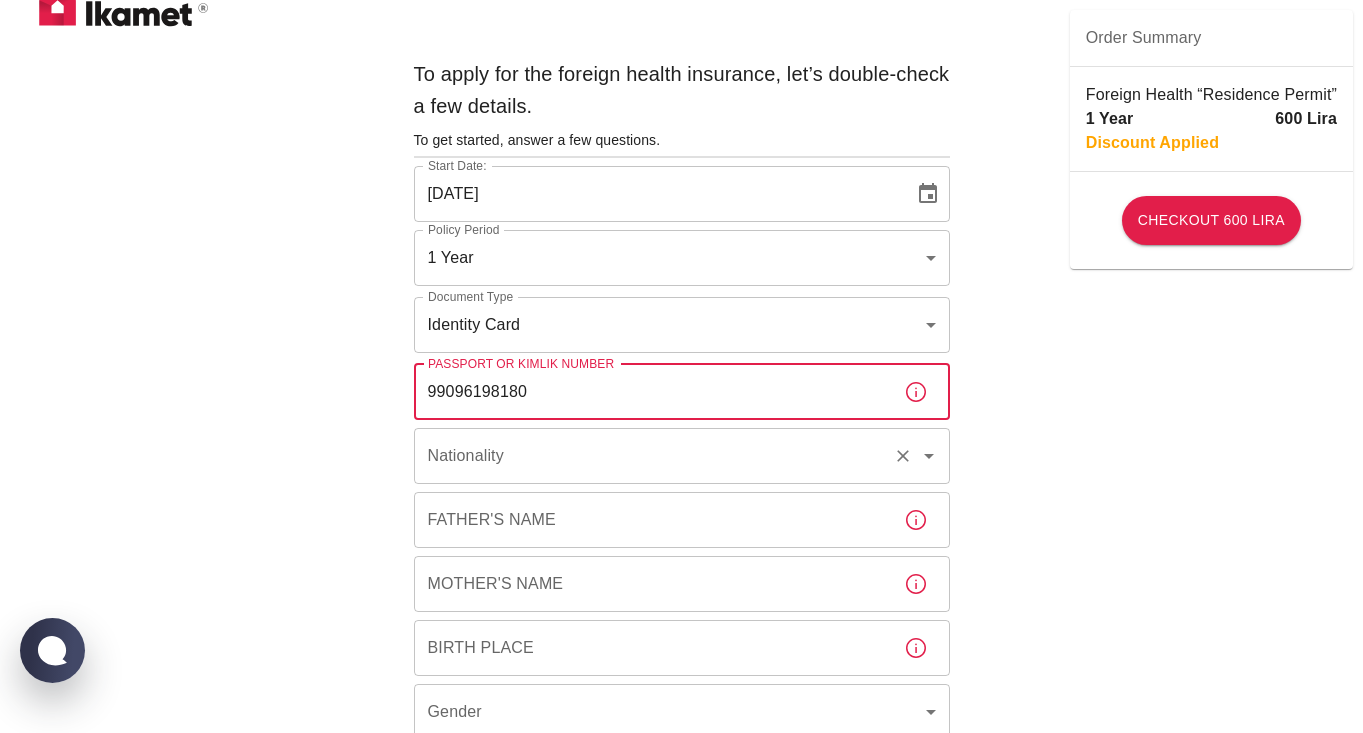 type on "99096198180" 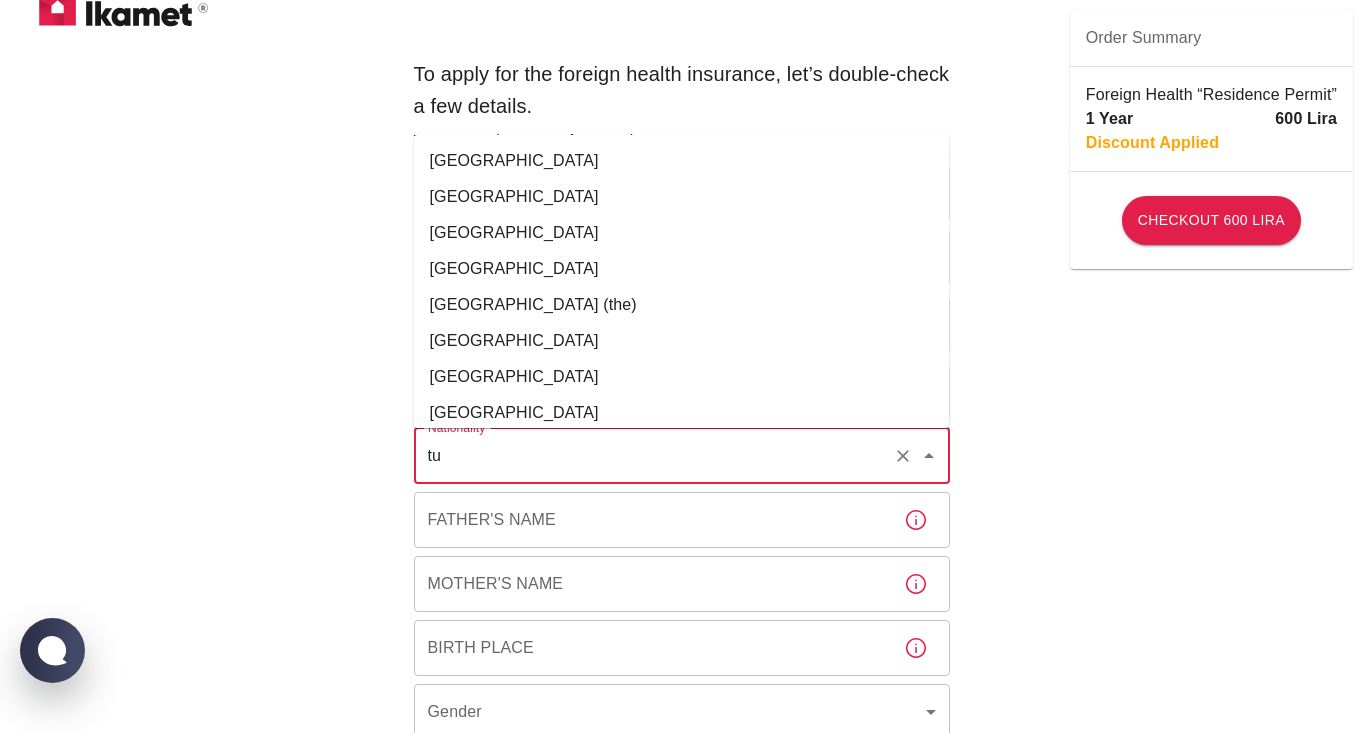 click on "Tunisia" at bounding box center [682, 197] 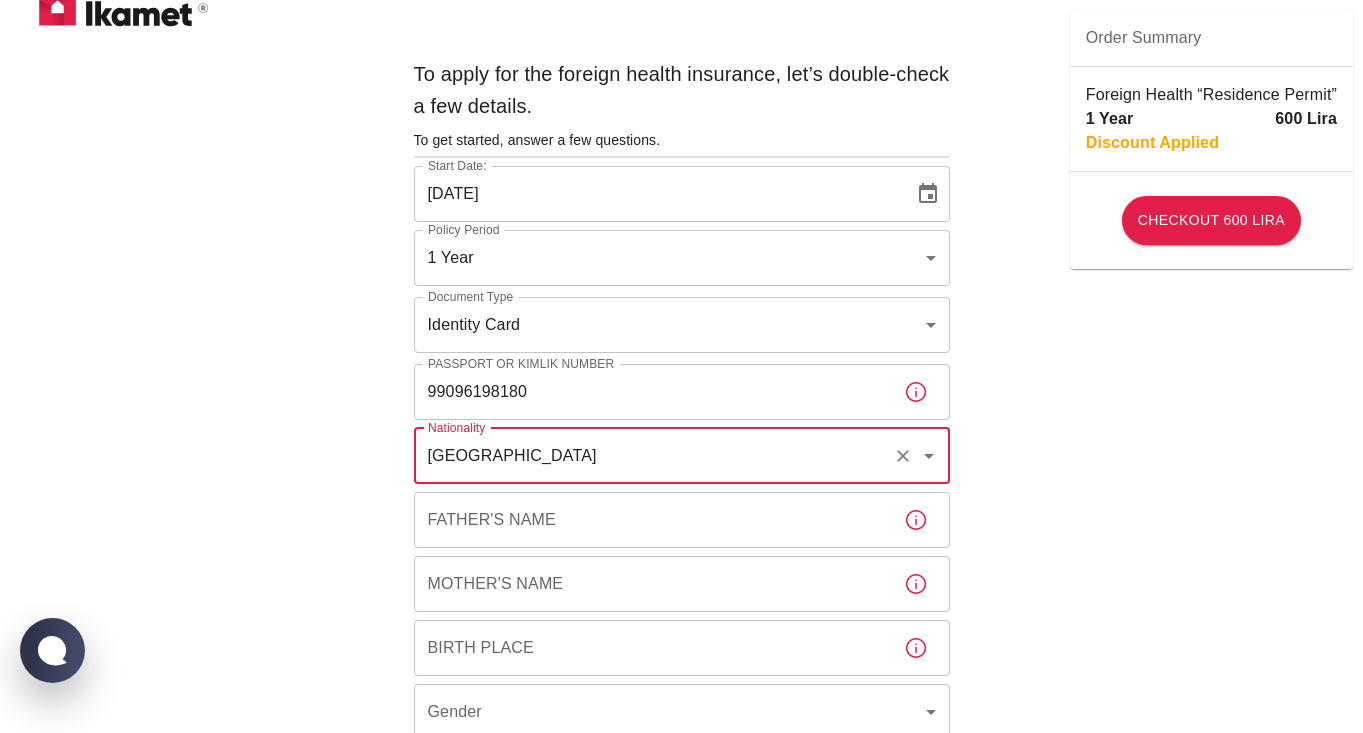 type on "Tunisia" 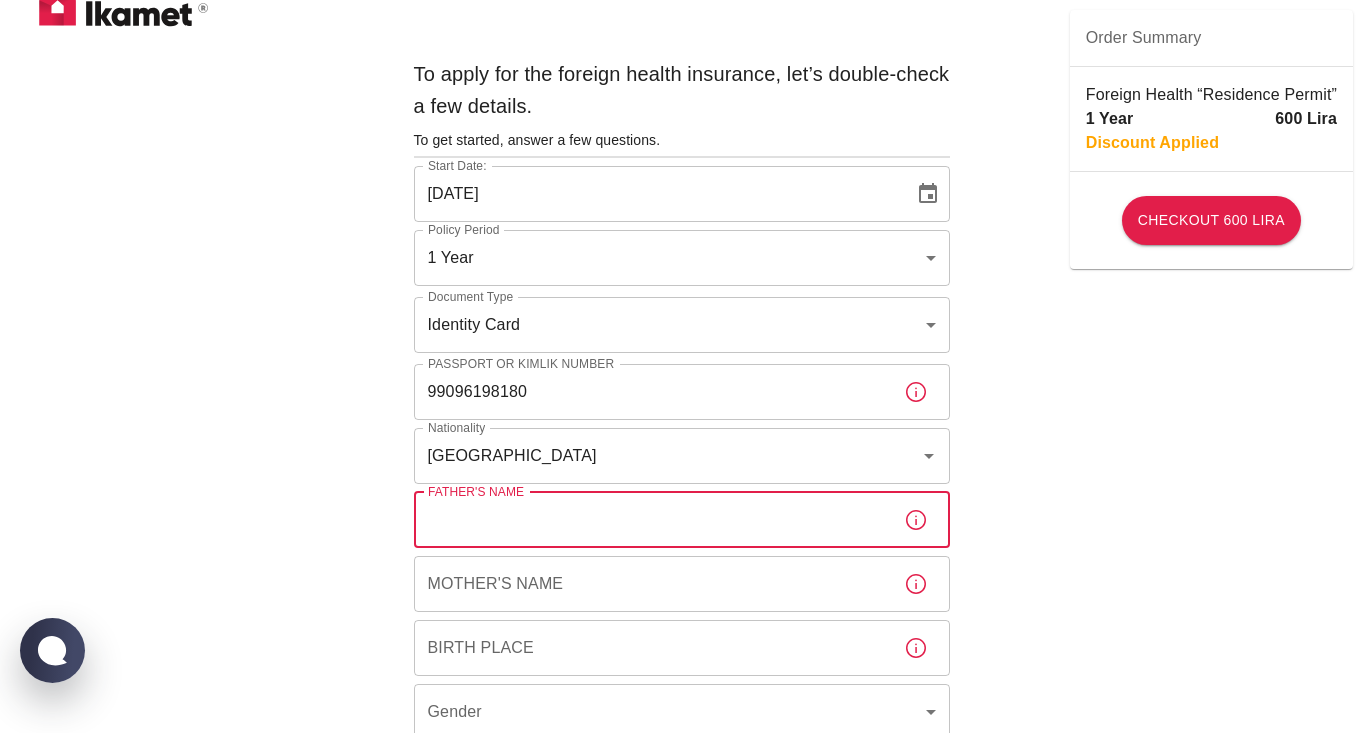 type on "m" 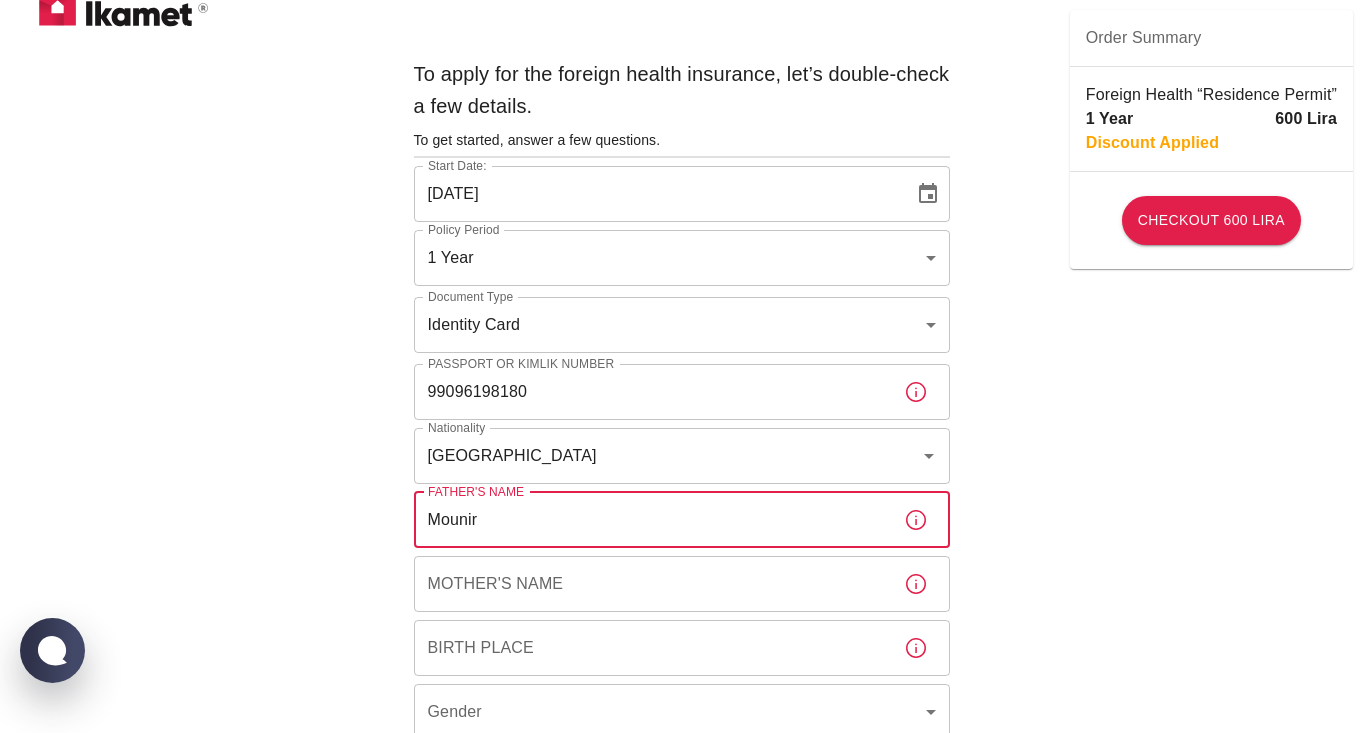 type on "Mounir" 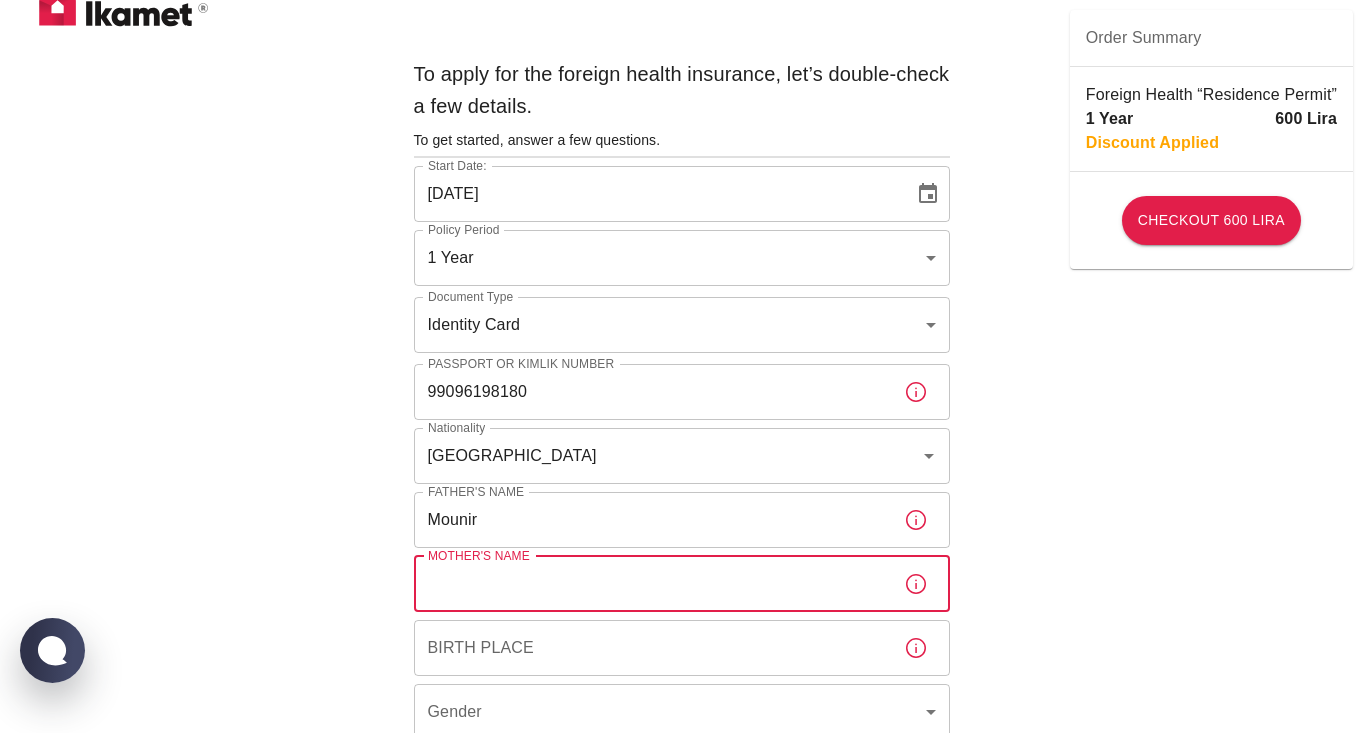 click on "Mother's Name" at bounding box center [651, 584] 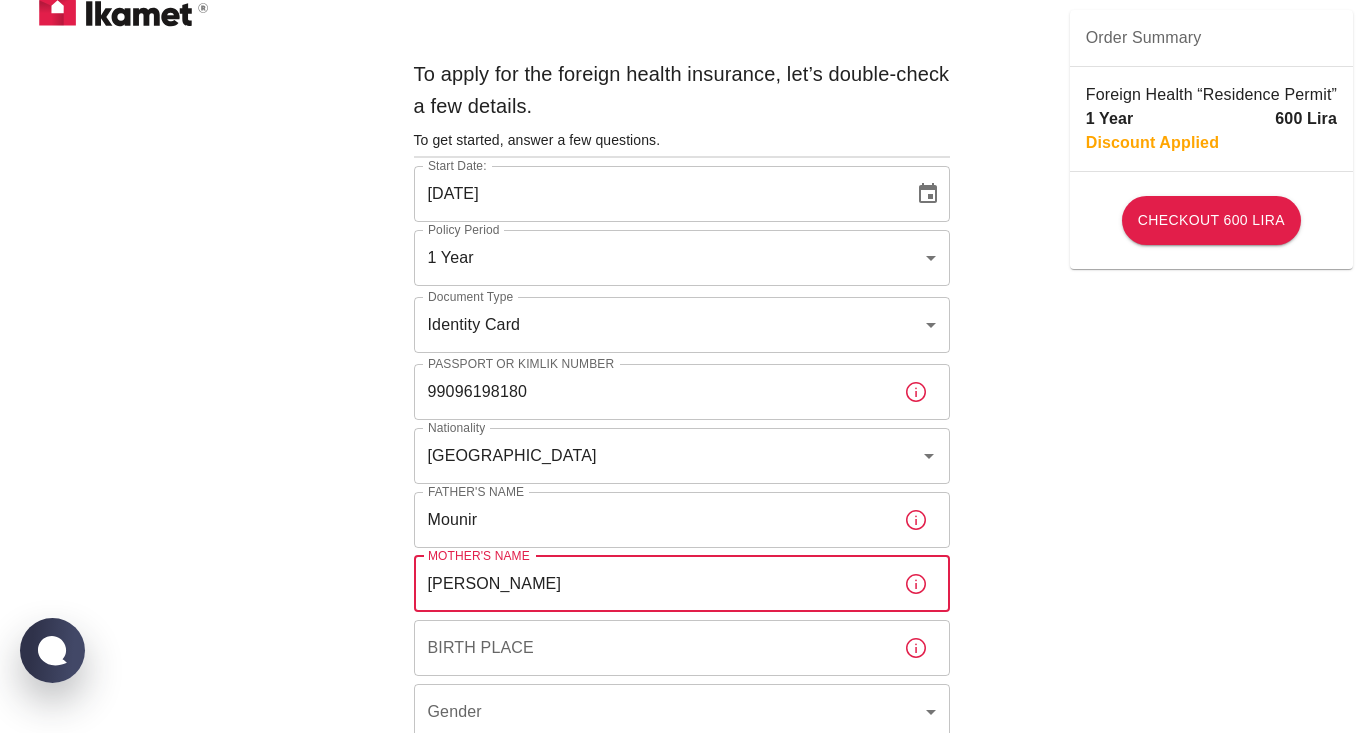 type on "Wasila" 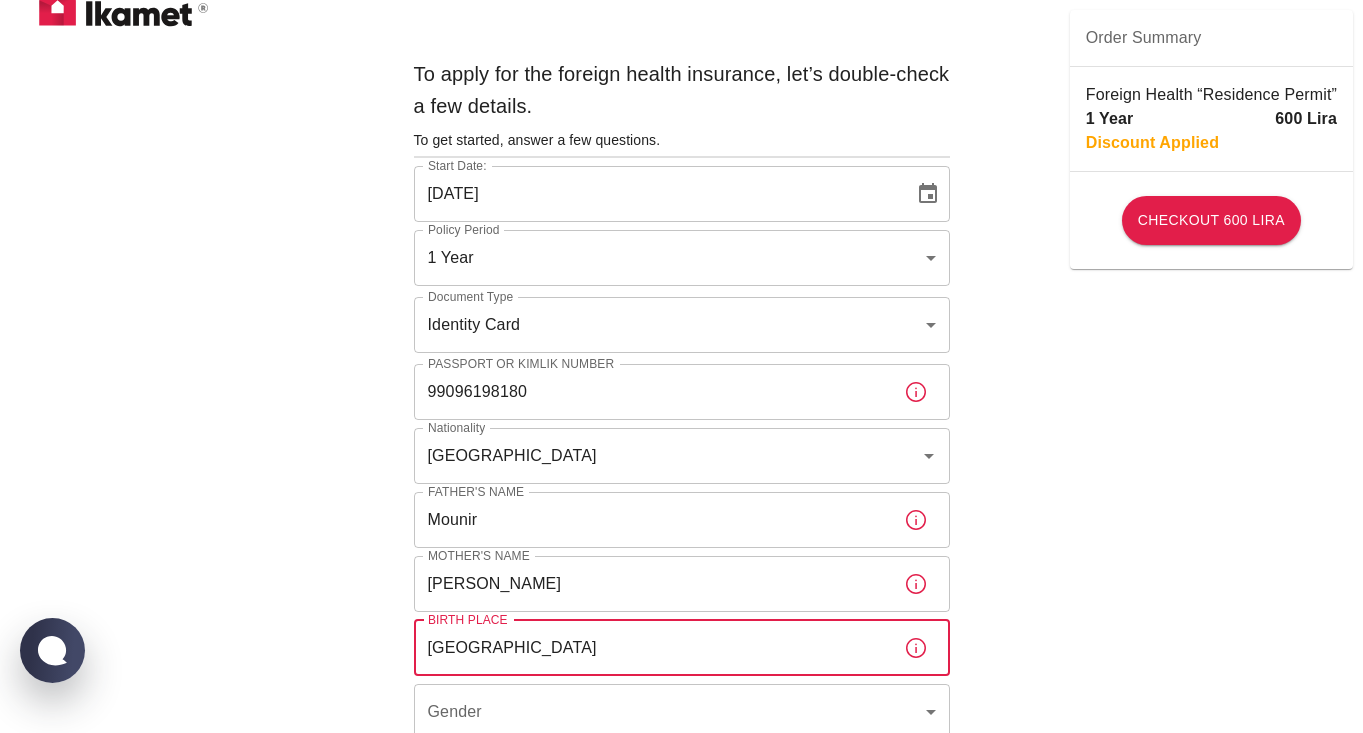scroll, scrollTop: 183, scrollLeft: 0, axis: vertical 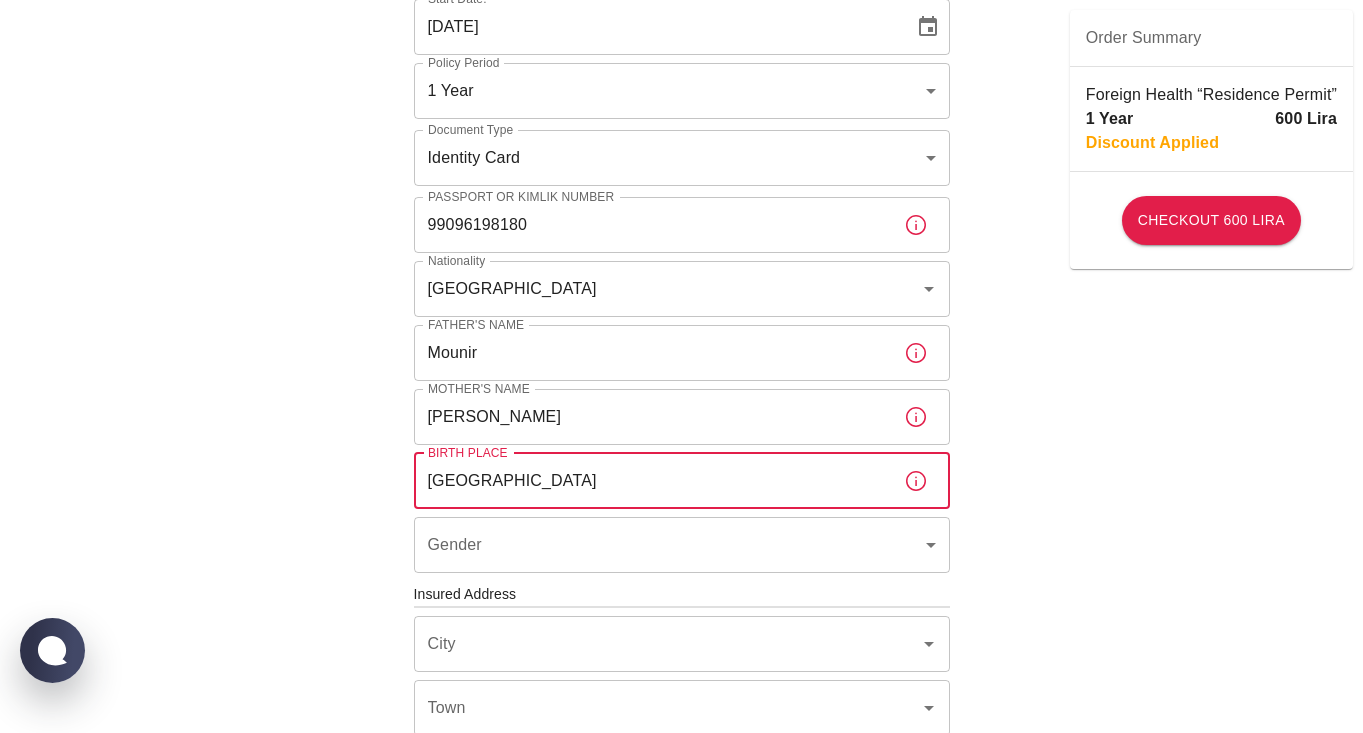 type on "Tunis" 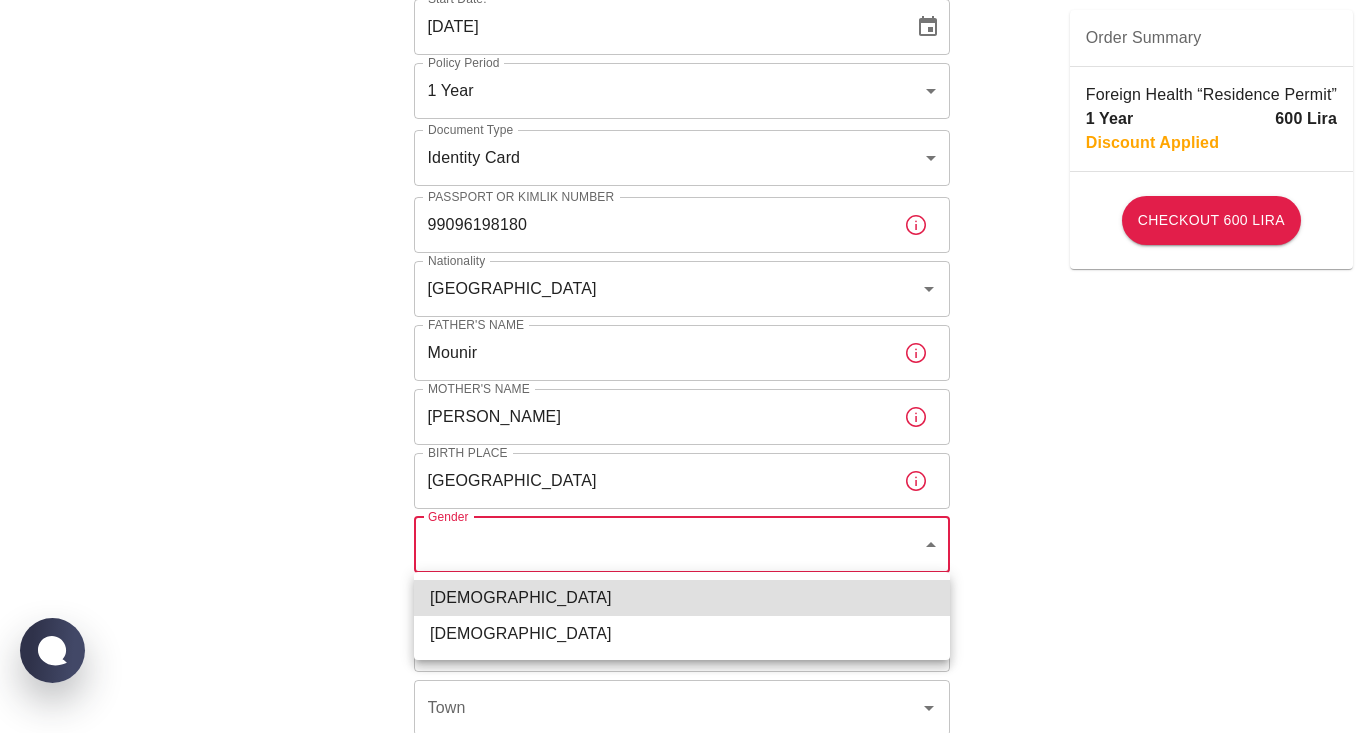 click on "To apply for the foreign health insurance, let’s double-check a few details. To get started, answer a few questions. Start Date: 02/07/2025 Start Date: Policy Period 1 Year b7343ef8-d55e-4554-96a8-76e30347e985 Policy Period Document Type Identity Card id Document Type Passport or Kimlik Number 99096198180 Passport or Kimlik Number Nationality Tunisia Nationality Father's Name Mounir Father's Name Mother's Name Wasila Mother's Name Birth Place Tunis Birth Place Gender ​ Gender Insured Address City City Town Town Neighborhood Neighborhood Street Street Building Number Building Number Apartment Number Apartment Number EFT Credit Card I have read and accept the  Privacy Policy and User Agreement I have read and accept the  Clarification Text I agree to recieve E-mail and SMS about this offer and campaigns. Order Summary Foreign Health “Residence Permit” 1 Year 600 Lira Discount Applied Checkout 600 Lira Checkout 600 Lira
Ikamet Sigorta | Personal Information
WhatsApp Chat with us" at bounding box center (681, 592) 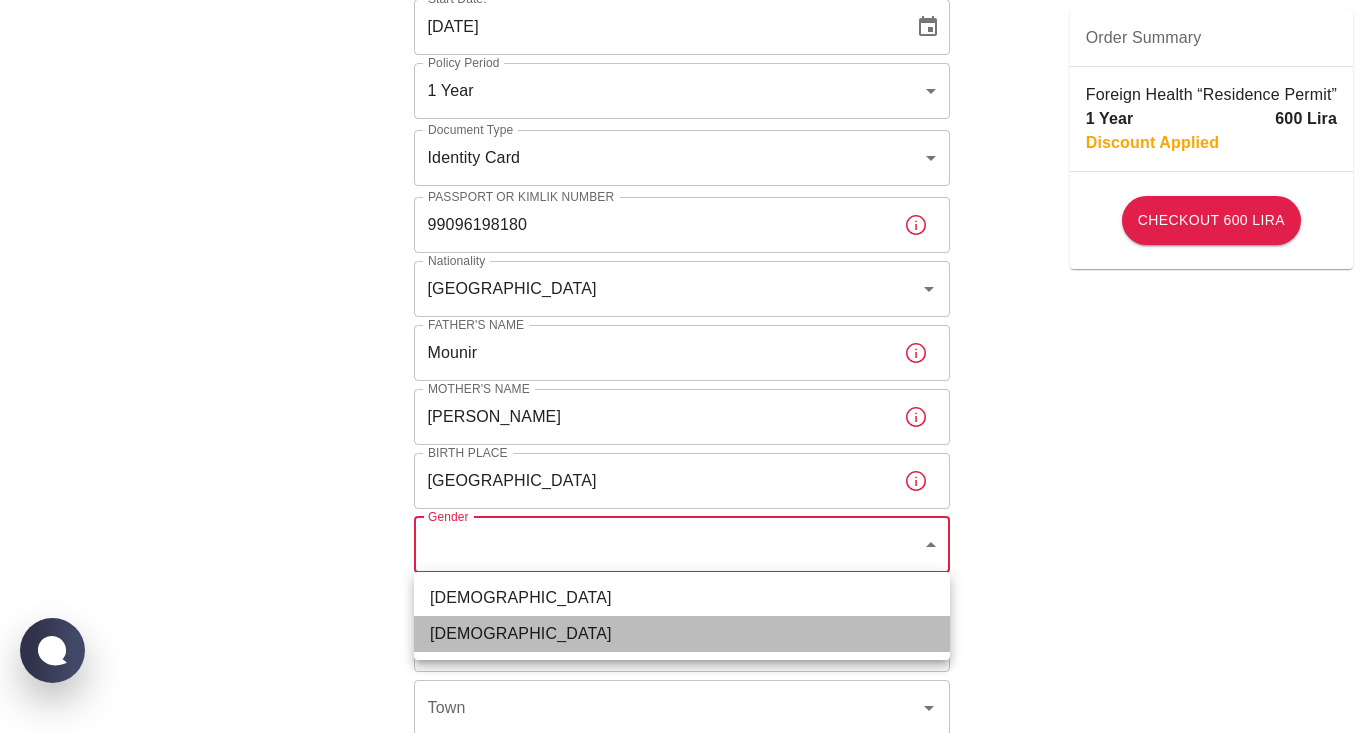 click on "Female" at bounding box center (682, 634) 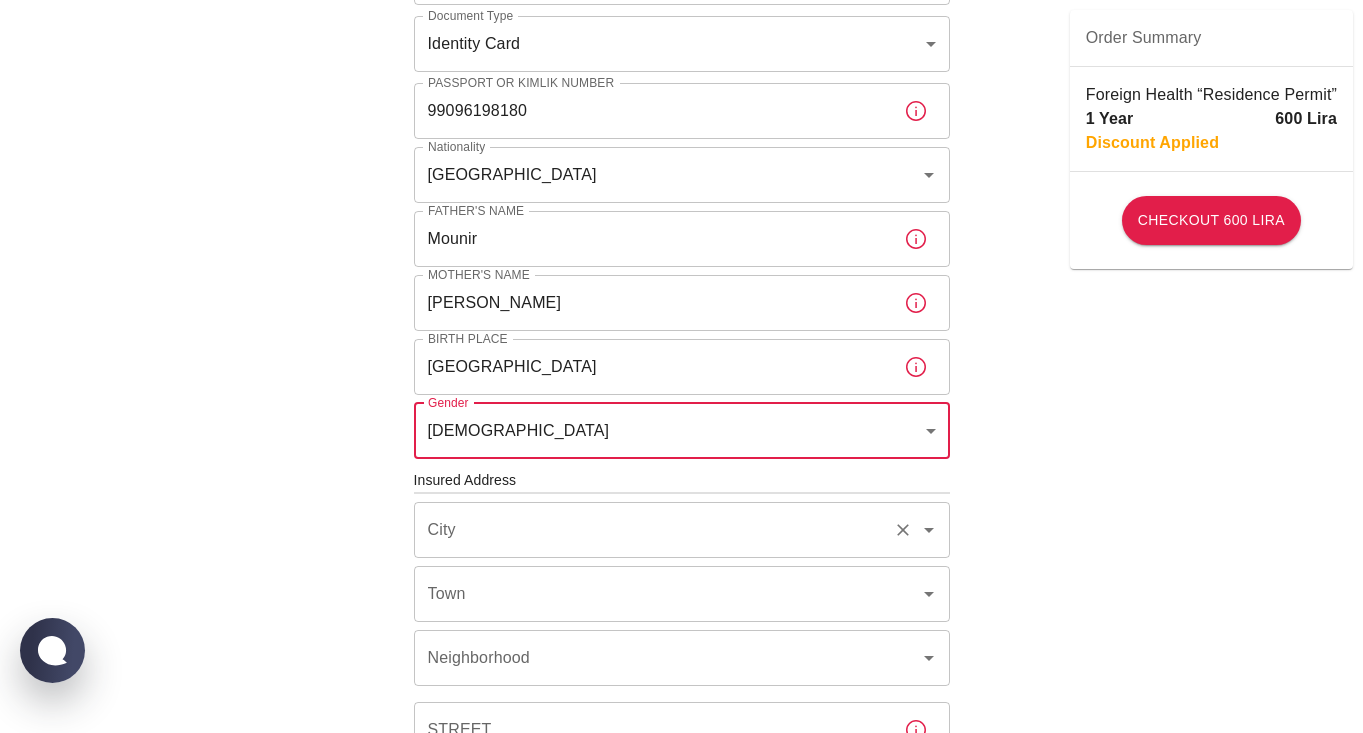 scroll, scrollTop: 307, scrollLeft: 0, axis: vertical 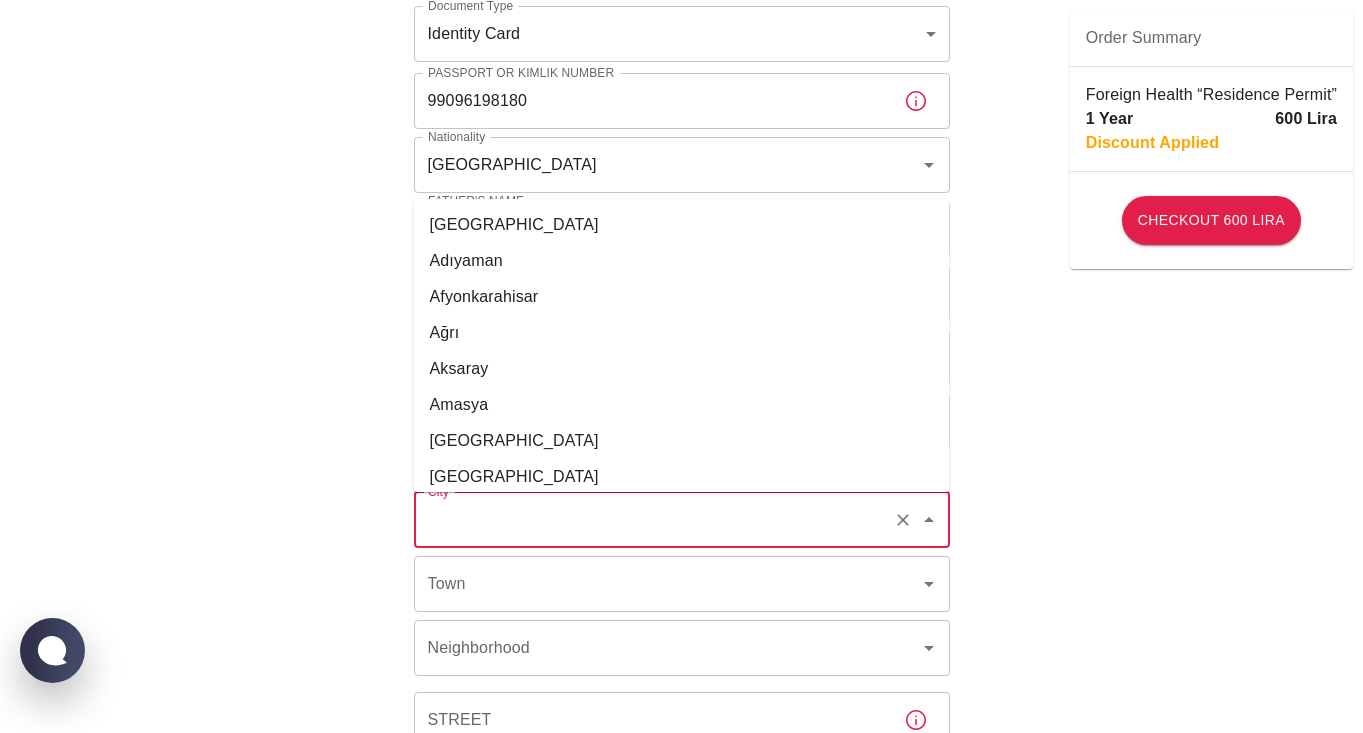 click on "City" at bounding box center (654, 520) 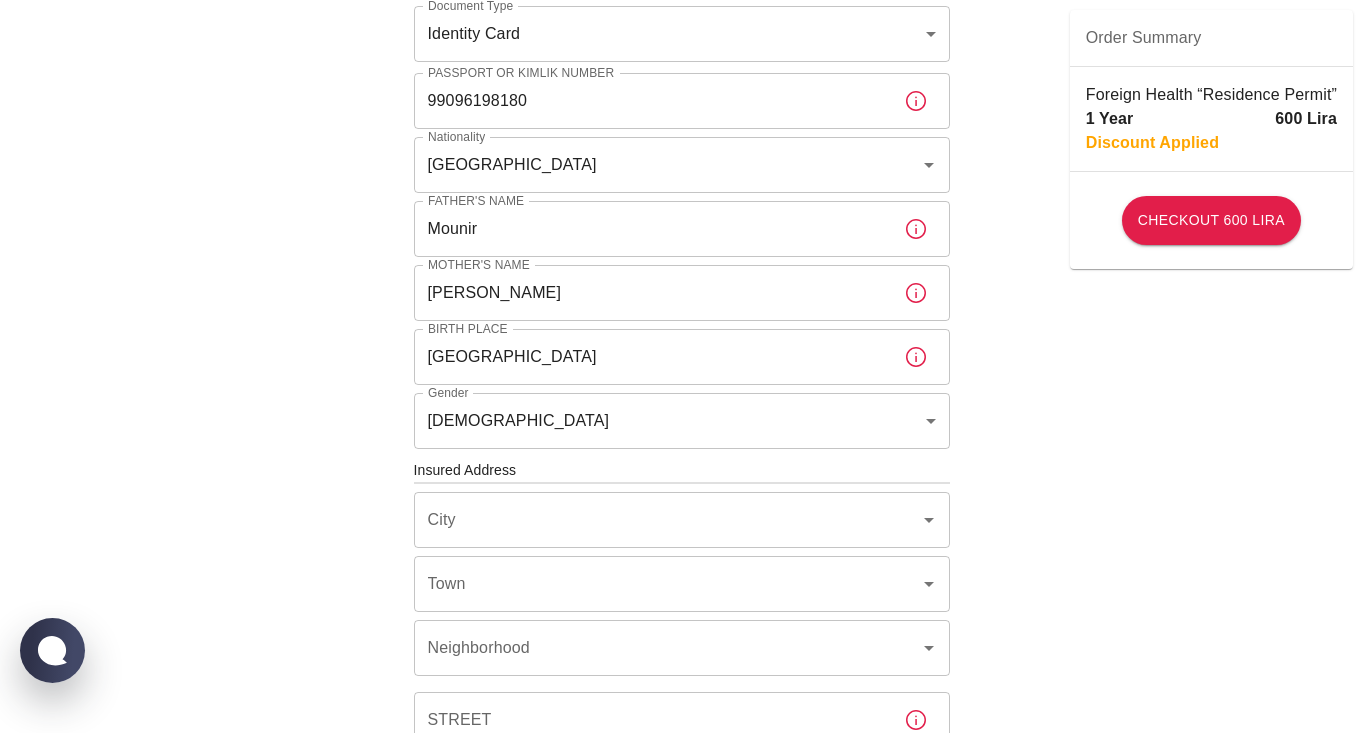 click on "To apply for the foreign health insurance, let’s double-check a few details. To get started, answer a few questions. Start Date: 02/07/2025 Start Date: Policy Period 1 Year b7343ef8-d55e-4554-96a8-76e30347e985 Policy Period Document Type Identity Card id Document Type Passport or Kimlik Number 99096198180 Passport or Kimlik Number Nationality Tunisia Nationality Father's Name Mounir Father's Name Mother's Name Wasila Mother's Name Birth Place Tunis Birth Place Gender Female female Gender Insured Address City City Town Town Neighborhood Neighborhood Street Street Building Number Building Number Apartment Number Apartment Number EFT Credit Card I have read and accept the  Privacy Policy and User Agreement I have read and accept the  Clarification Text I agree to recieve E-mail and SMS about this offer and campaigns. Order Summary Foreign Health “Residence Permit” 1 Year 600 Lira Discount Applied Checkout 600 Lira Checkout 600 Lira" at bounding box center [681, 468] 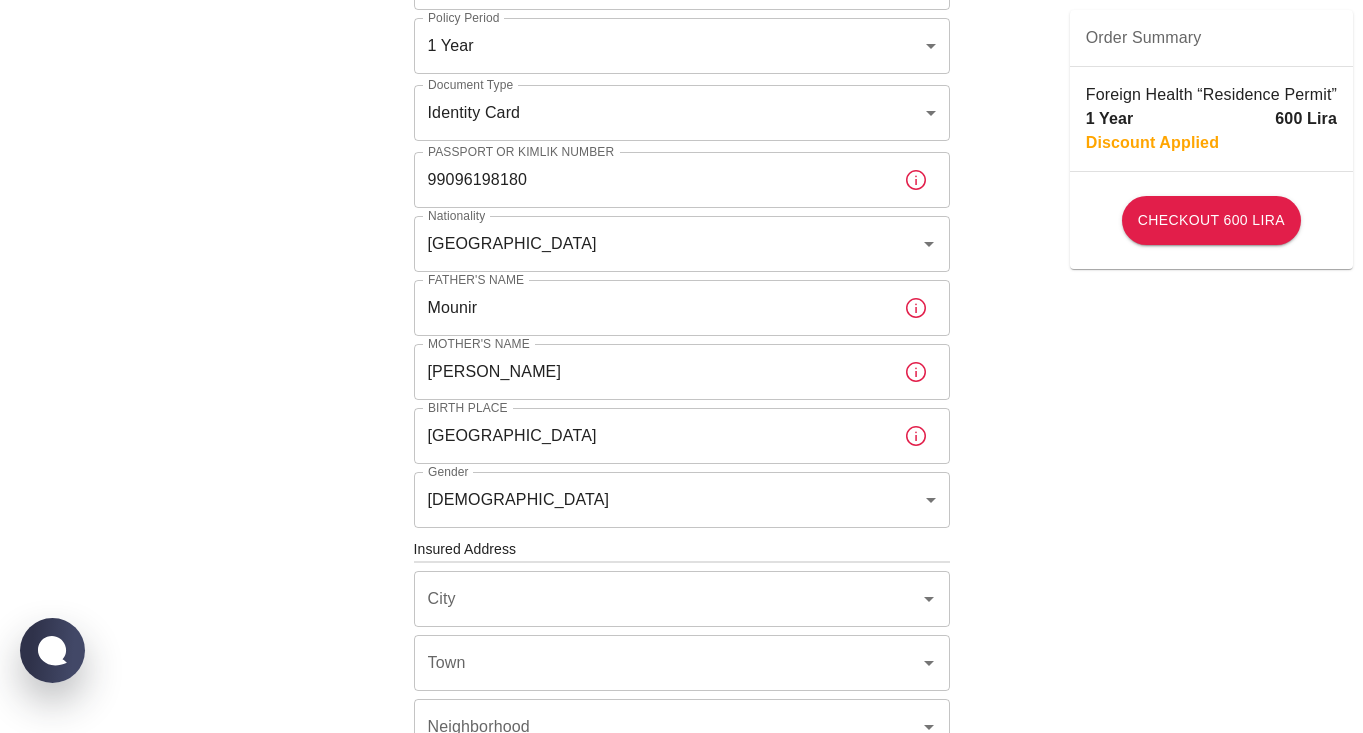 scroll, scrollTop: 384, scrollLeft: 0, axis: vertical 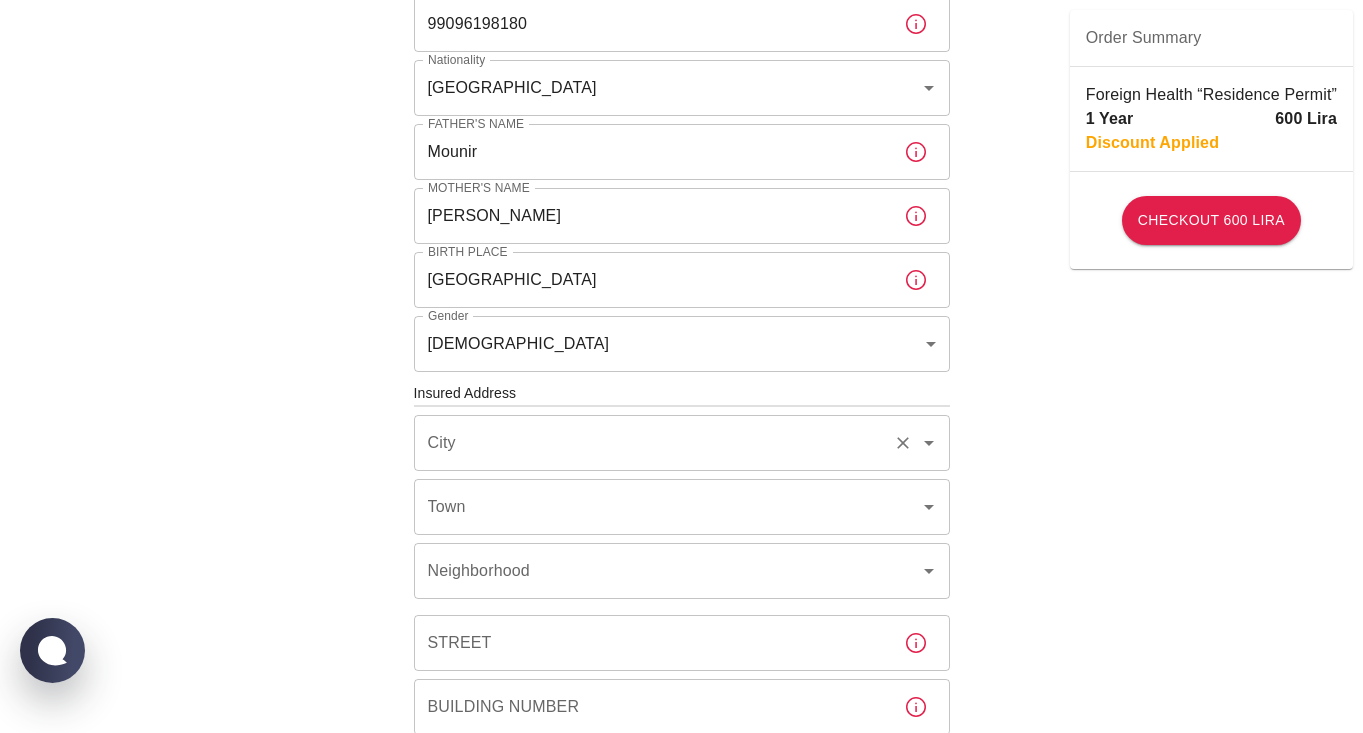 click on "City" at bounding box center [654, 443] 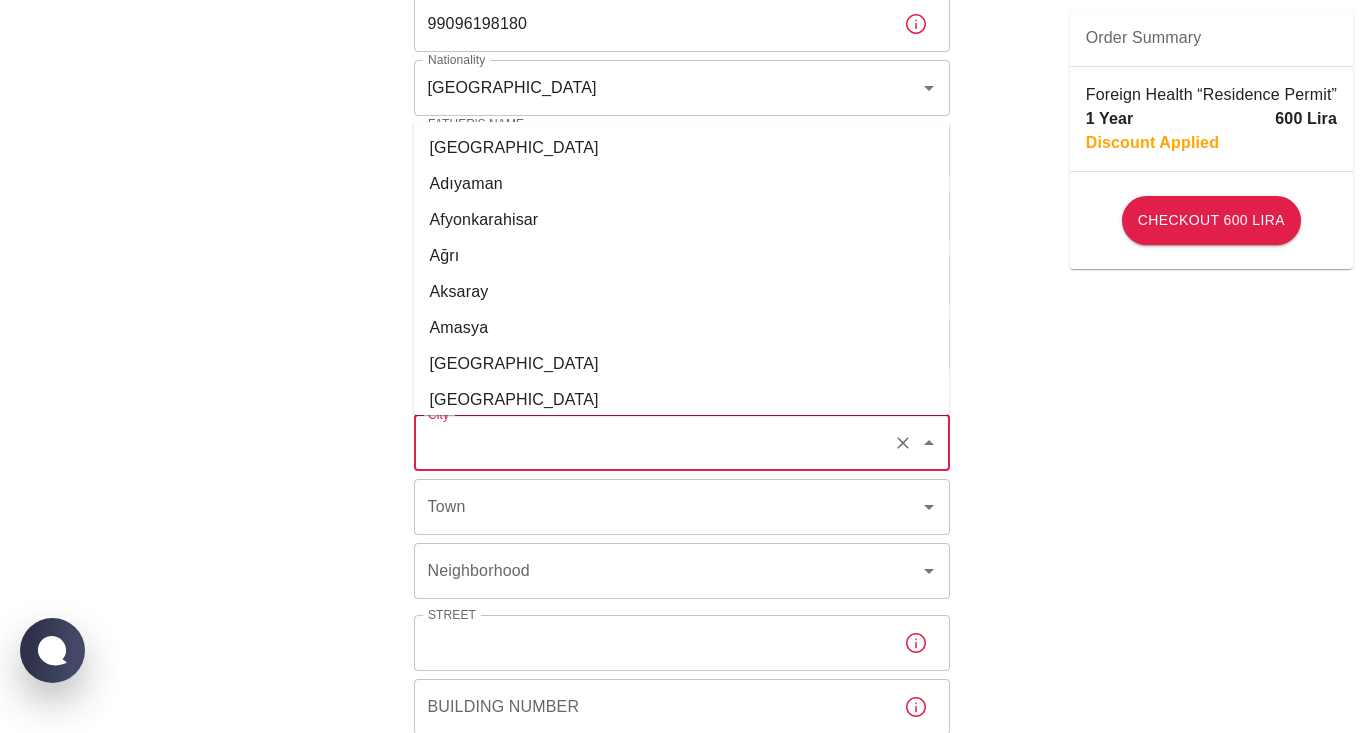 type on "Istanbul" 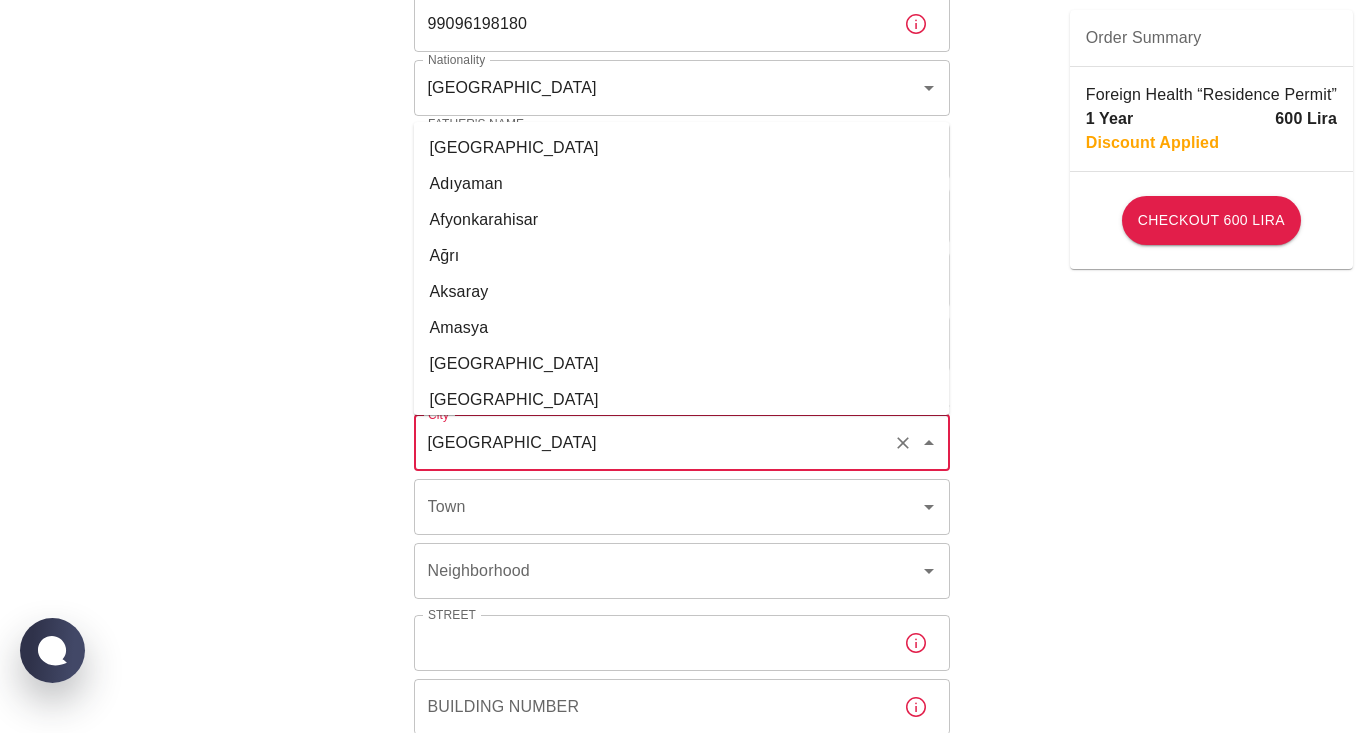 type on "Istanbul" 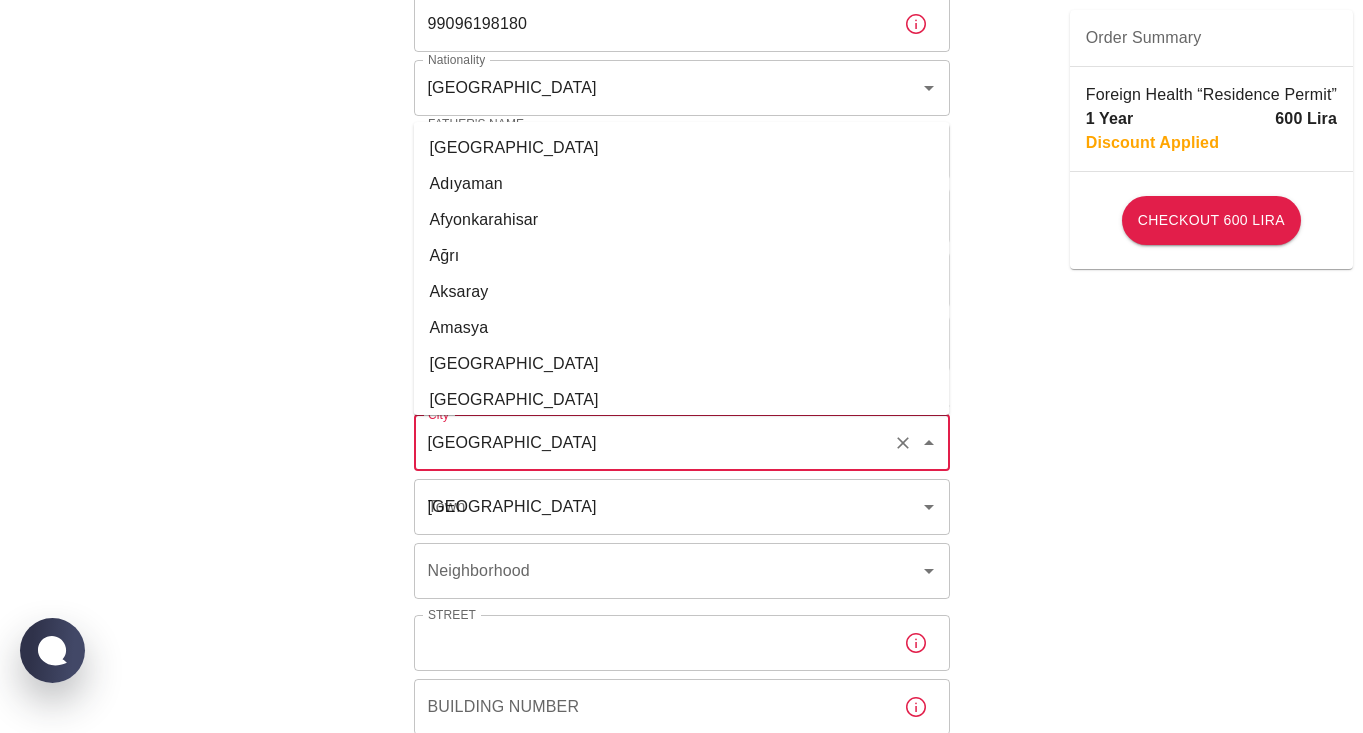 type on "firldak sokak Moda" 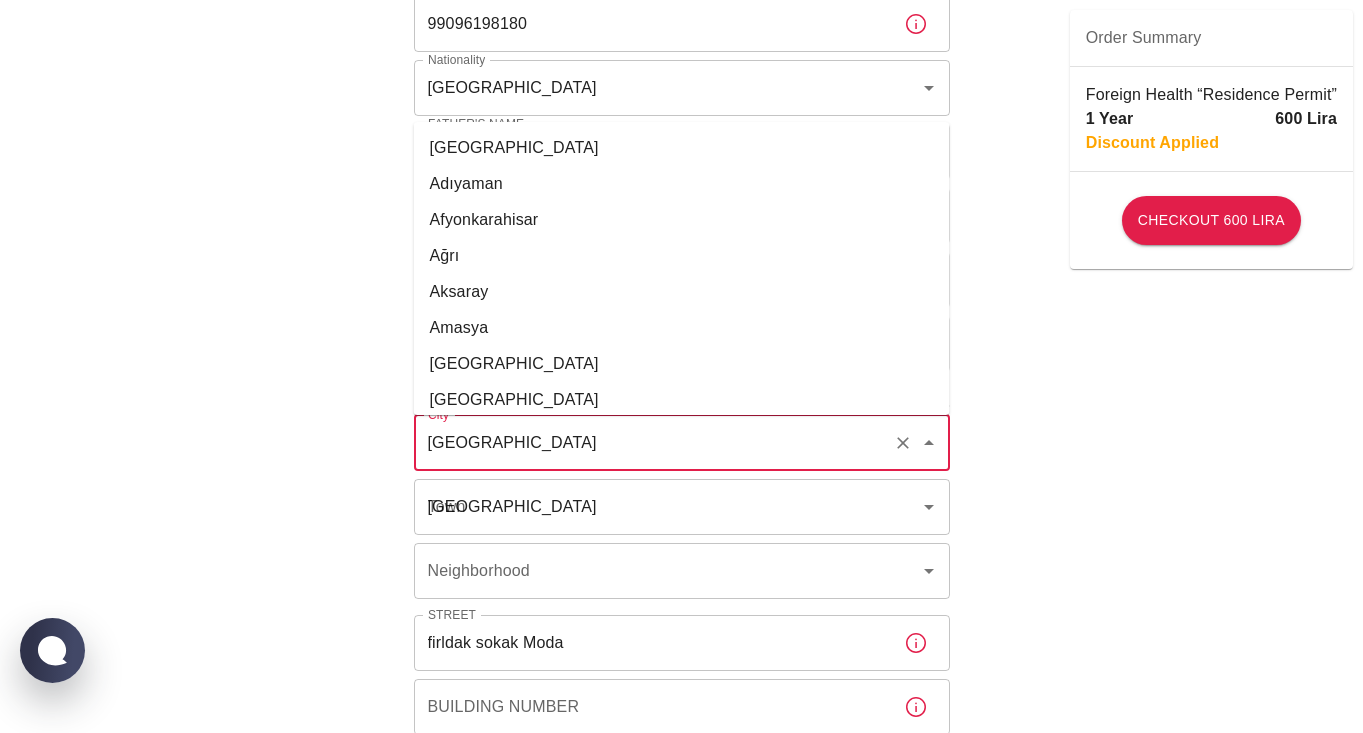 type 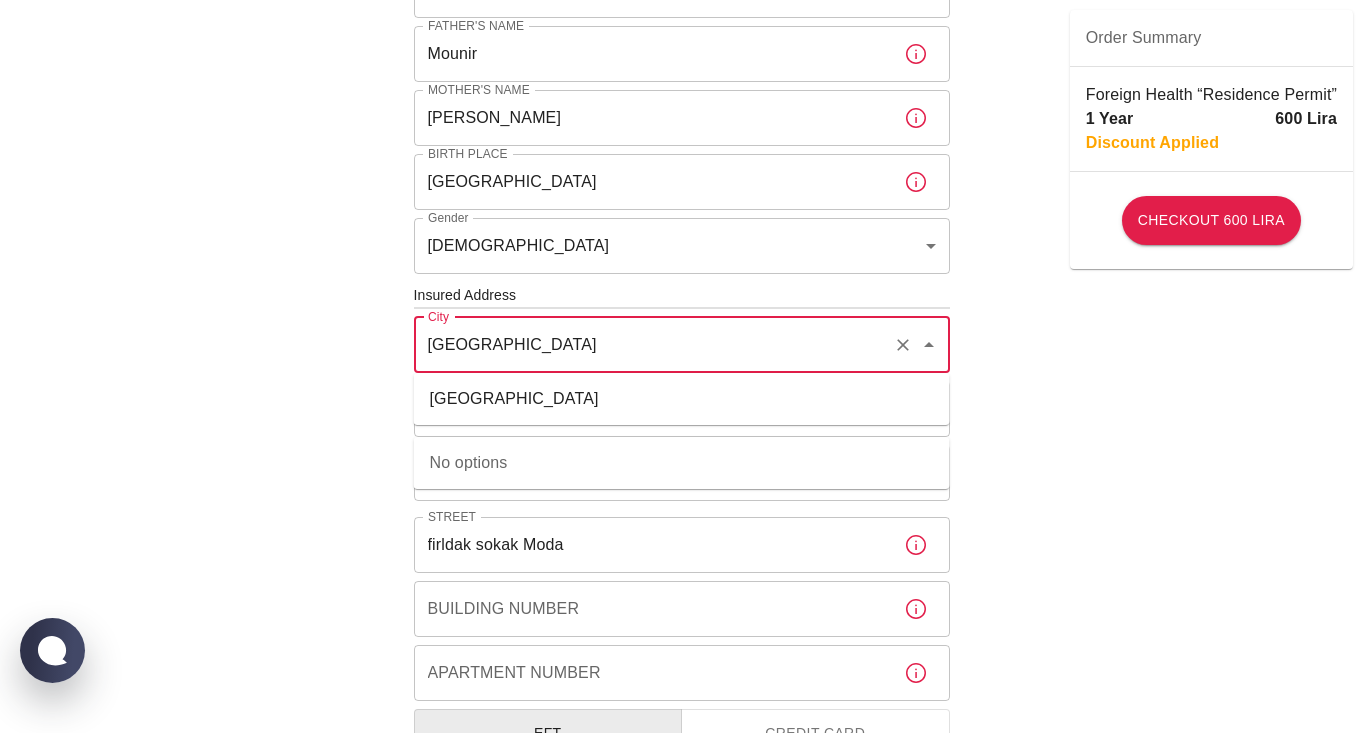 scroll, scrollTop: 490, scrollLeft: 0, axis: vertical 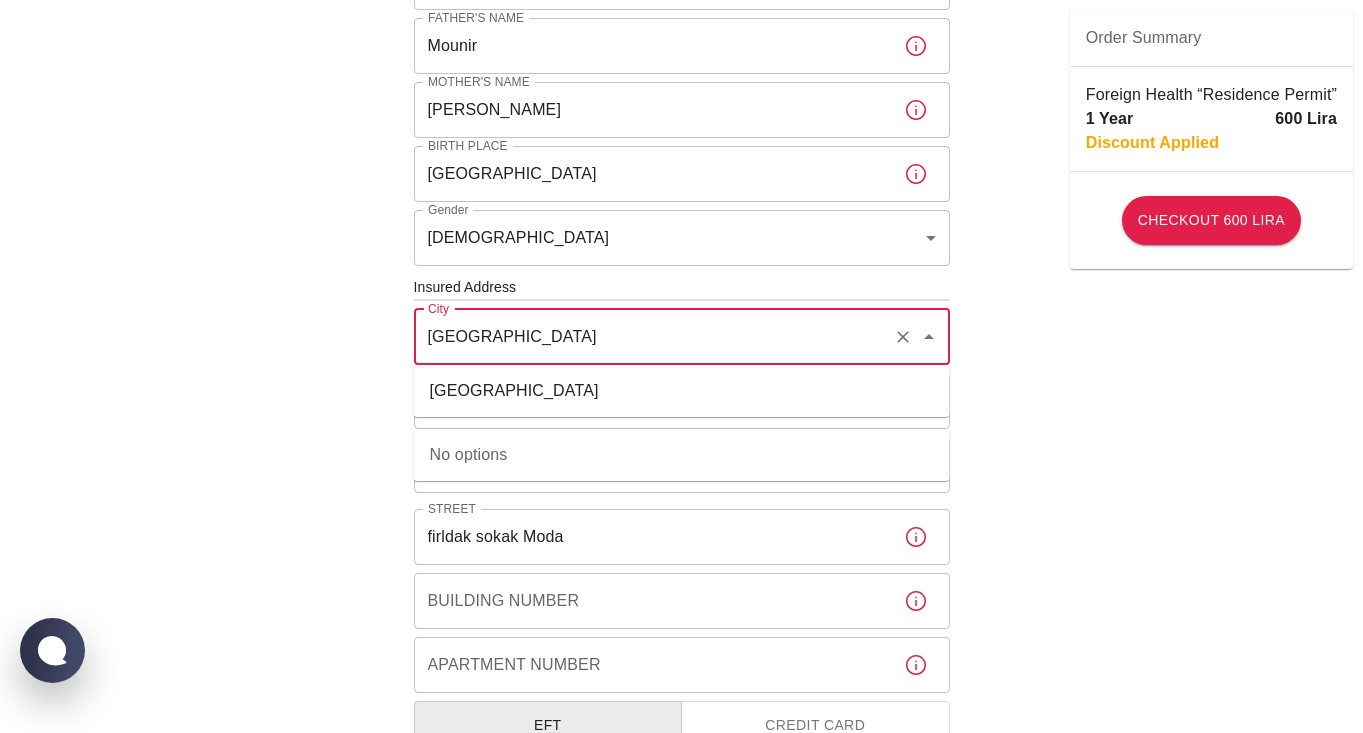 click on "No options" at bounding box center [682, 455] 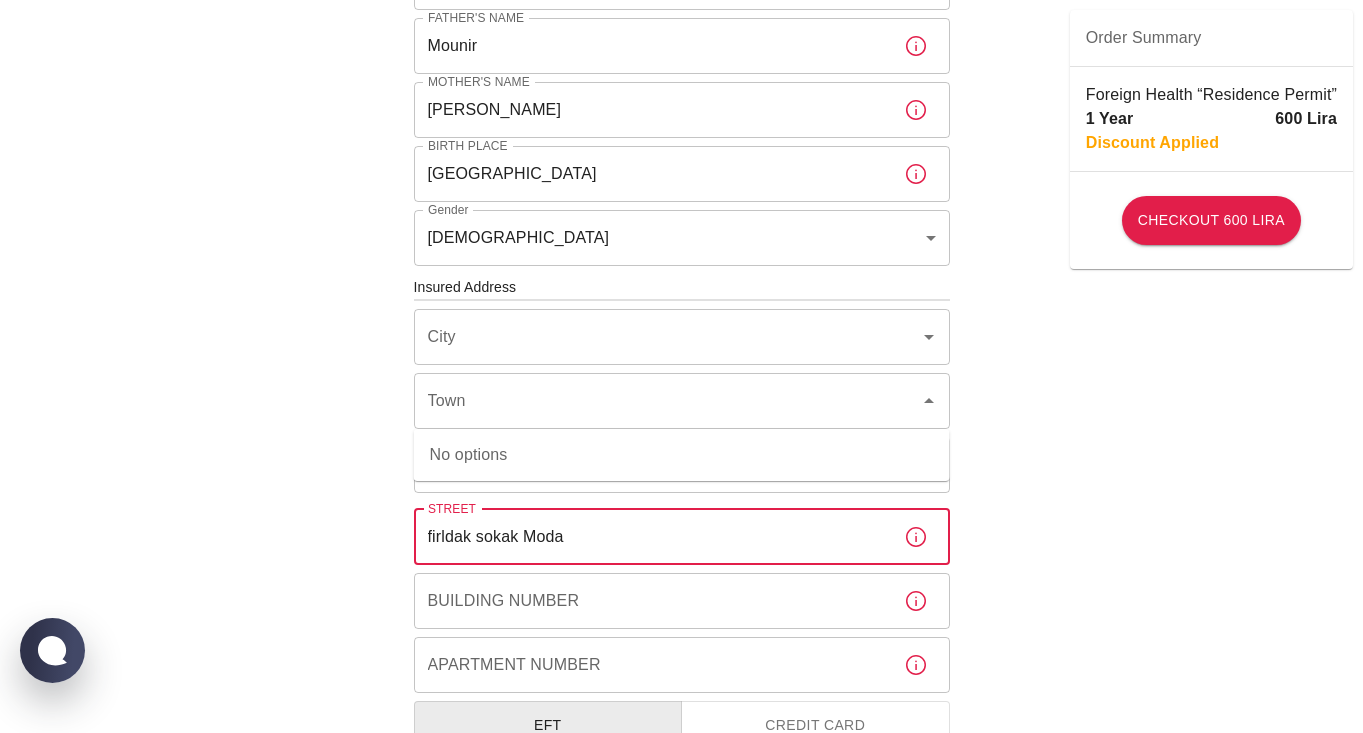 click on "firldak sokak Moda" at bounding box center (651, 537) 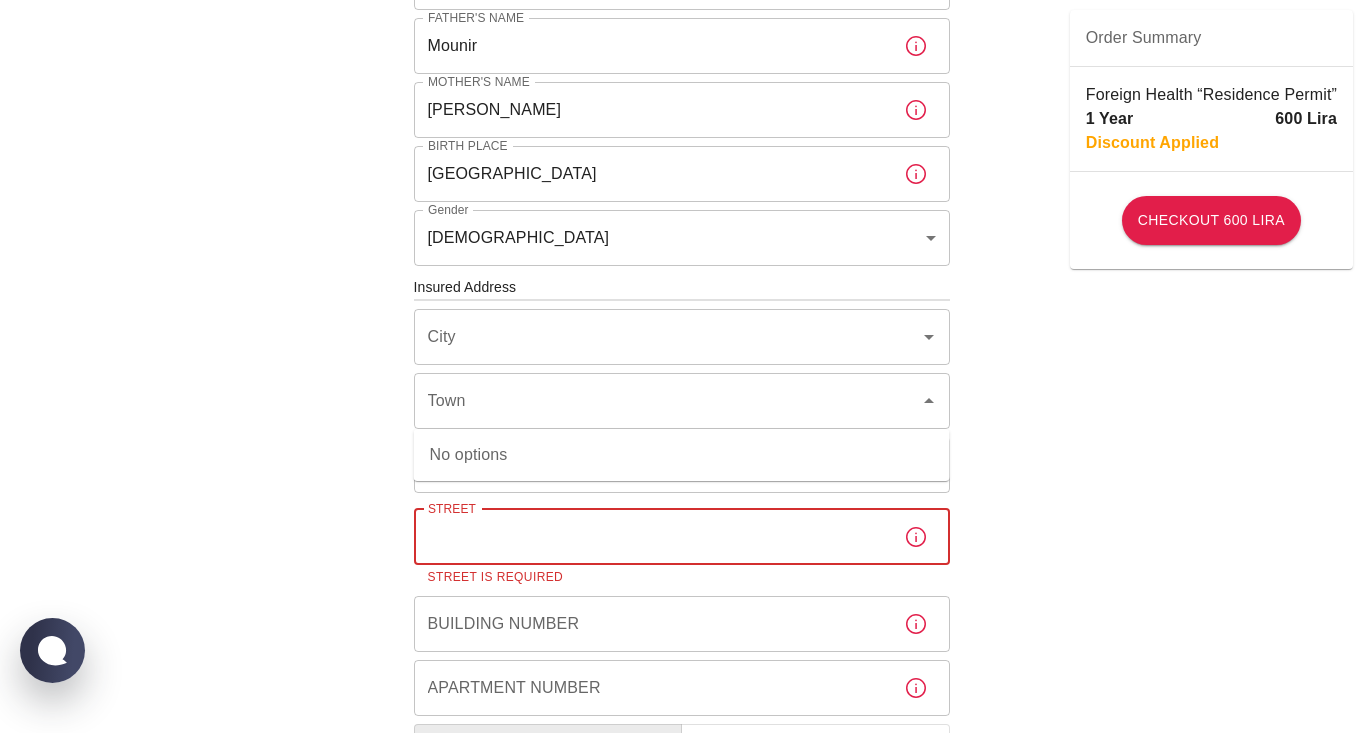 click on "To apply for the foreign health insurance, let’s double-check a few details. To get started, answer a few questions. Start Date: 02/07/2025 Start Date: Policy Period 1 Year b7343ef8-d55e-4554-96a8-76e30347e985 Policy Period Document Type Identity Card id Document Type Passport or Kimlik Number 99096198180 Passport or Kimlik Number Nationality Tunisia Nationality Father's Name Mounir Father's Name Mother's Name Wasila Mother's Name Birth Place Tunis Birth Place Gender Female female Gender Insured Address City City Town Town Neighborhood Neighborhood Street Street Street is required Building Number Building Number Apartment Number Apartment Number EFT Credit Card I have read and accept the  Privacy Policy and User Agreement I have read and accept the  Clarification Text I agree to recieve E-mail and SMS about this offer and campaigns. Order Summary Foreign Health “Residence Permit” 1 Year 600 Lira Discount Applied Checkout 600 Lira Checkout 600 Lira" at bounding box center [681, 296] 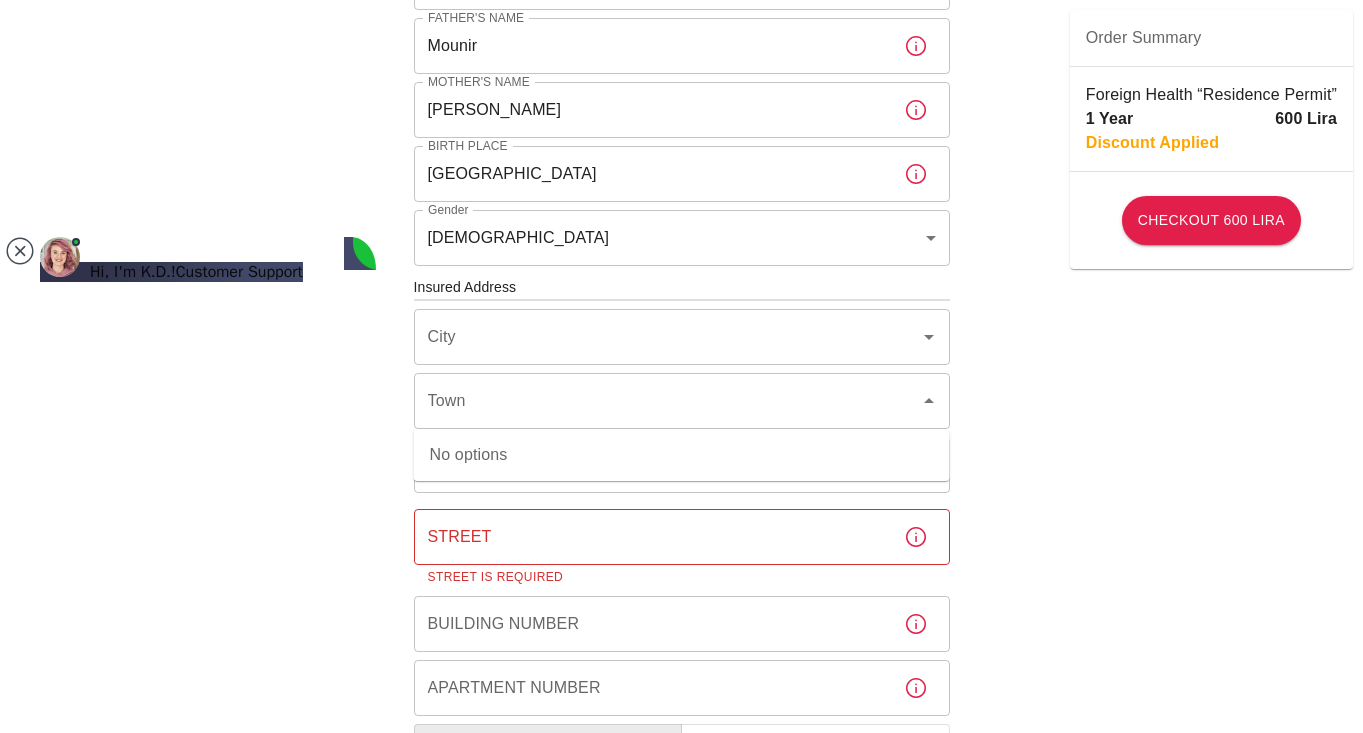 scroll, scrollTop: 14, scrollLeft: 0, axis: vertical 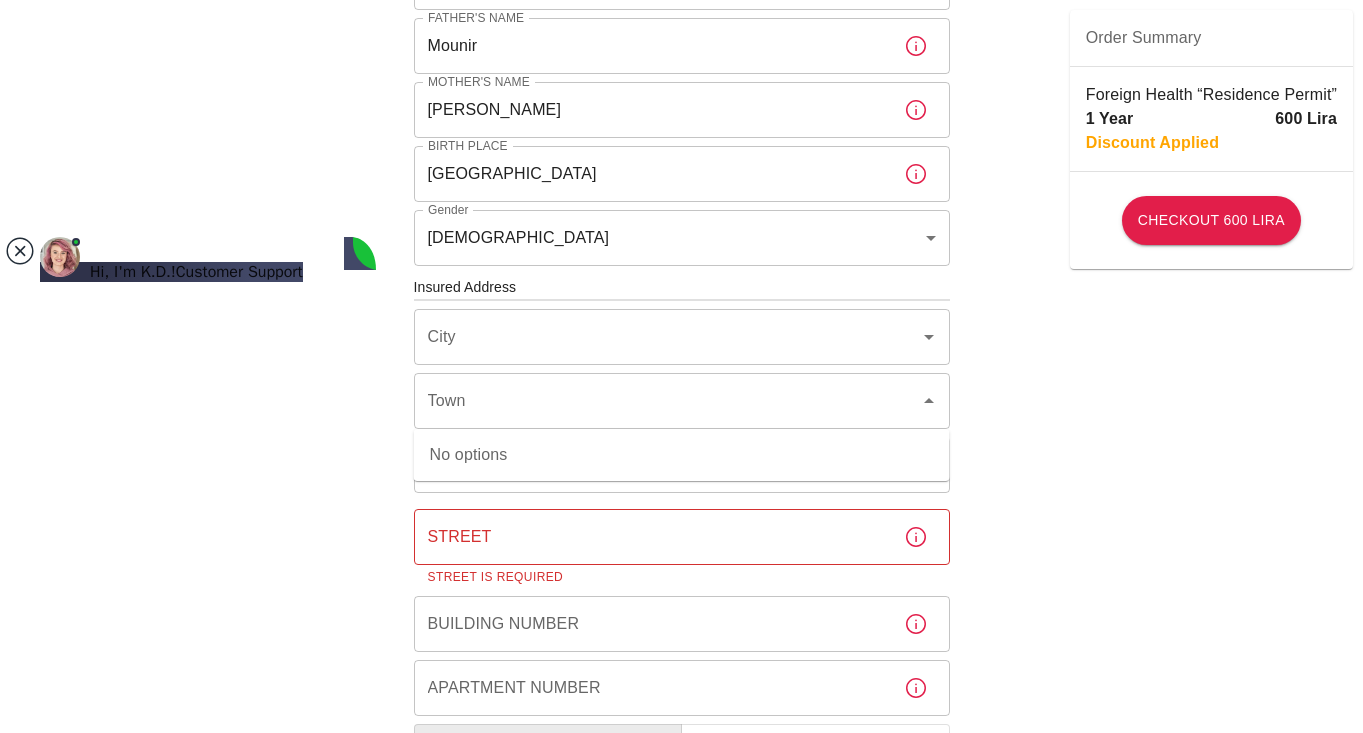 click at bounding box center [20, 251] 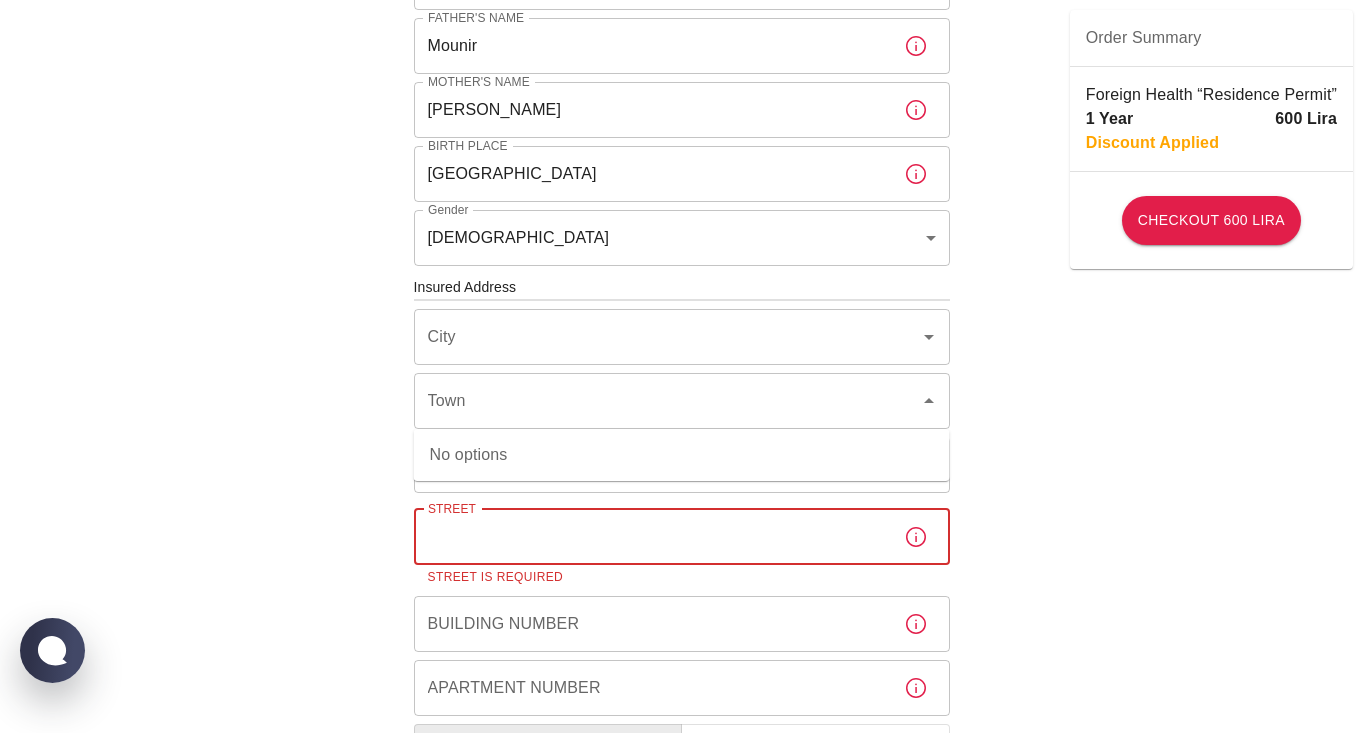click on "Street" at bounding box center [651, 537] 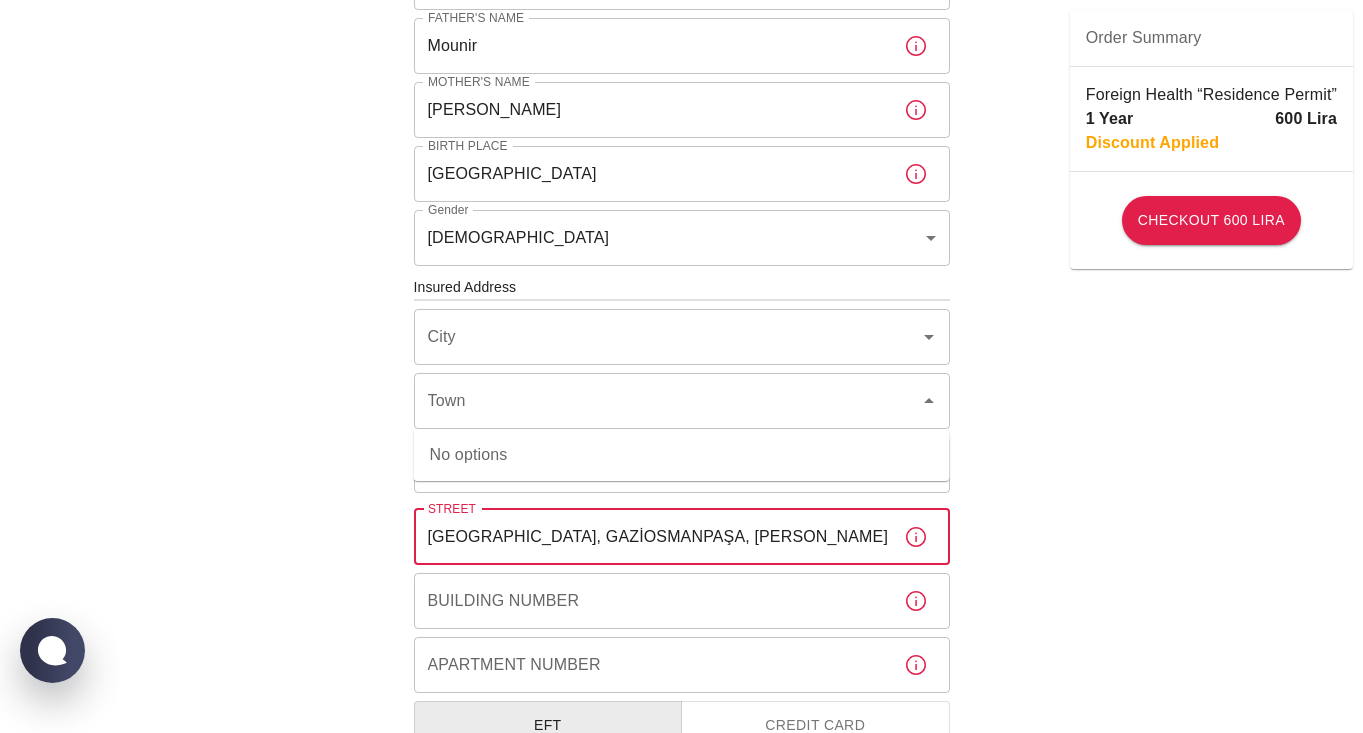 type on "İSTANBUL, GAZİOSMANPAŞA, YENİ MAHALLE" 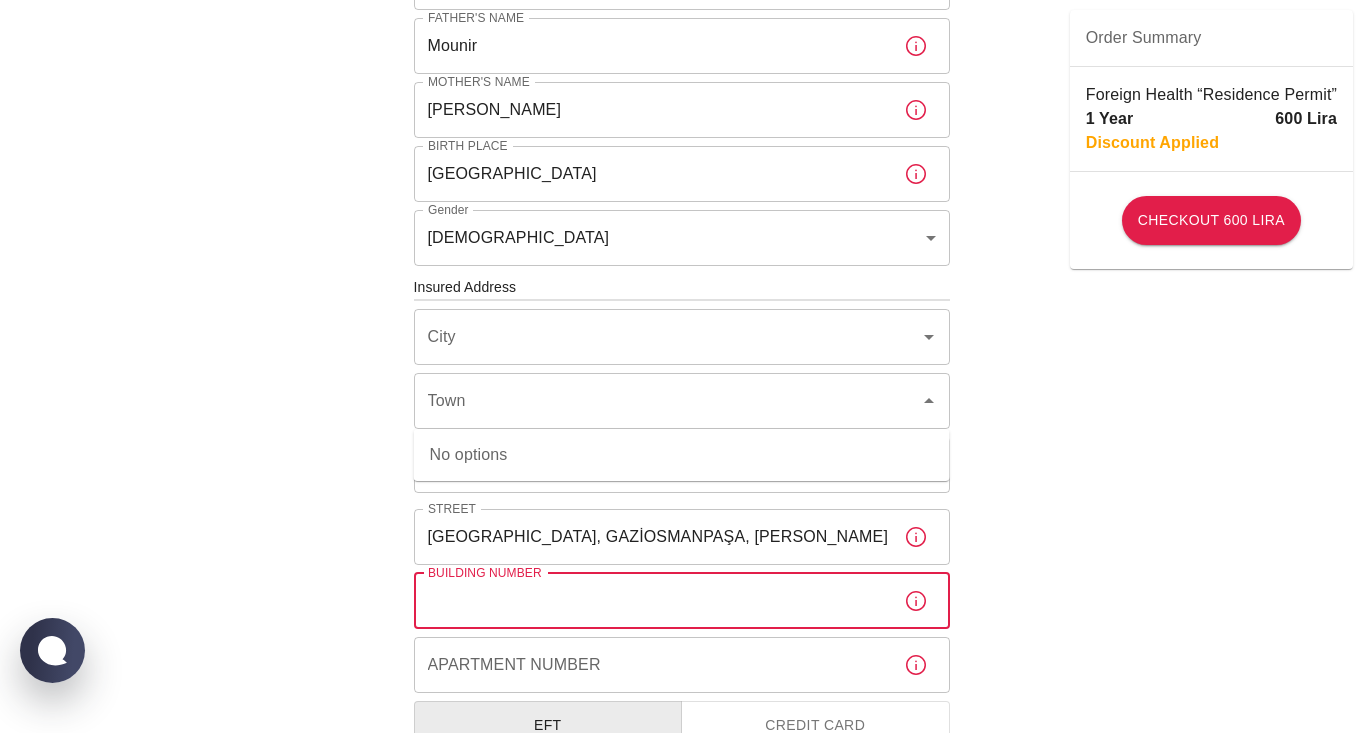 click on "Building Number" at bounding box center (651, 601) 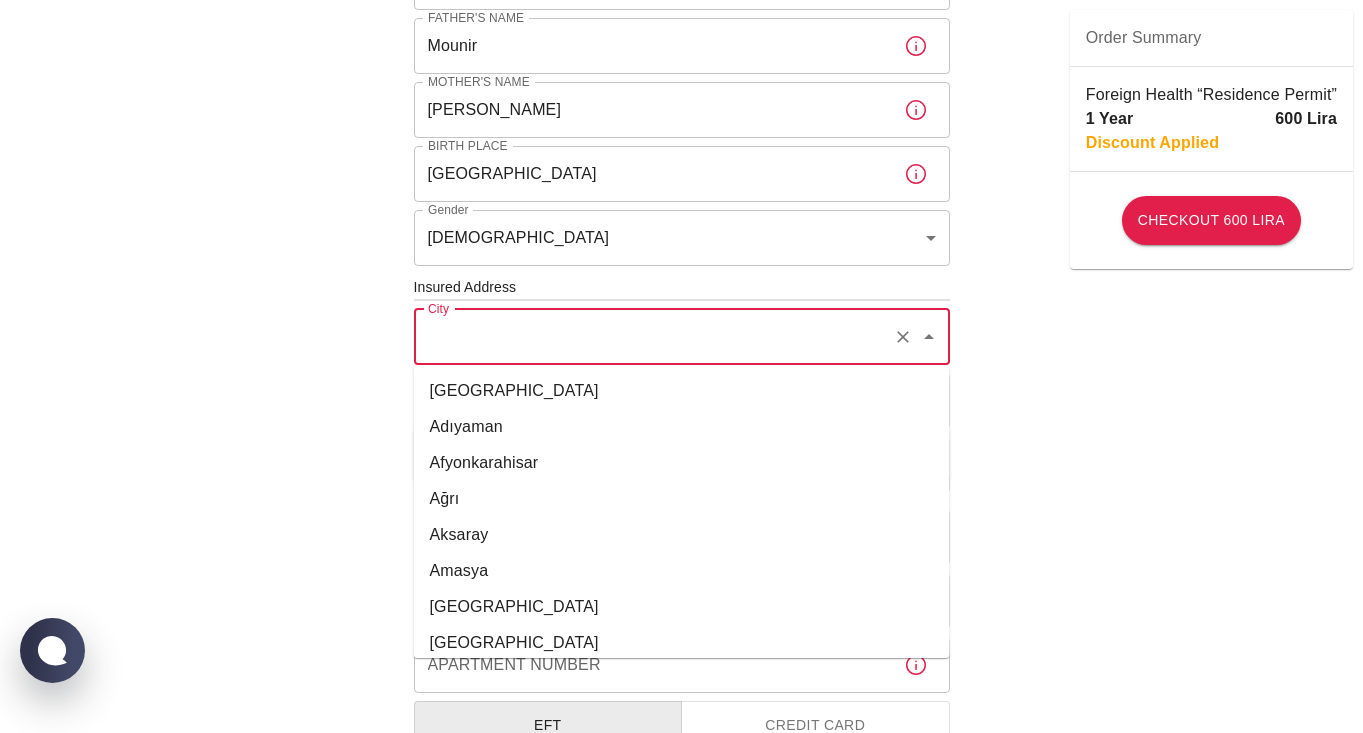 click on "City" at bounding box center (654, 337) 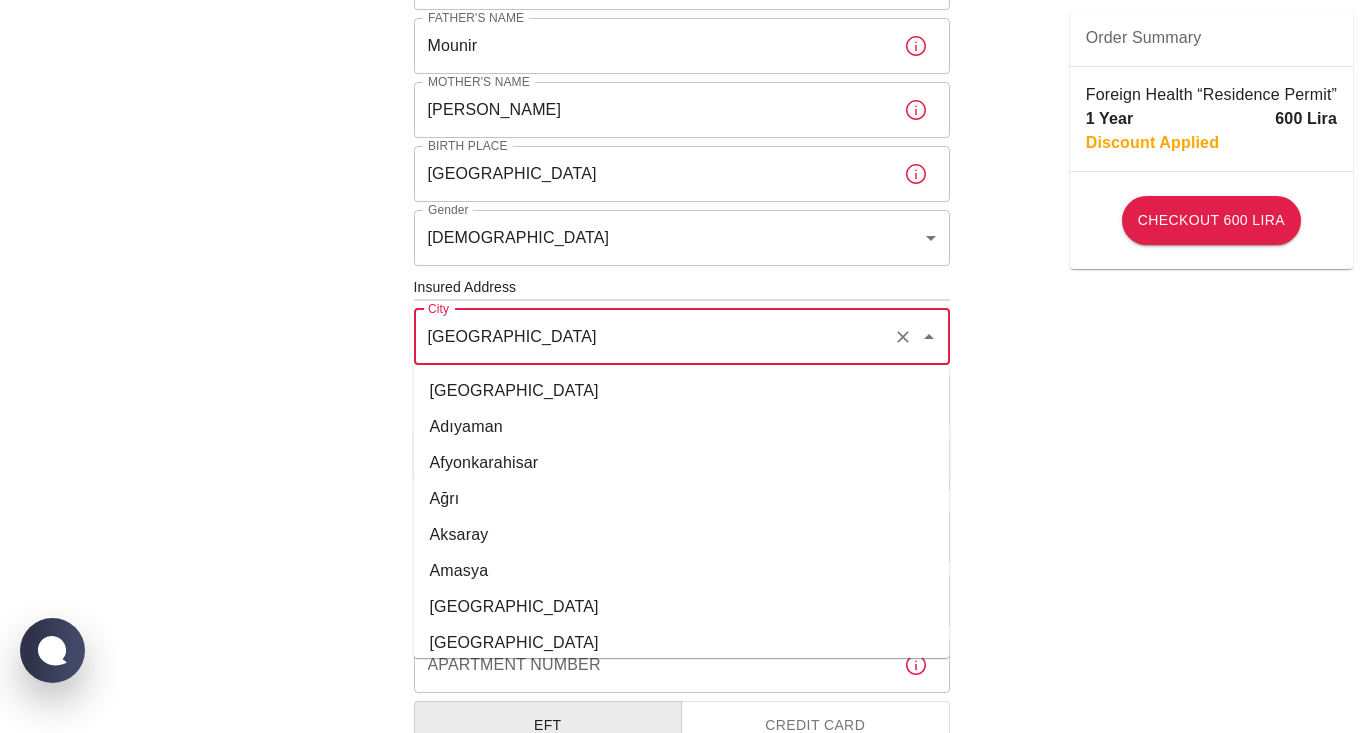 type on "Istanbul" 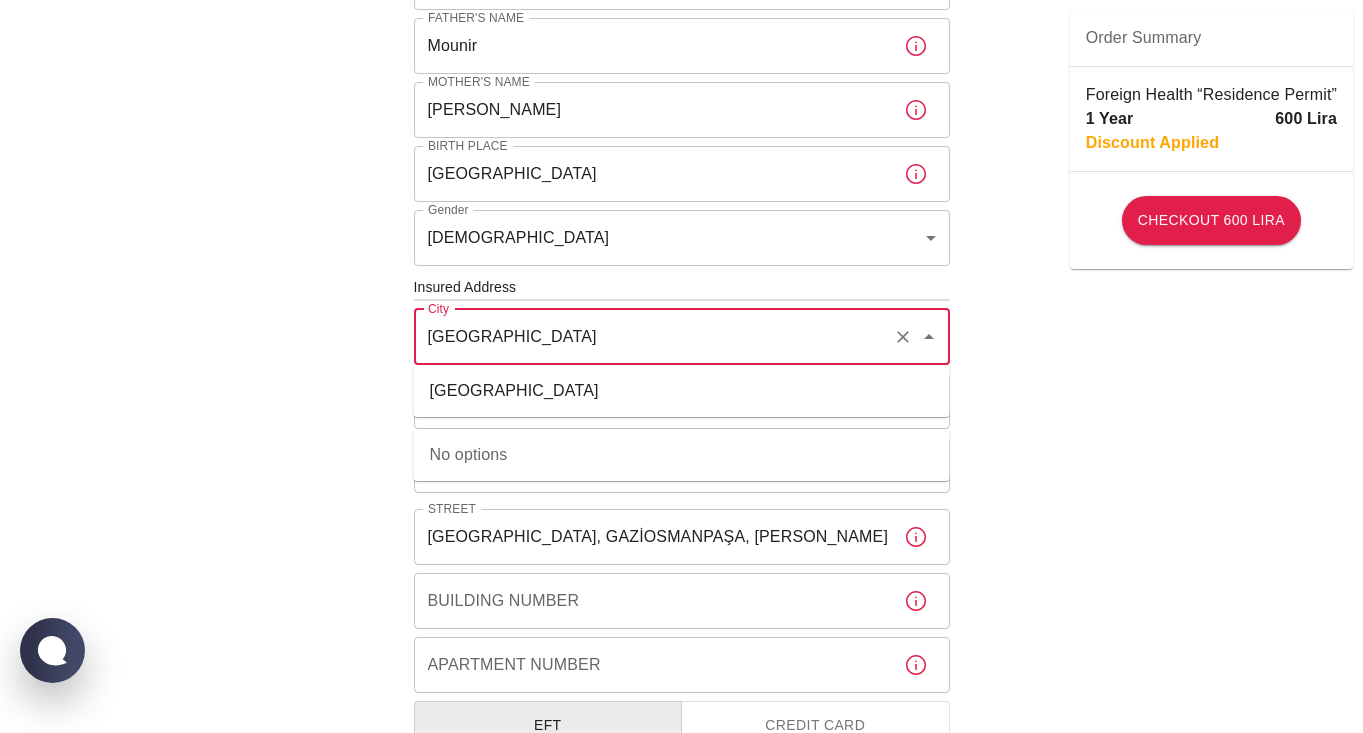 type 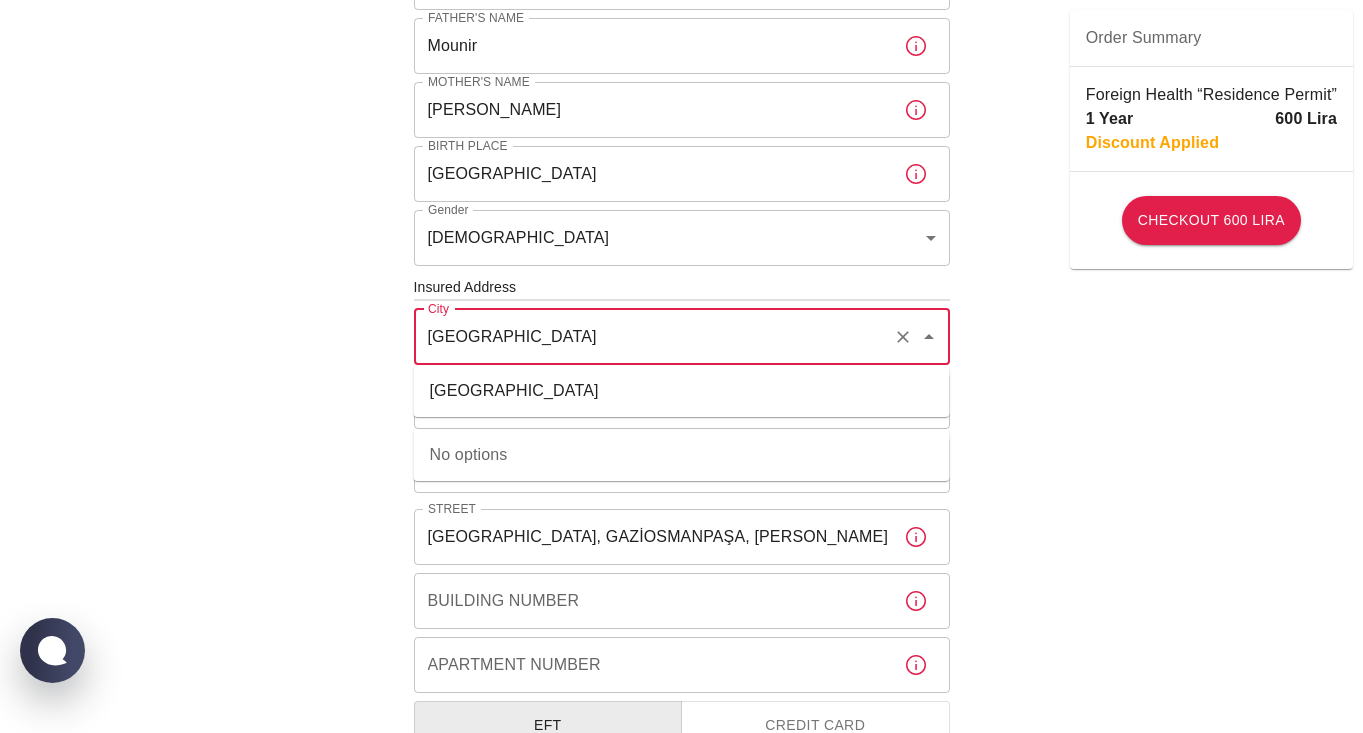 click on "No options" at bounding box center (682, 455) 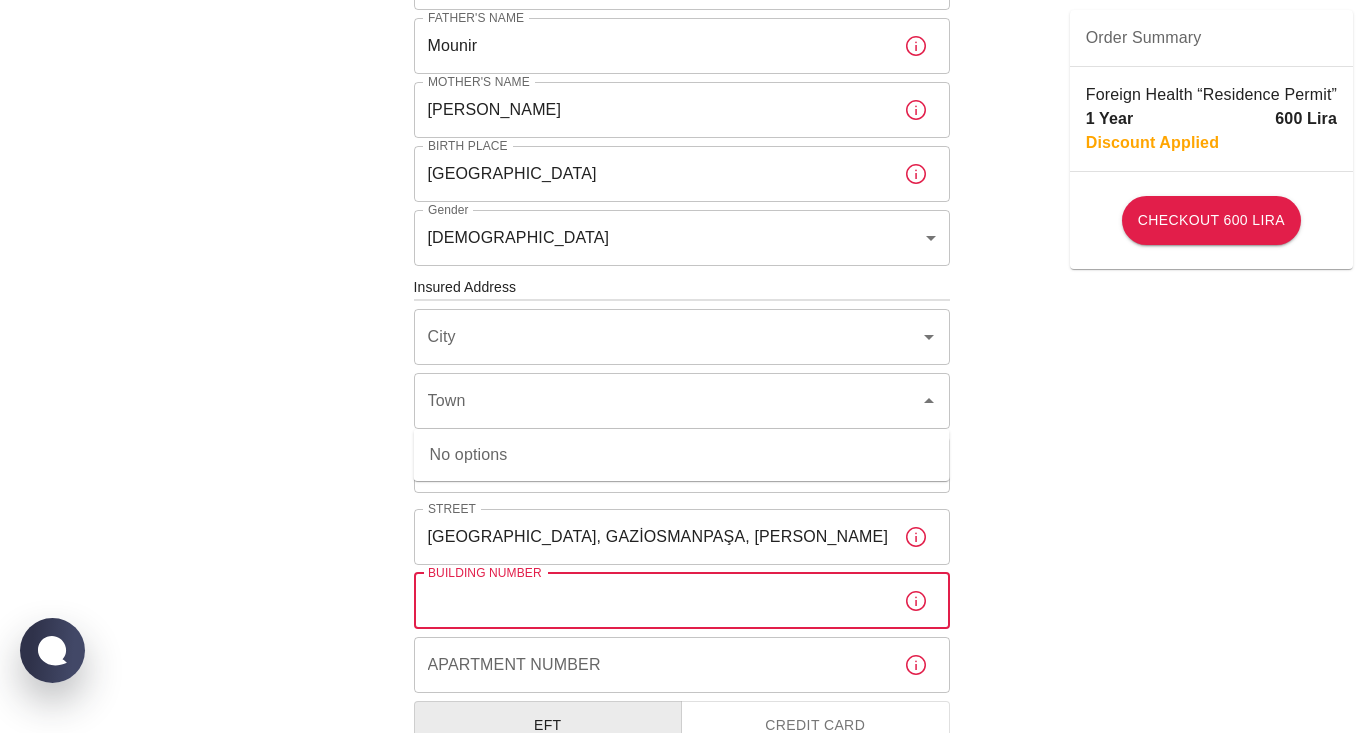 click on "Building Number" at bounding box center (651, 601) 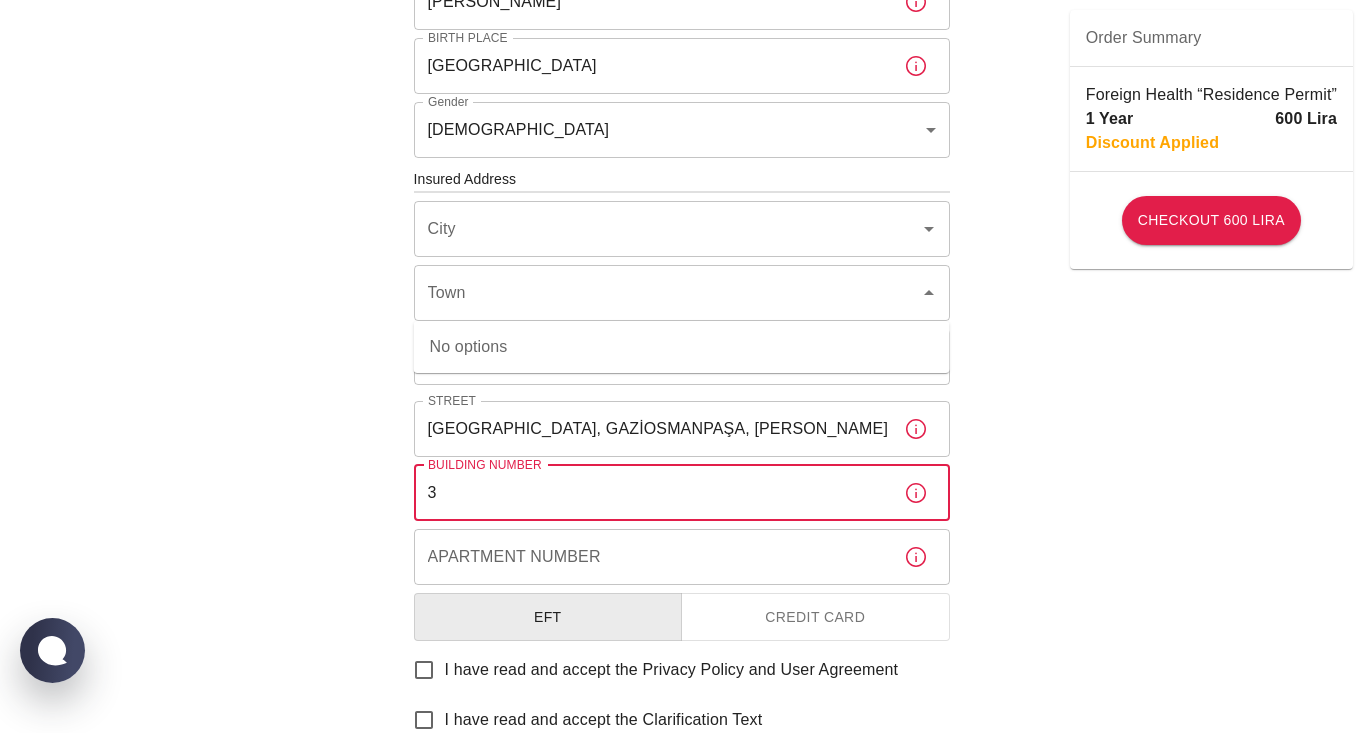 scroll, scrollTop: 603, scrollLeft: 0, axis: vertical 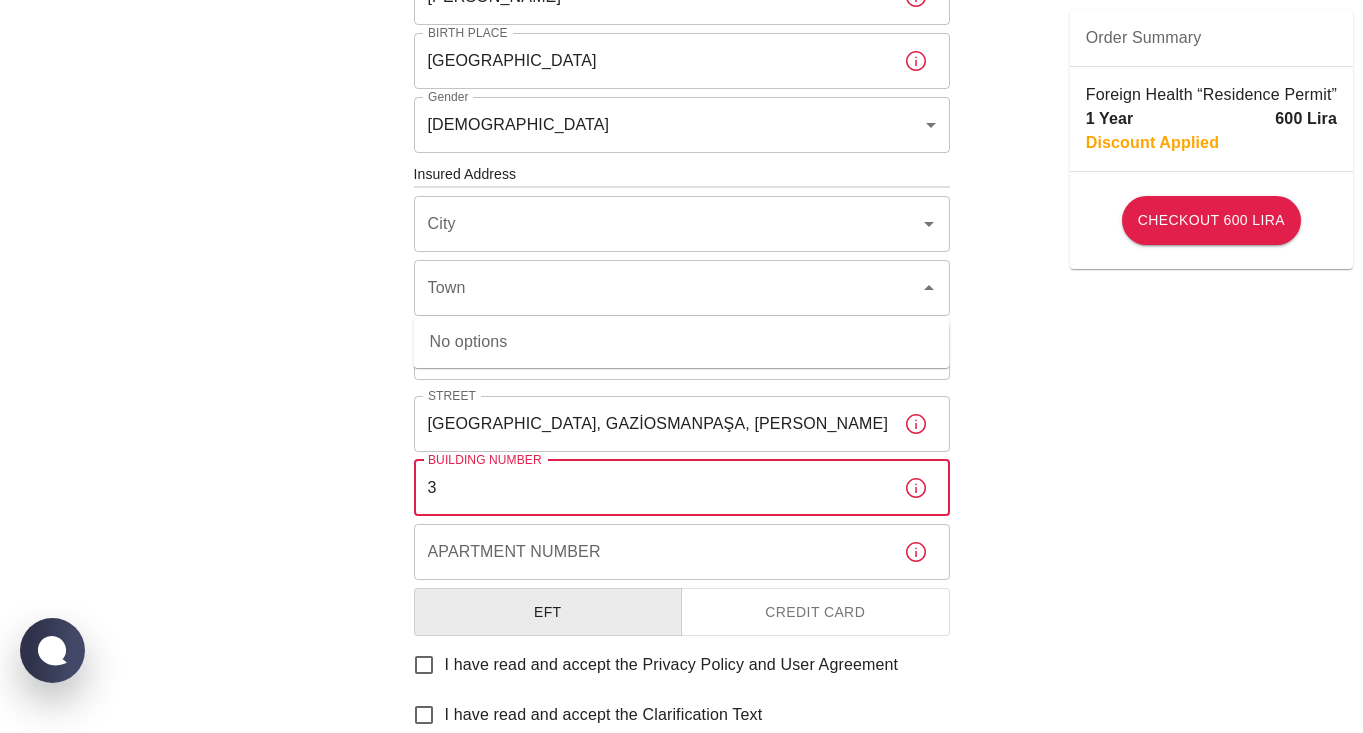 type on "3" 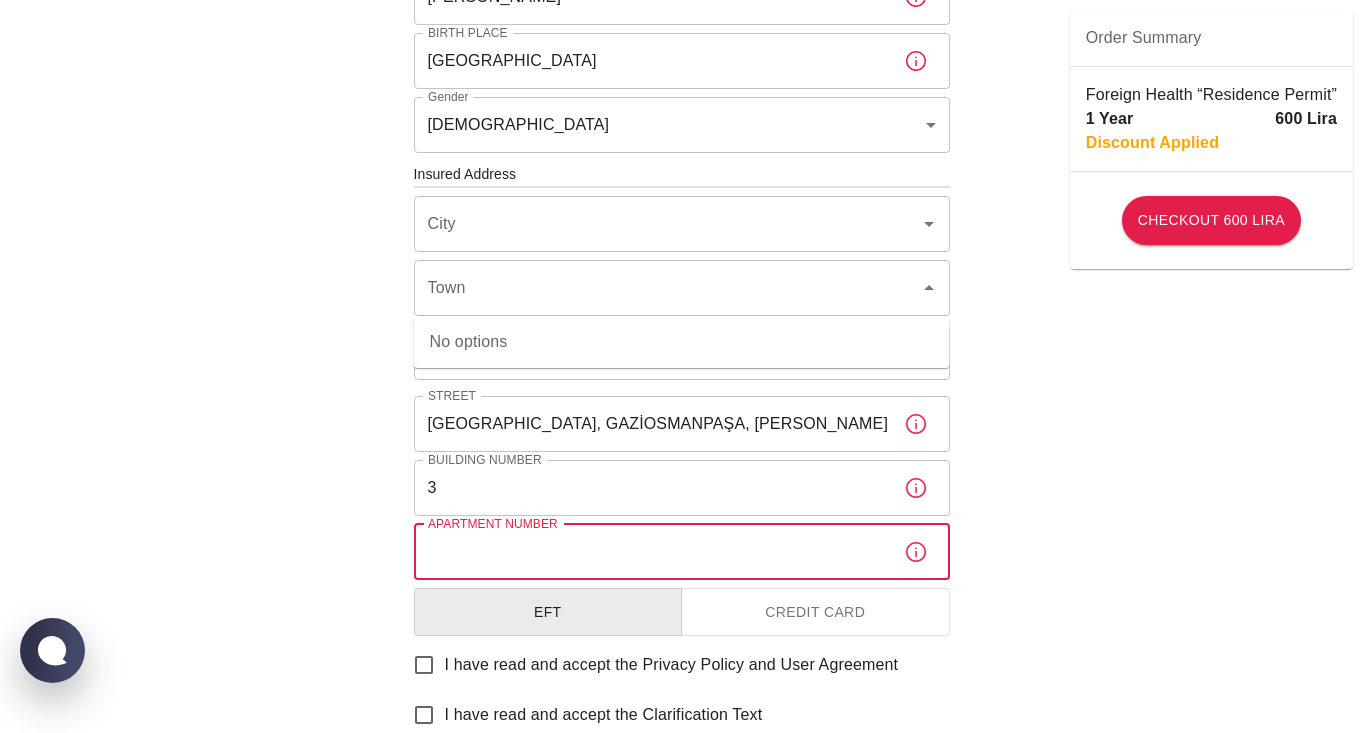click on "Apartment Number" at bounding box center (651, 552) 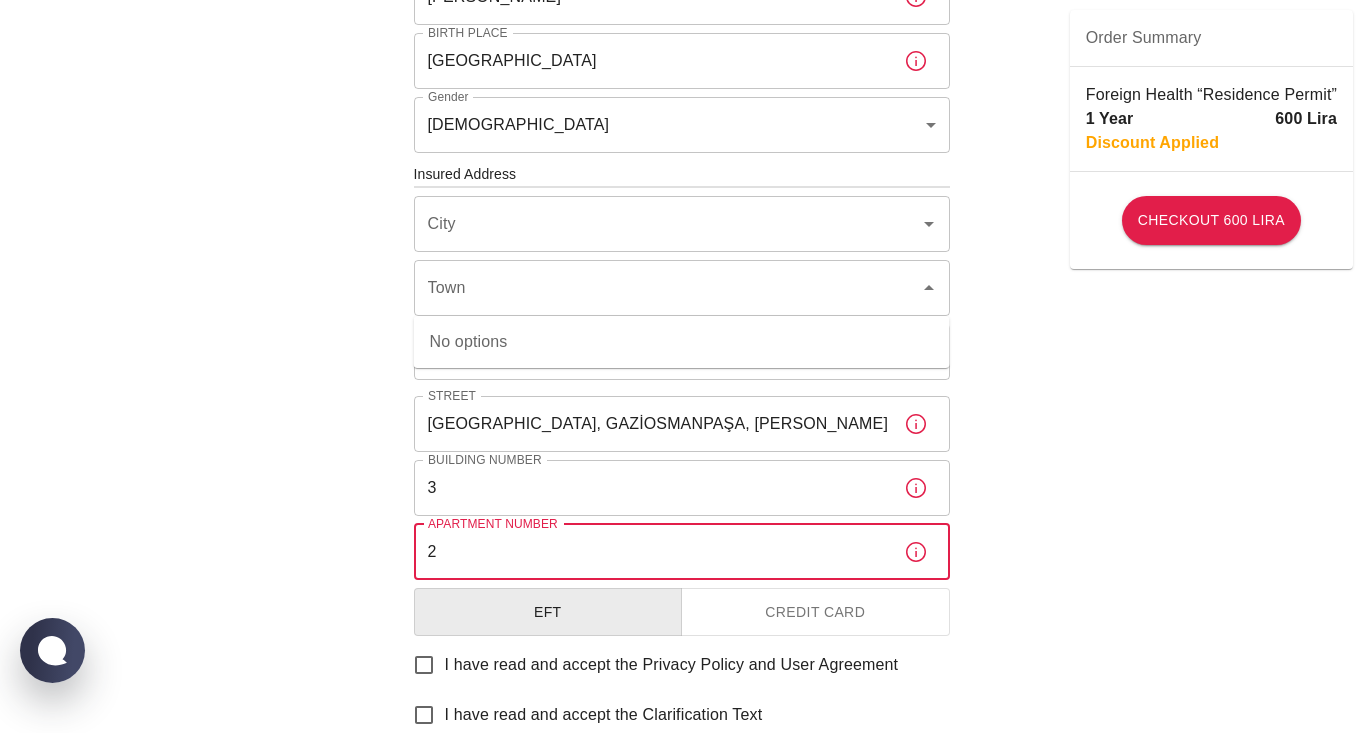 type on "2" 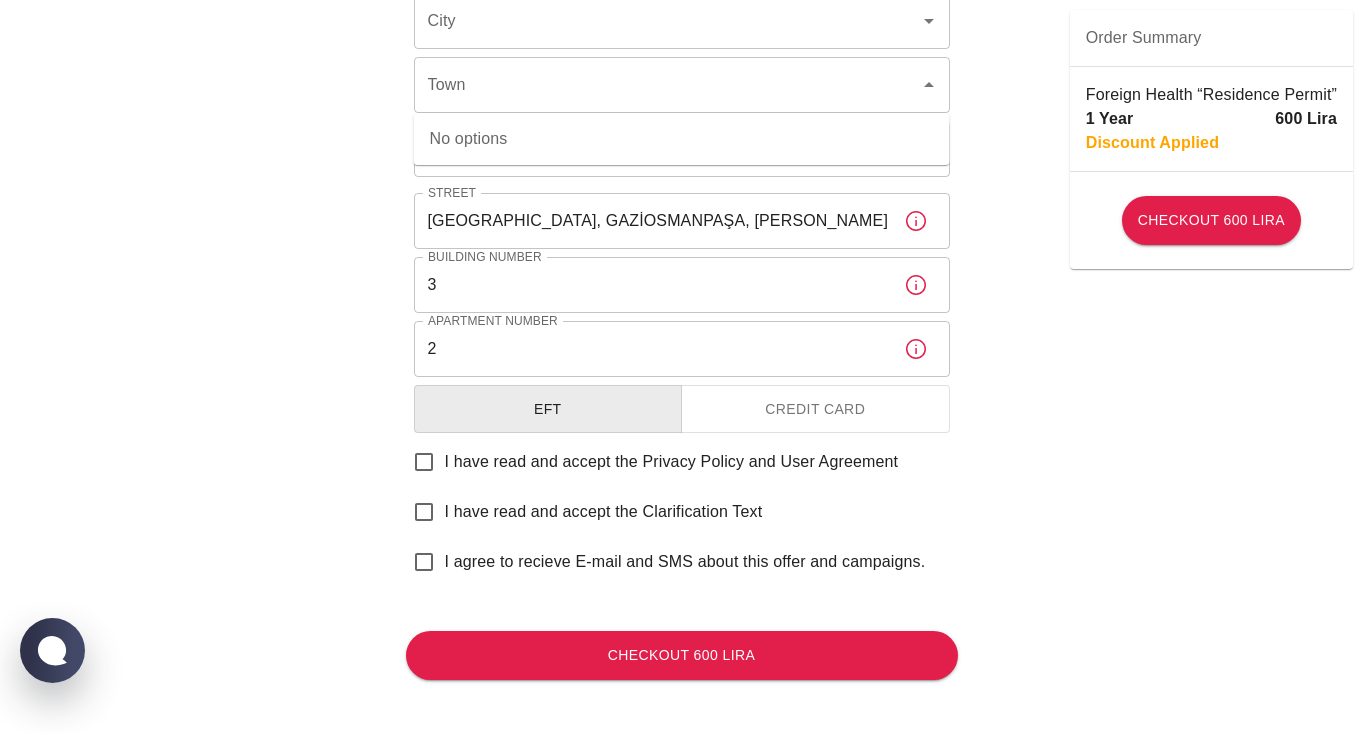 scroll, scrollTop: 804, scrollLeft: 0, axis: vertical 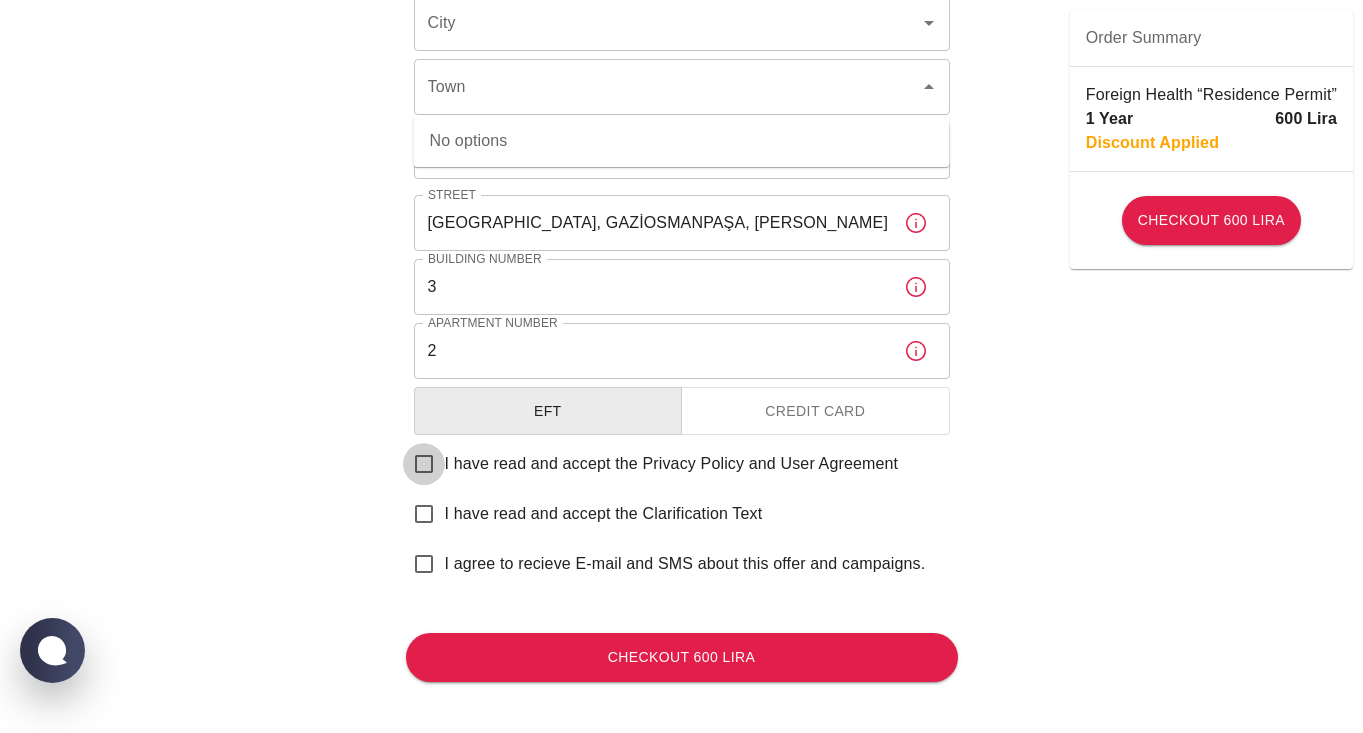 click on "I have read and accept the  Privacy Policy and User Agreement" at bounding box center [424, 464] 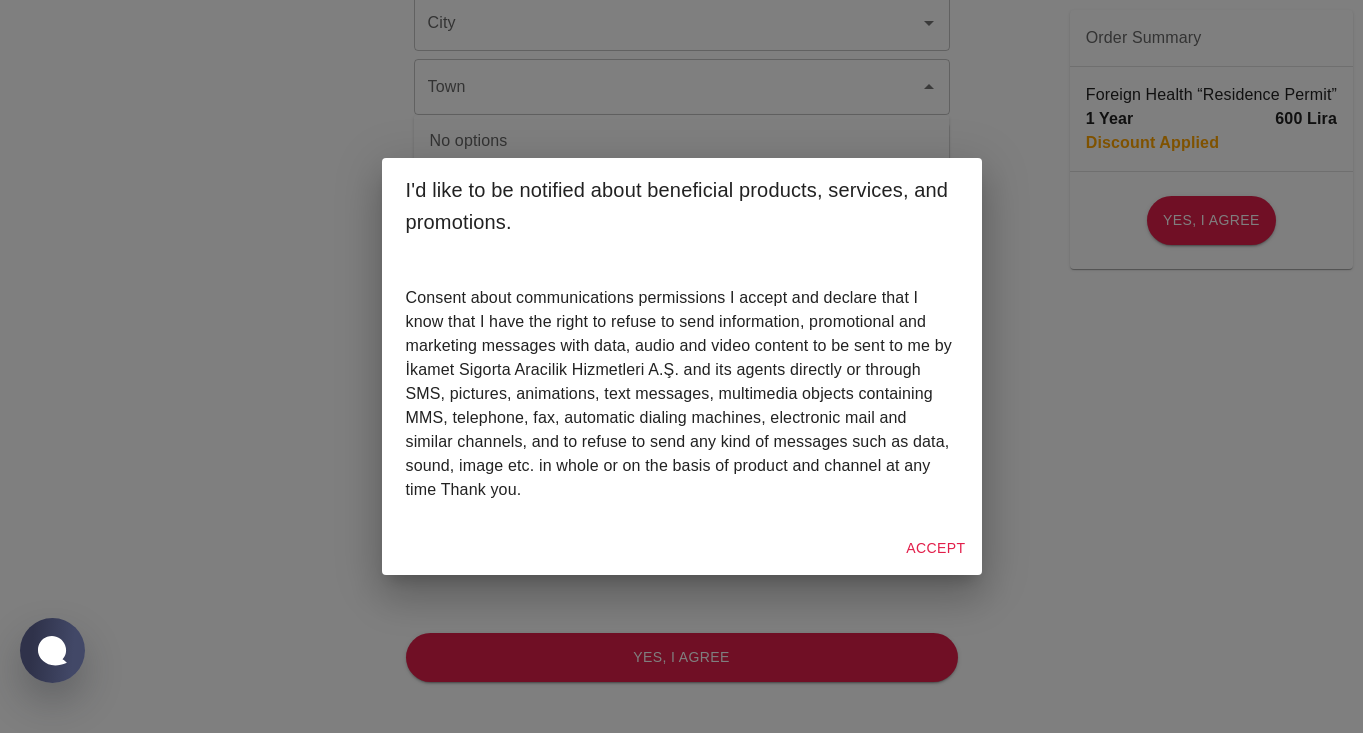 click on "I'd like to be notified about beneficial products, services, and promotions. Consent about communications permissions
I accept and declare that I know that I have the right to refuse to send information, promotional and marketing messages with data, audio and video content to be sent to me by İkamet Sigorta Aracilik Hizmetleri A.Ş. and its agents directly or through SMS, pictures, animations, text messages, multimedia objects containing MMS, telephone, fax, automatic dialing machines, electronic mail and similar channels, and to refuse to send any kind of messages such as data, sound, image etc. in whole or on the basis of product and channel at any time Thank you. Accept" at bounding box center (681, 366) 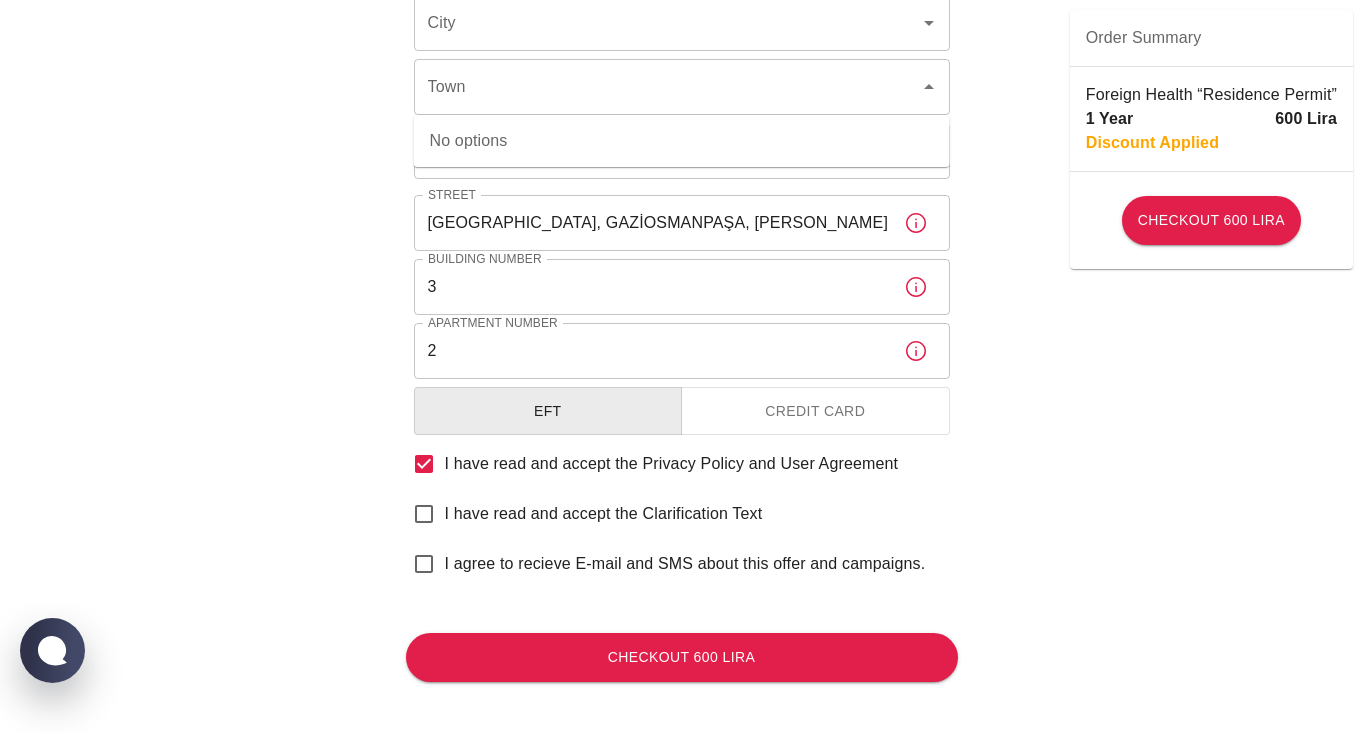 scroll, scrollTop: 817, scrollLeft: 0, axis: vertical 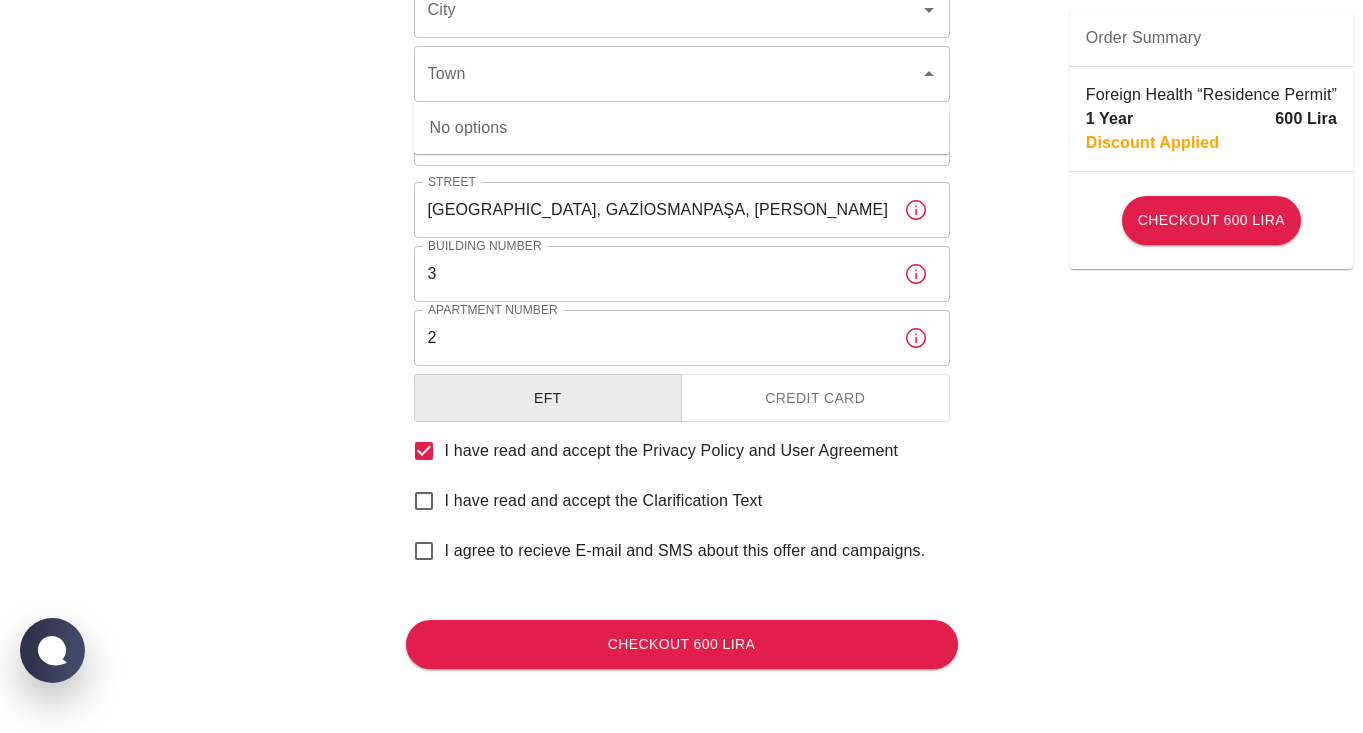 click on "I have read and accept the  Clarification Text" at bounding box center (424, 501) 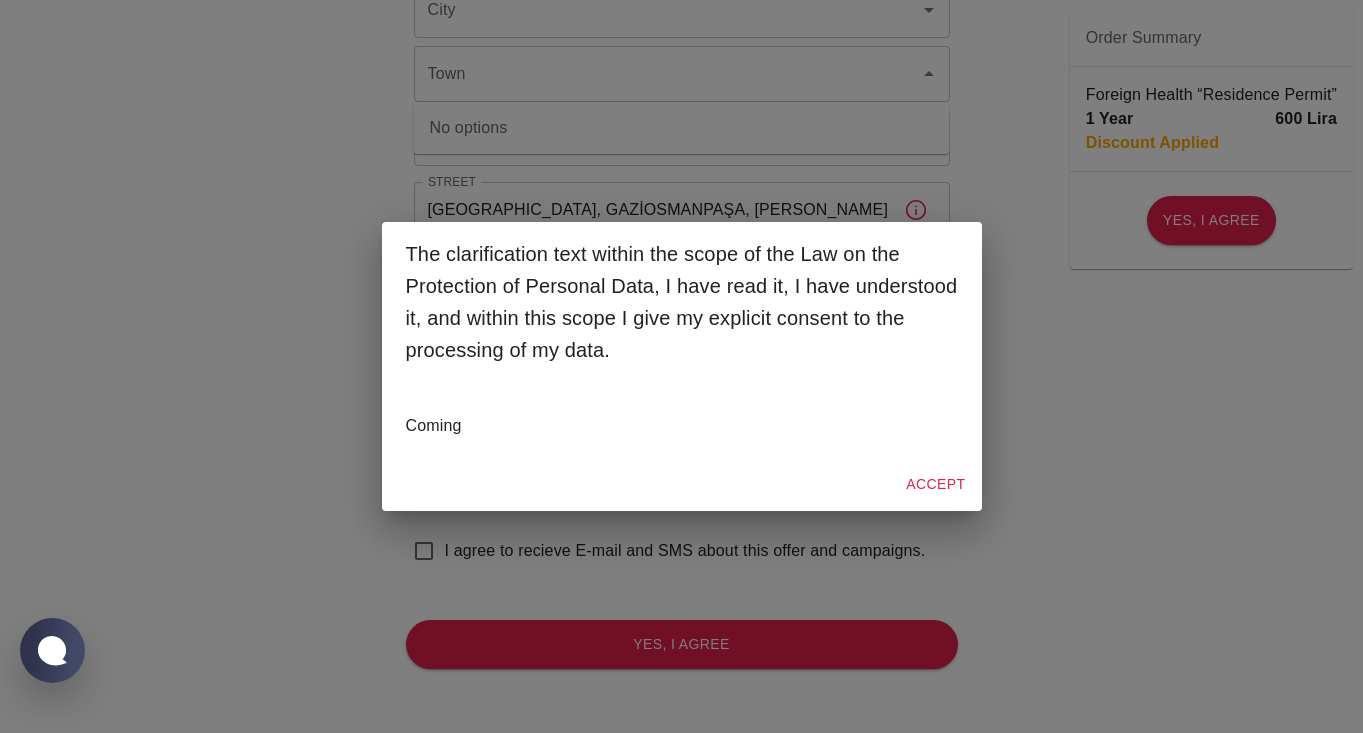 click on "Coming" at bounding box center (682, 426) 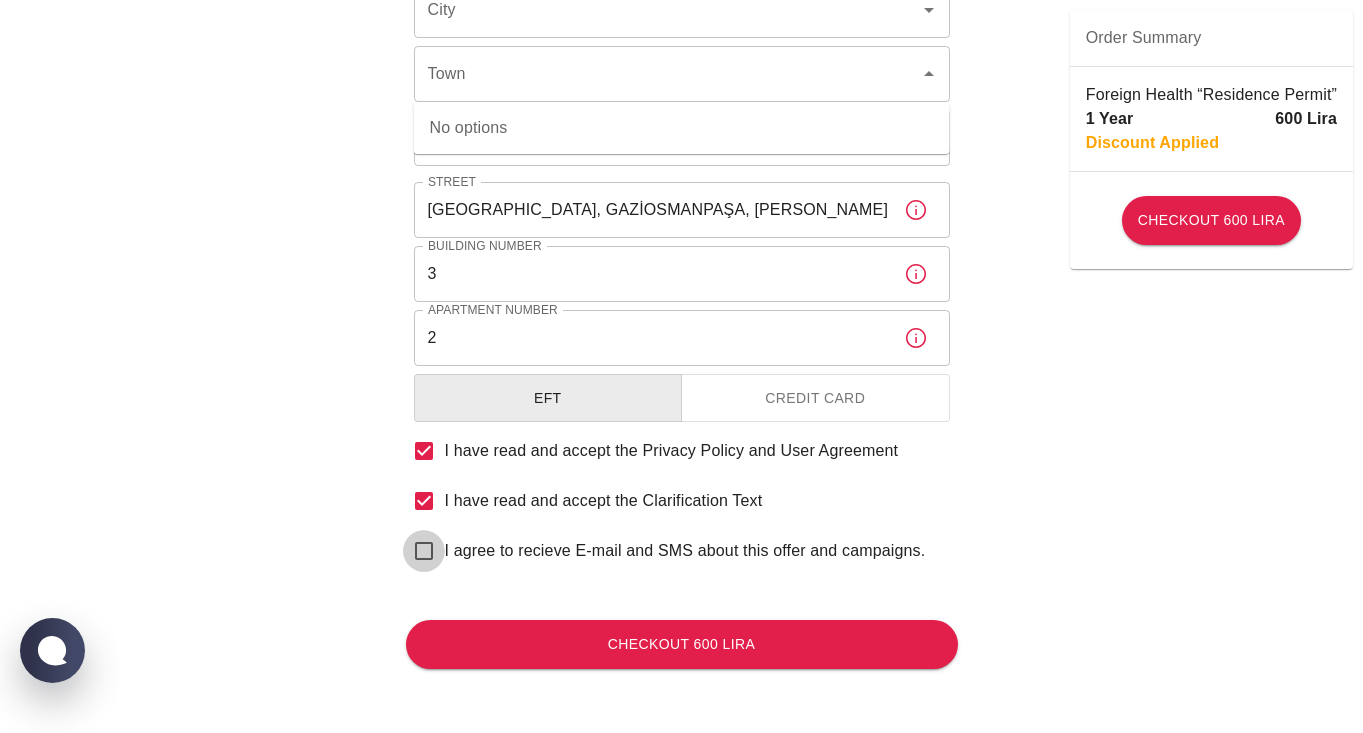 click on "I agree to recieve E-mail and SMS about this offer and campaigns." at bounding box center [424, 551] 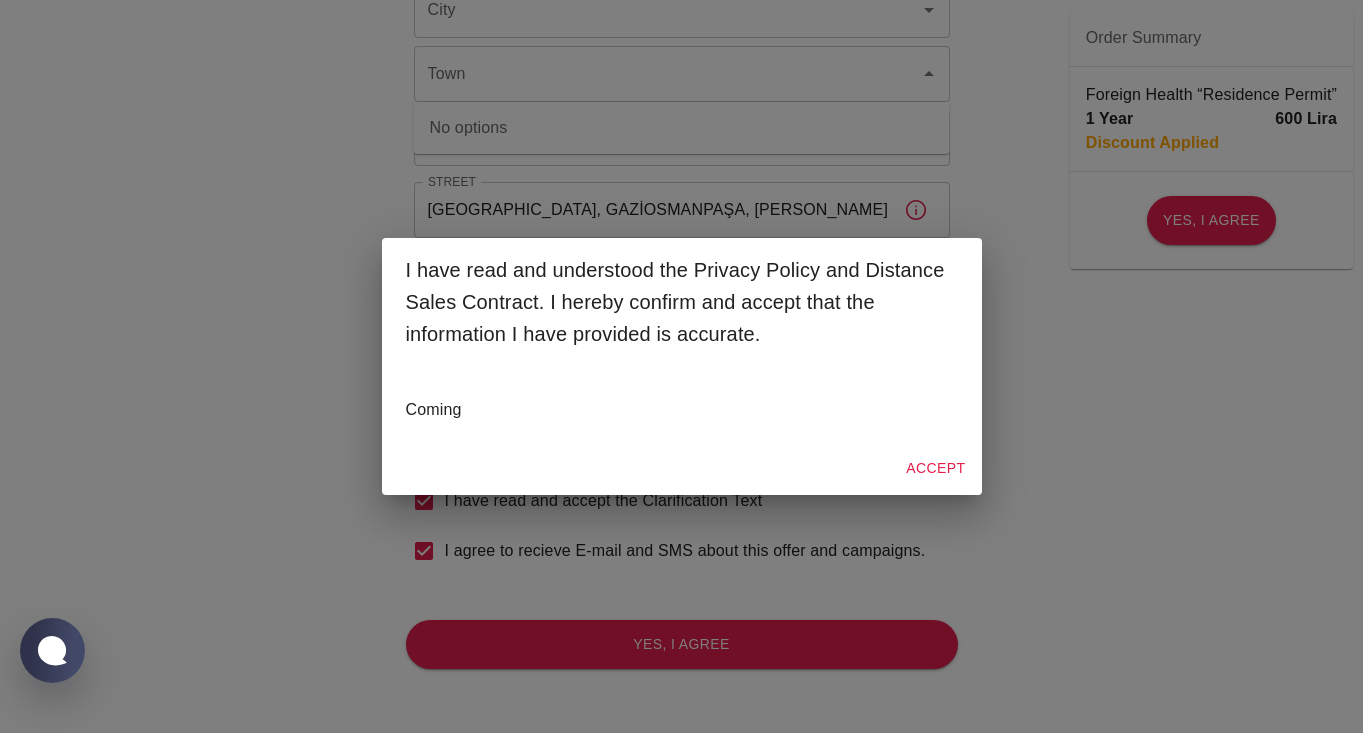 click on "Accept" at bounding box center [935, 468] 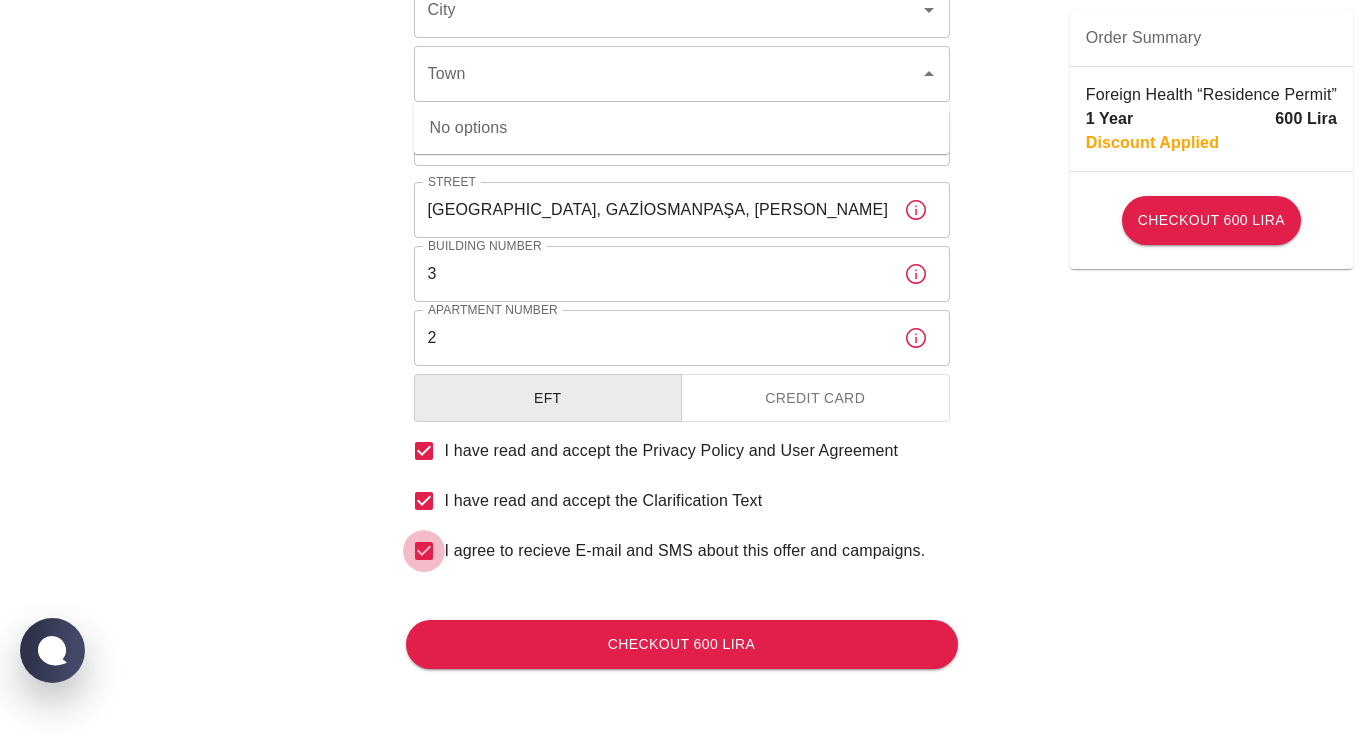 click on "I agree to recieve E-mail and SMS about this offer and campaigns." at bounding box center (424, 551) 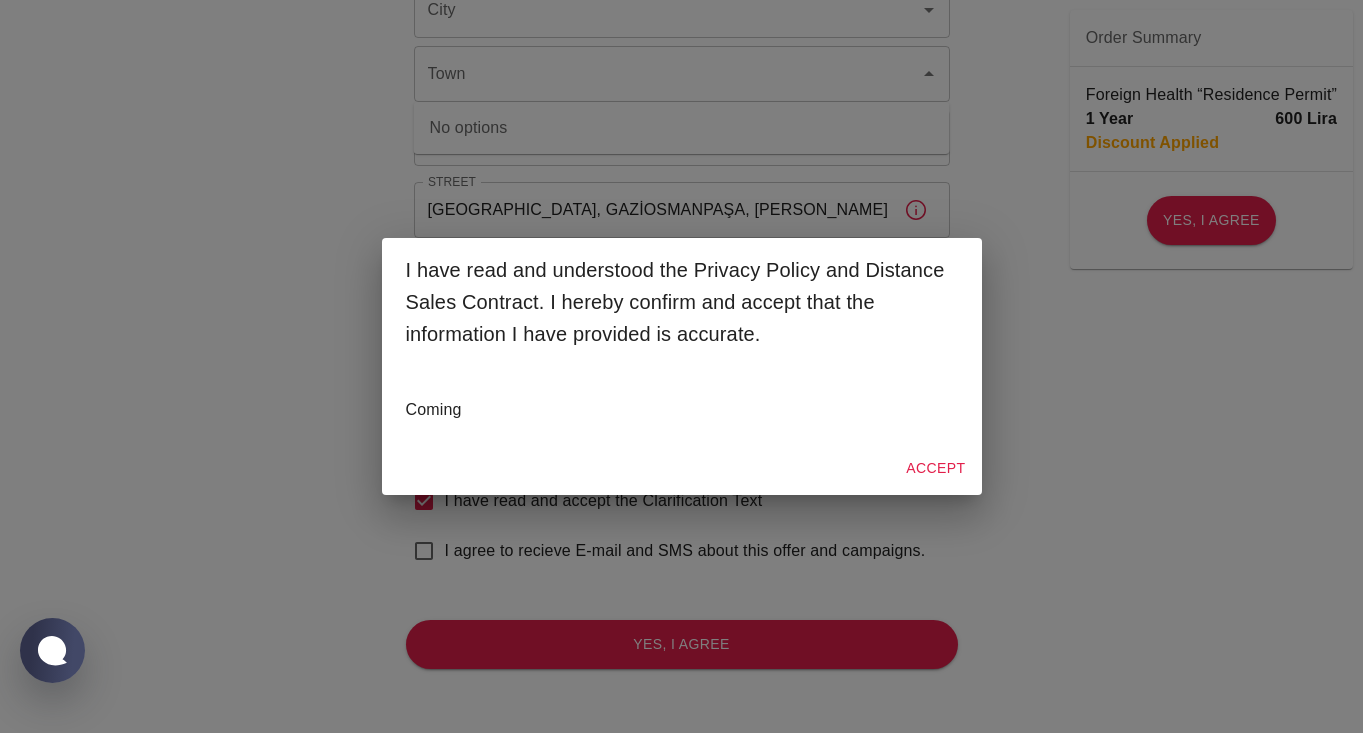 click on "I have read and understood the Privacy Policy and Distance Sales Contract. I hereby confirm and accept that the information I have provided is accurate. Coming Accept" at bounding box center (681, 366) 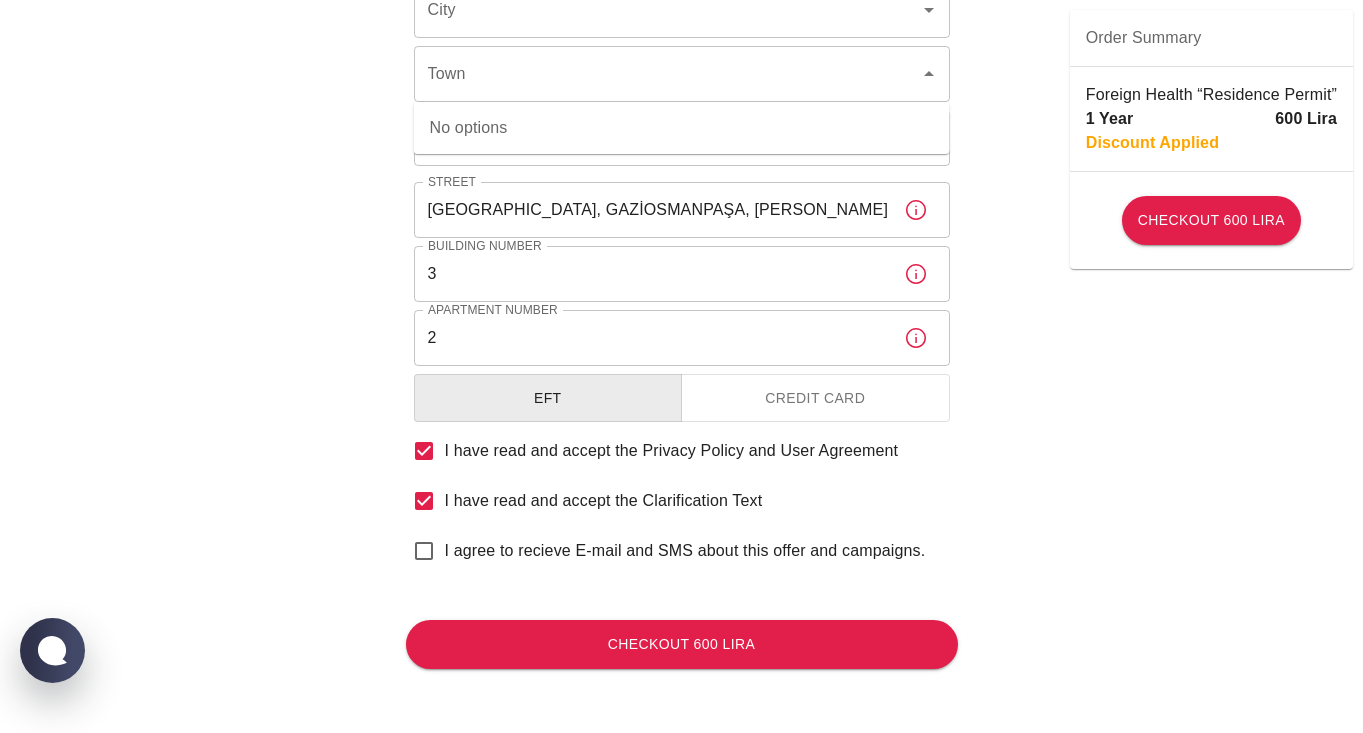 click on "İSTANBUL, GAZİOSMANPAŞA, YENİ MAHALLE" at bounding box center (651, 210) 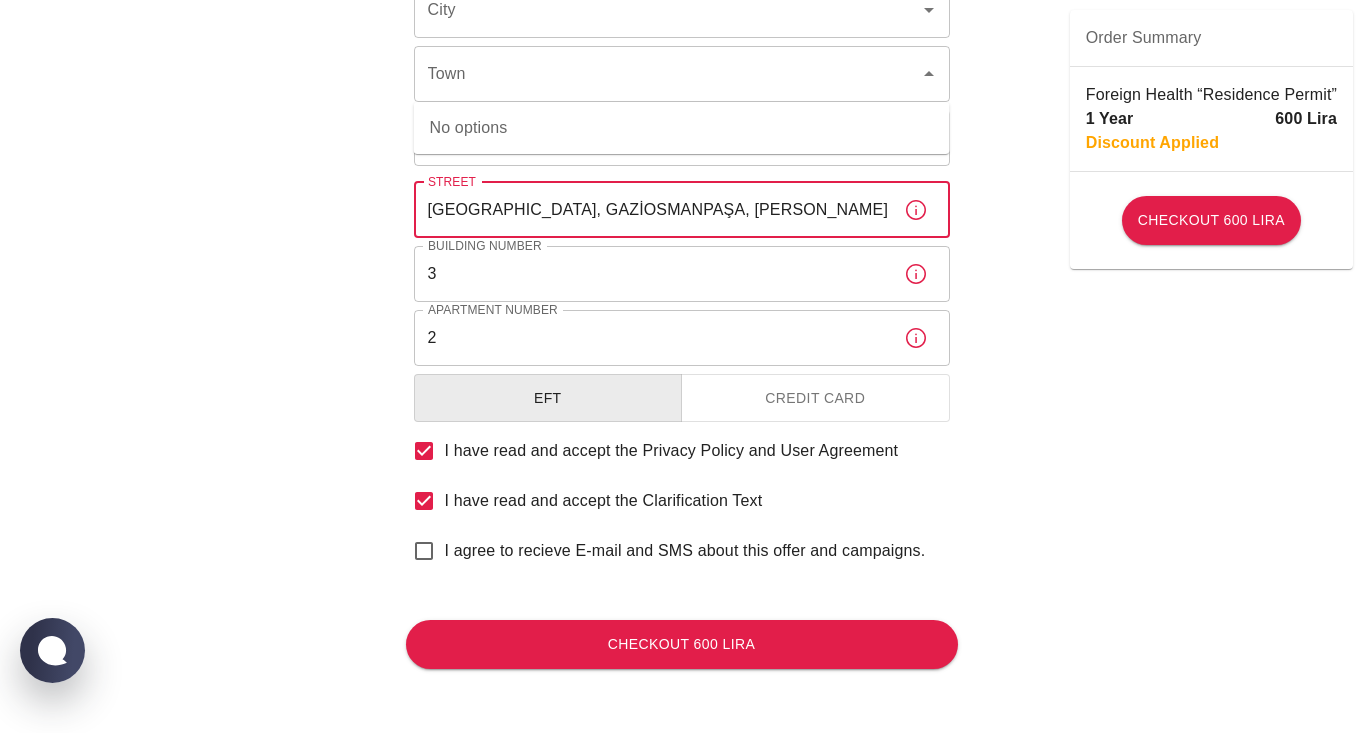 type on "İSTANBUL, GAZİOSMANPAŞA, YENİ MAHALLE 5386/1" 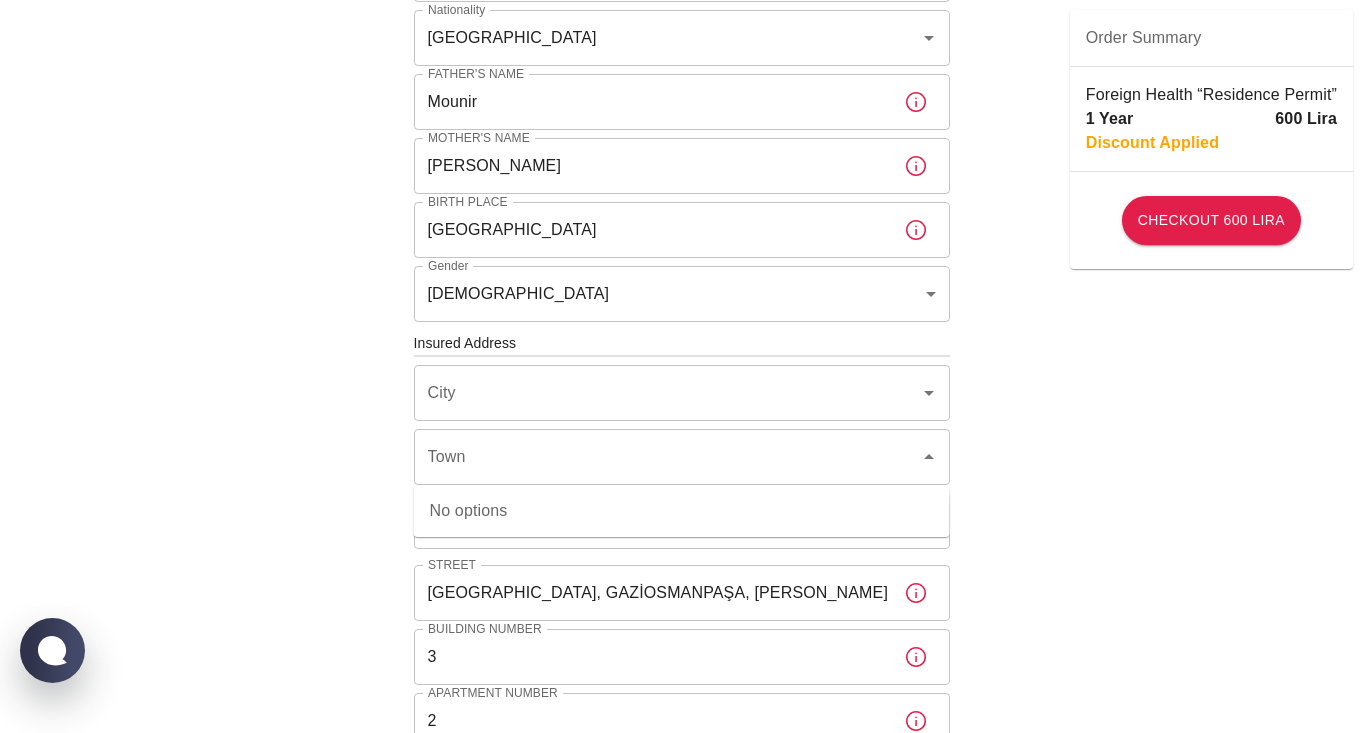 scroll, scrollTop: 817, scrollLeft: 0, axis: vertical 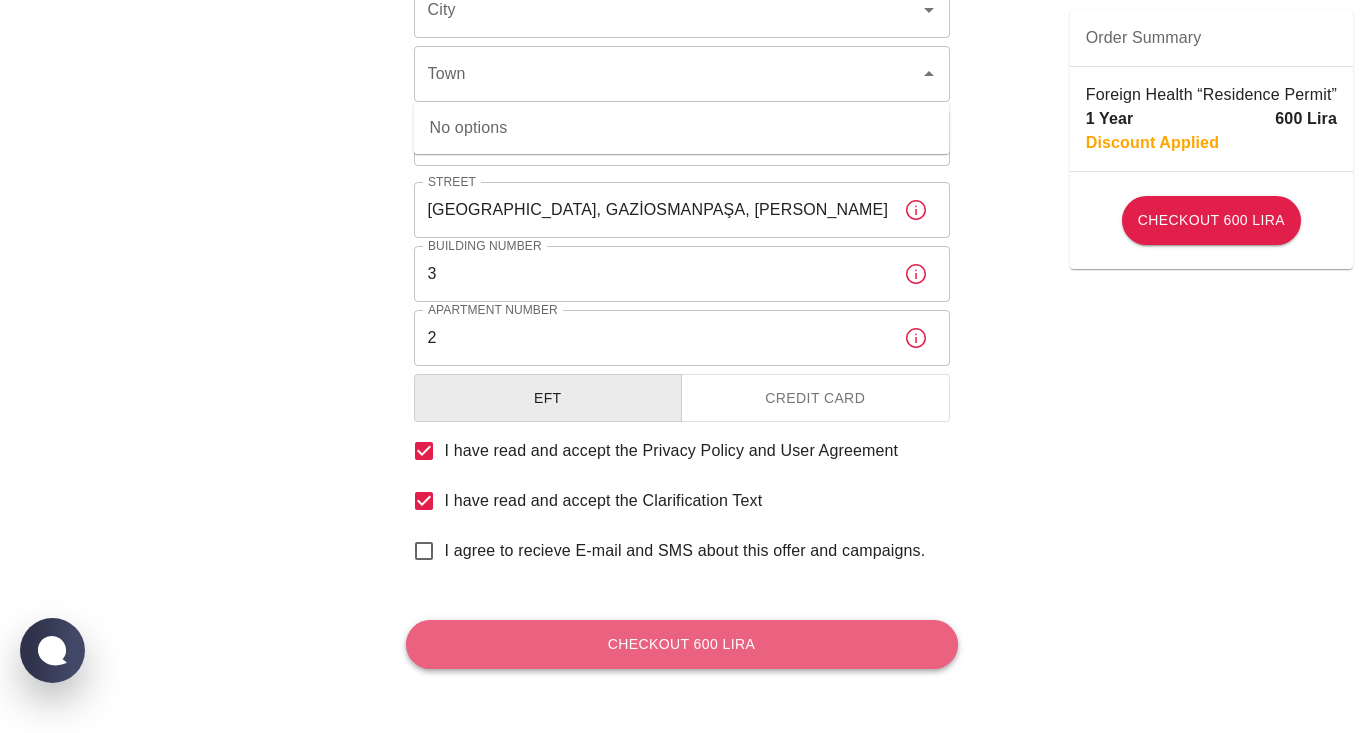 click on "Checkout 600 Lira" at bounding box center [682, 644] 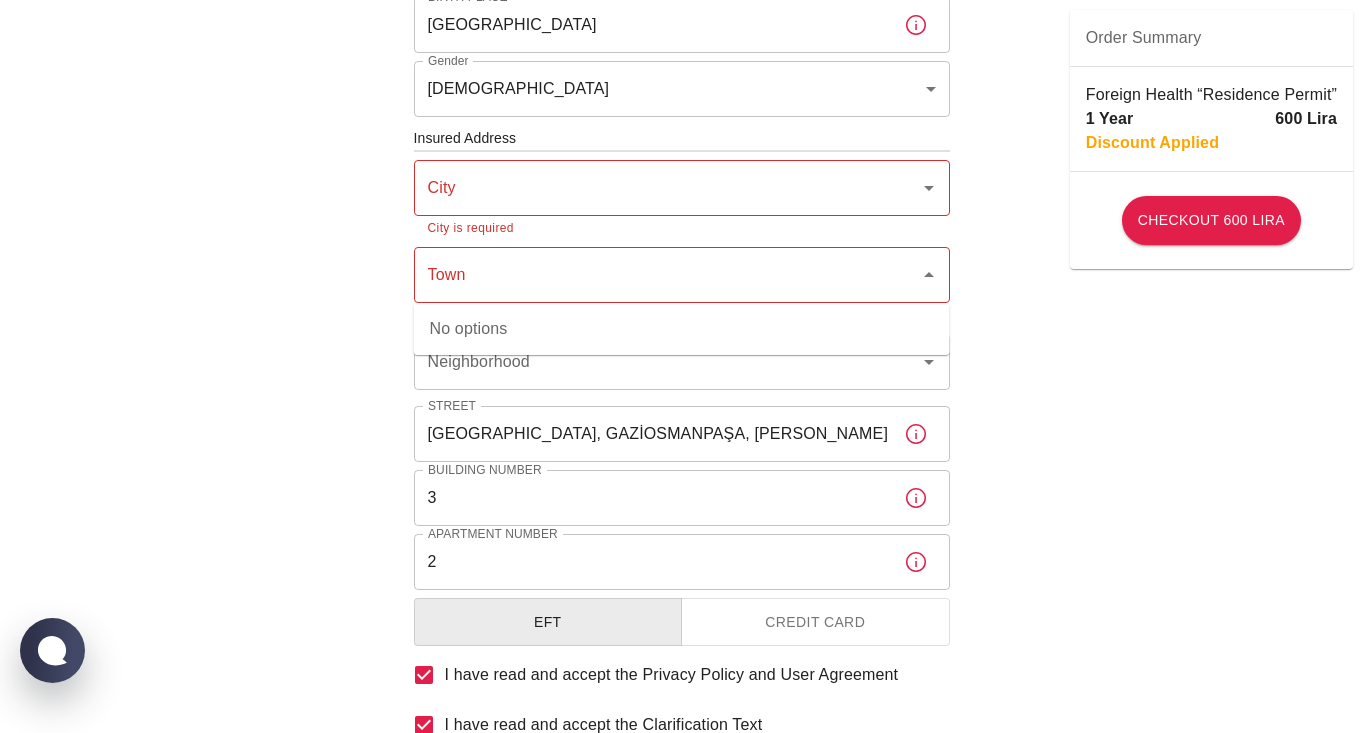 scroll, scrollTop: 574, scrollLeft: 0, axis: vertical 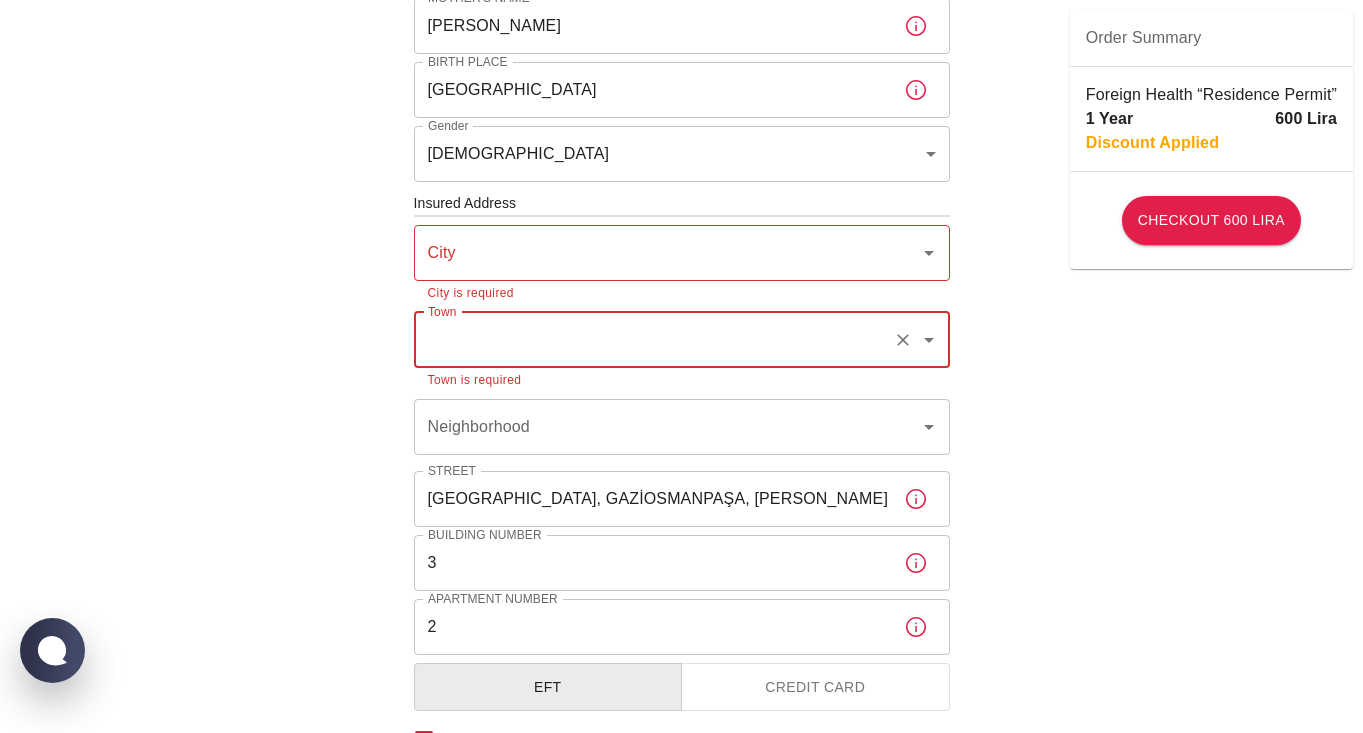 click on "Town" at bounding box center (654, 340) 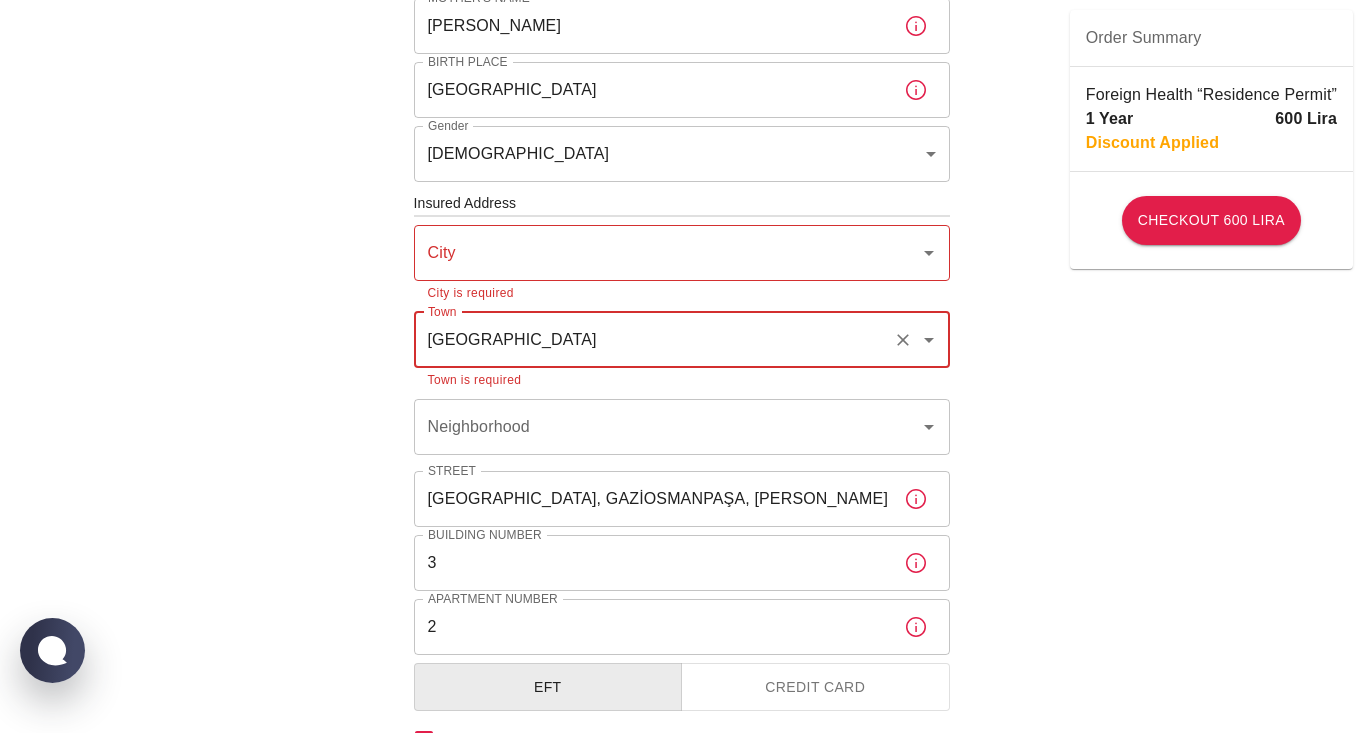 type on "Istanbul" 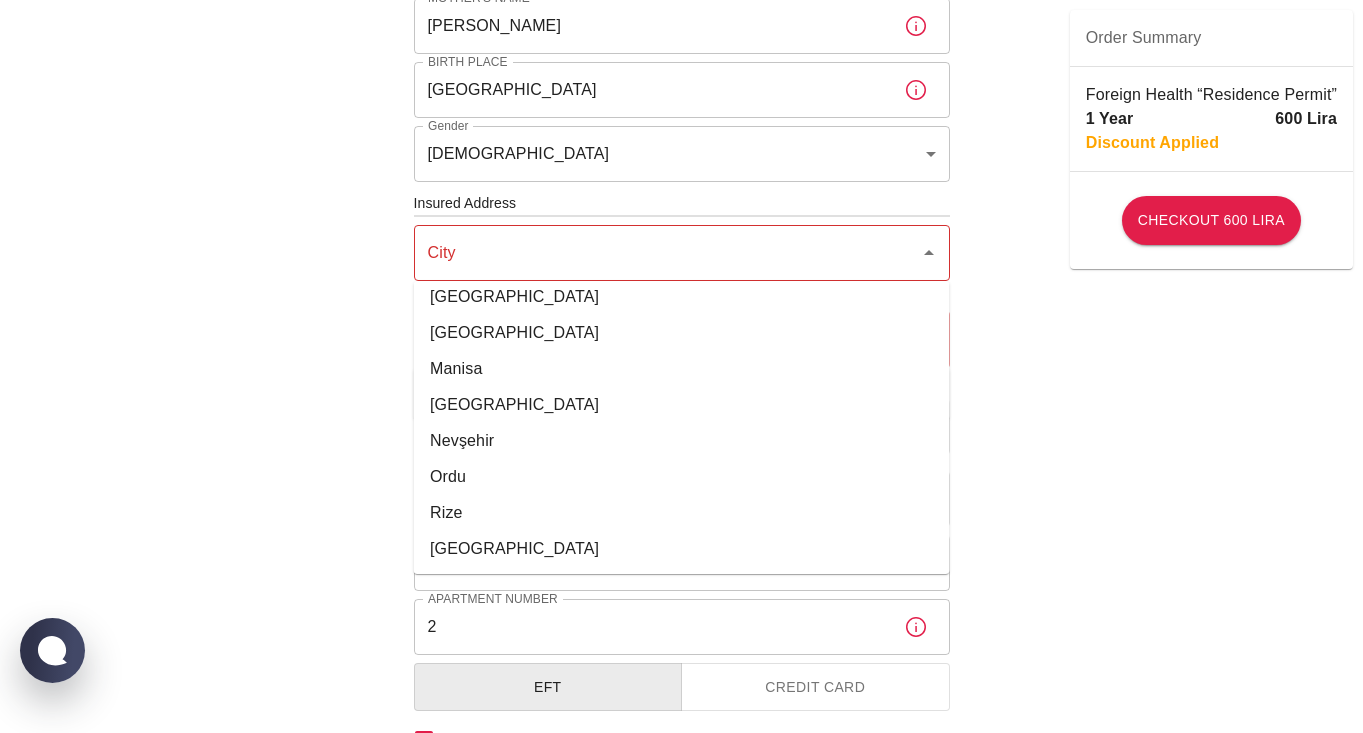 scroll, scrollTop: 477, scrollLeft: 0, axis: vertical 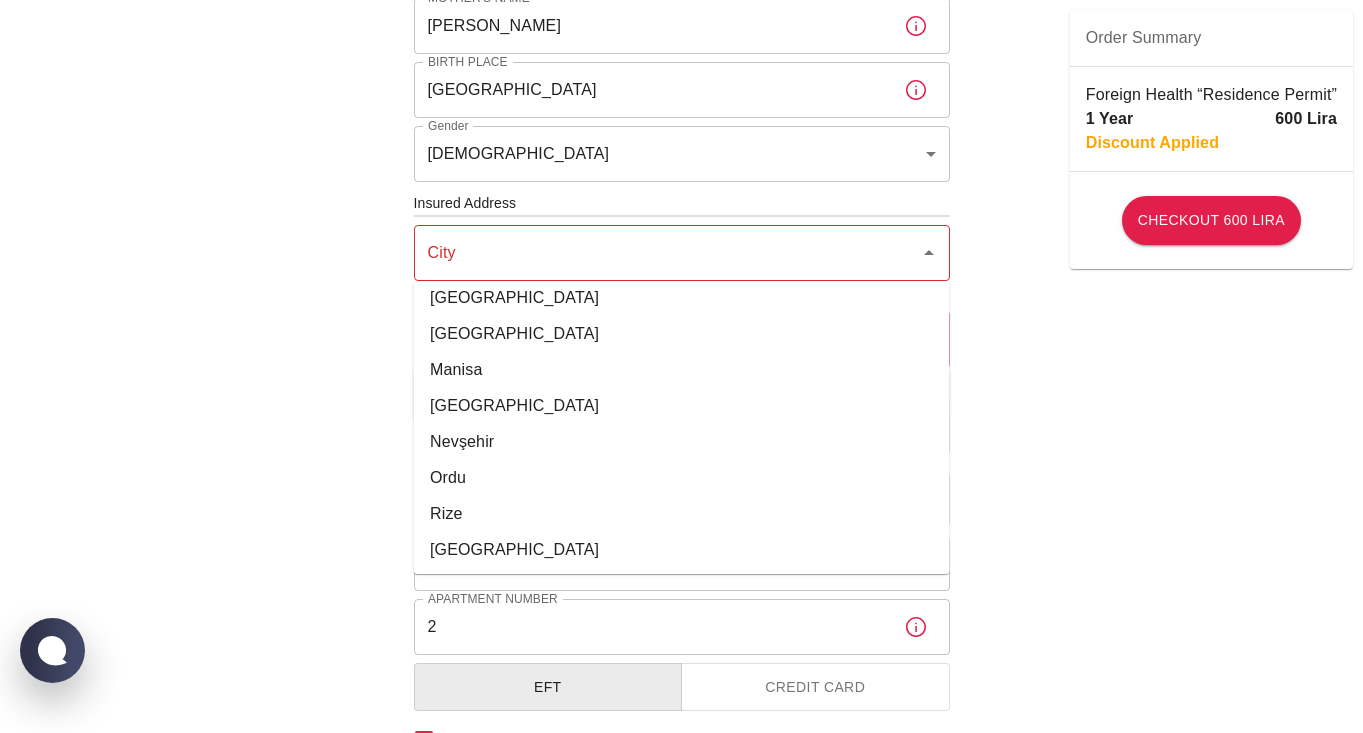 click on "İstanbul" at bounding box center (682, 298) 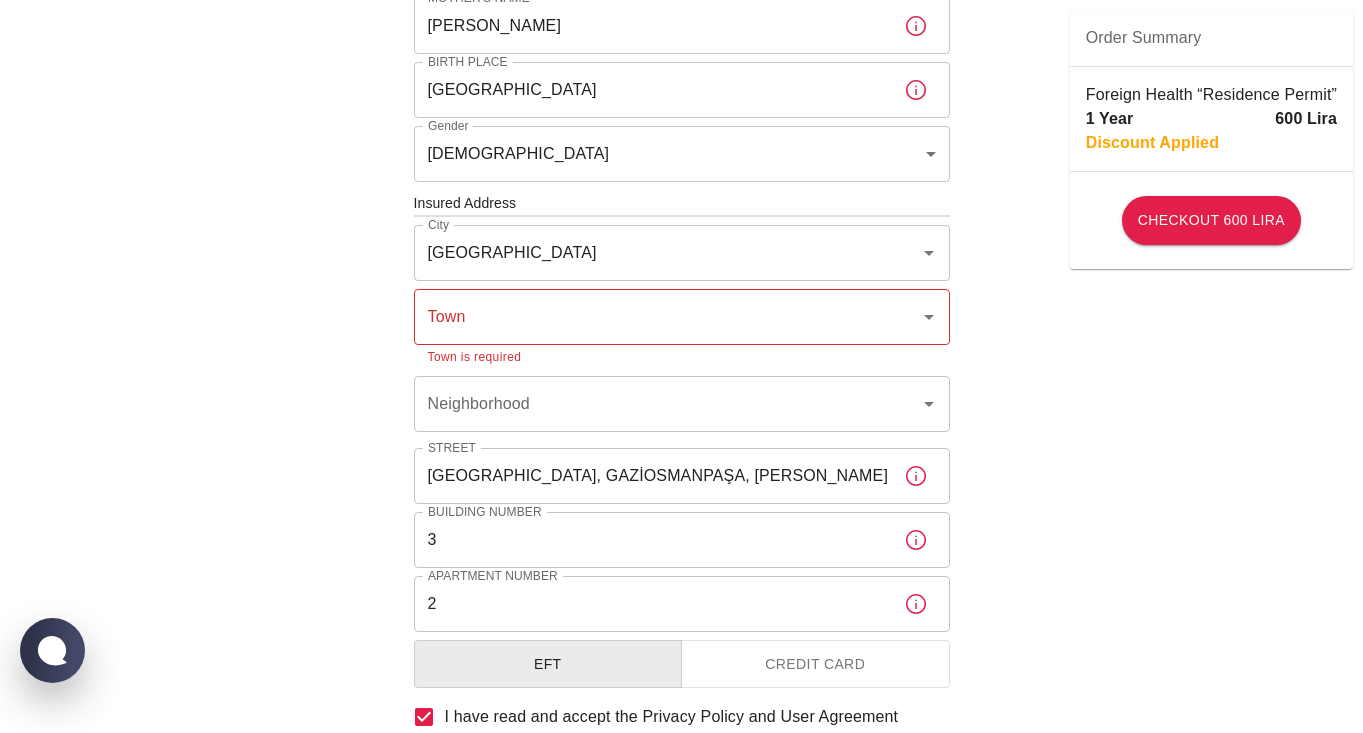 click on "To apply for the foreign health insurance, let’s double-check a few details. To get started, answer a few questions. Start Date: 02/07/2025 Start Date: Policy Period 1 Year b7343ef8-d55e-4554-96a8-76e30347e985 Policy Period Document Type Identity Card id Document Type Passport or Kimlik Number 99096198180 Passport or Kimlik Number Nationality Tunisia Nationality Father's Name Mounir Father's Name Mother's Name Wasila Mother's Name Birth Place Tunis Birth Place Gender Female female Gender Insured Address City İstanbul City Town Town Town is required Neighborhood Neighborhood Street İSTANBUL, GAZİOSMANPAŞA, YENİ MAHALLE 5386/1 Street Building Number 3 Building Number Apartment Number 2 Apartment Number EFT Credit Card I have read and accept the  Privacy Policy and User Agreement I have read and accept the  Clarification Text I agree to recieve E-mail and SMS about this offer and campaigns. Order Summary Foreign Health “Residence Permit” 1 Year 600 Lira Discount Applied Checkout 600 Lira" at bounding box center [681, 212] 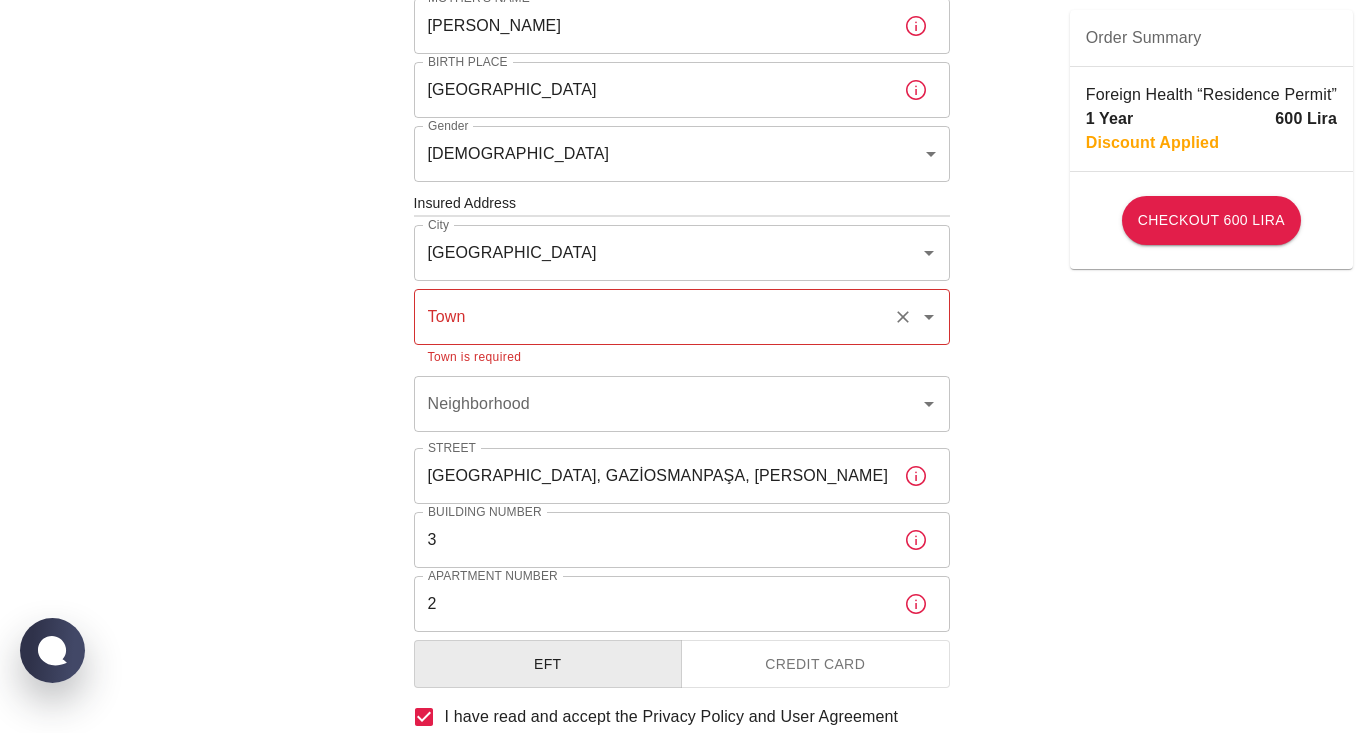 click on "Town" at bounding box center [654, 317] 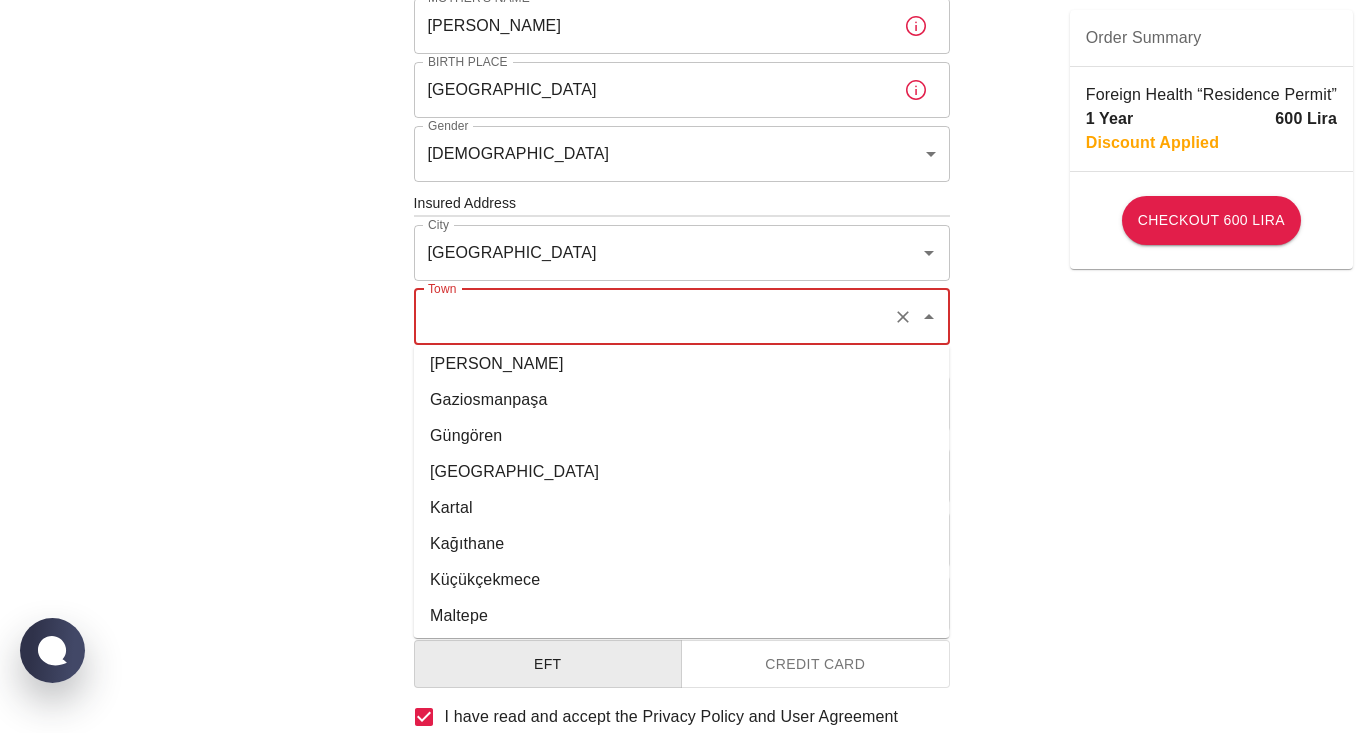 scroll, scrollTop: 572, scrollLeft: 0, axis: vertical 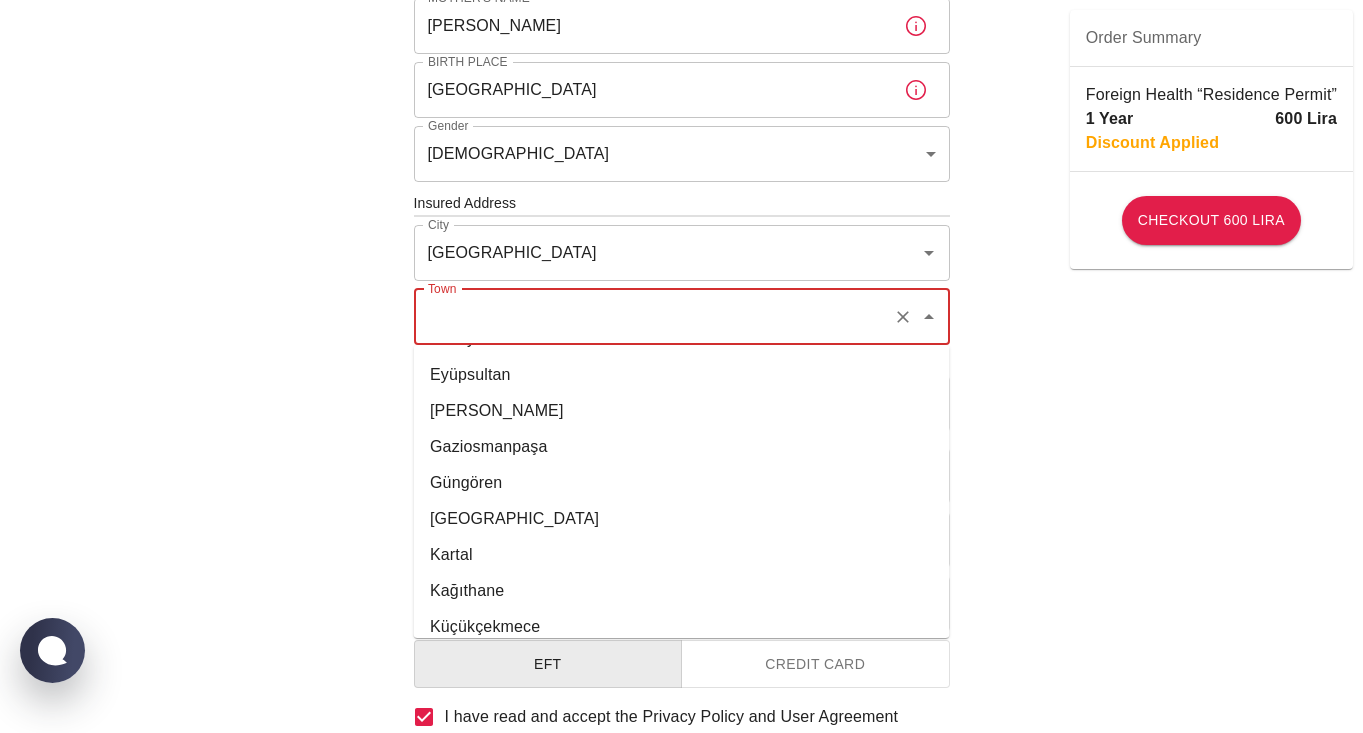 click on "Gaziosmanpaşa" at bounding box center [682, 447] 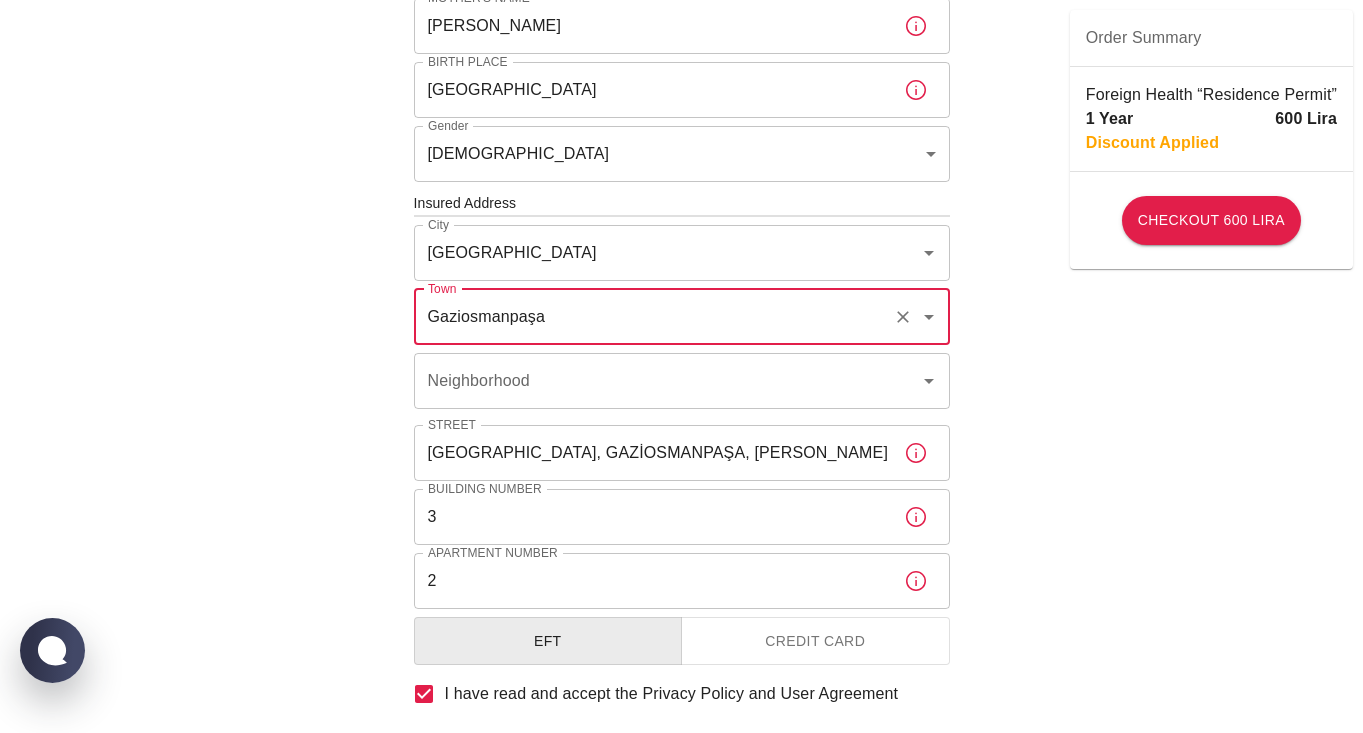 click on "To apply for the foreign health insurance, let’s double-check a few details. To get started, answer a few questions. Start Date: 02/07/2025 Start Date: Policy Period 1 Year b7343ef8-d55e-4554-96a8-76e30347e985 Policy Period Document Type Identity Card id Document Type Passport or Kimlik Number 99096198180 Passport or Kimlik Number Nationality Tunisia Nationality Father's Name Mounir Father's Name Mother's Name Wasila Mother's Name Birth Place Tunis Birth Place Gender Female female Gender Insured Address City İstanbul City Town Gaziosmanpaşa Town Neighborhood Neighborhood Street İSTANBUL, GAZİOSMANPAŞA, YENİ MAHALLE 5386/1 Street Building Number 3 Building Number Apartment Number 2 Apartment Number EFT Credit Card I have read and accept the  Privacy Policy and User Agreement I have read and accept the  Clarification Text I agree to recieve E-mail and SMS about this offer and campaigns. Order Summary Foreign Health “Residence Permit” 1 Year 600 Lira Discount Applied Checkout 600 Lira" at bounding box center (681, 201) 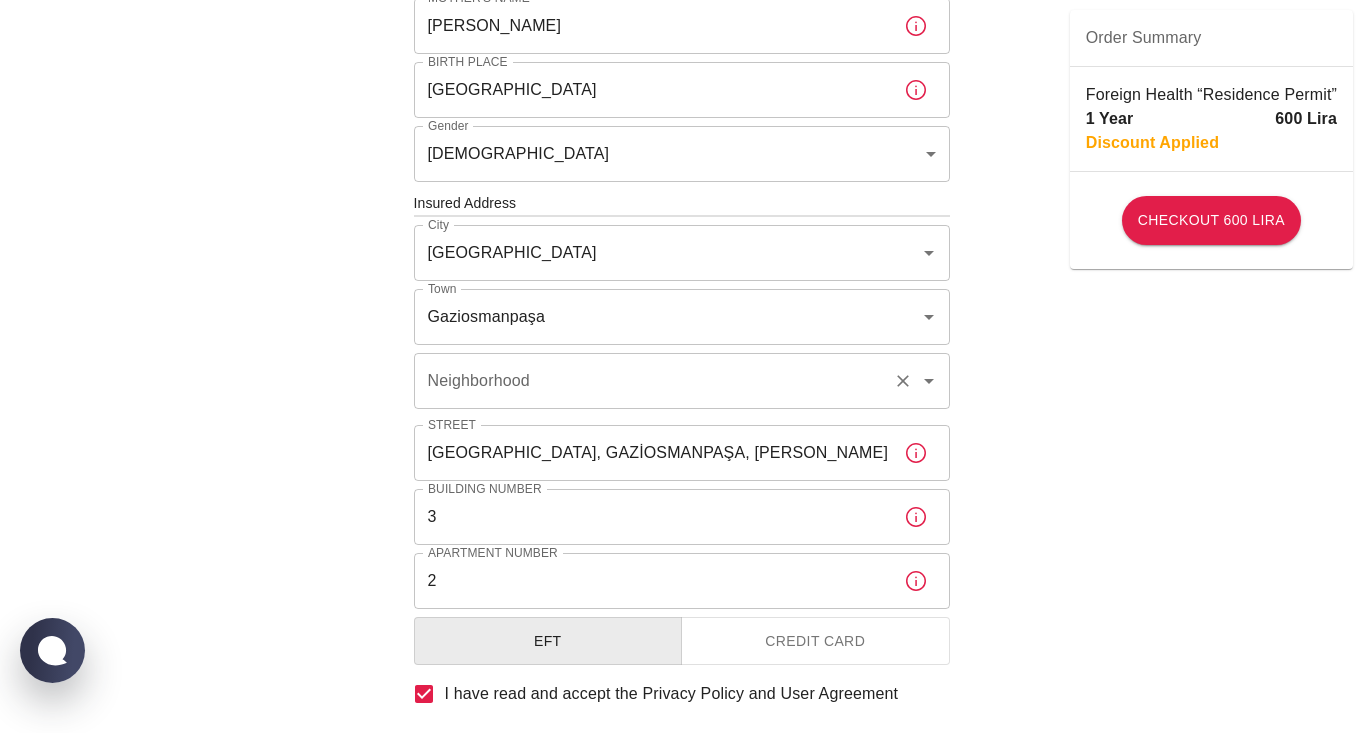 click on "Neighborhood" at bounding box center (654, 381) 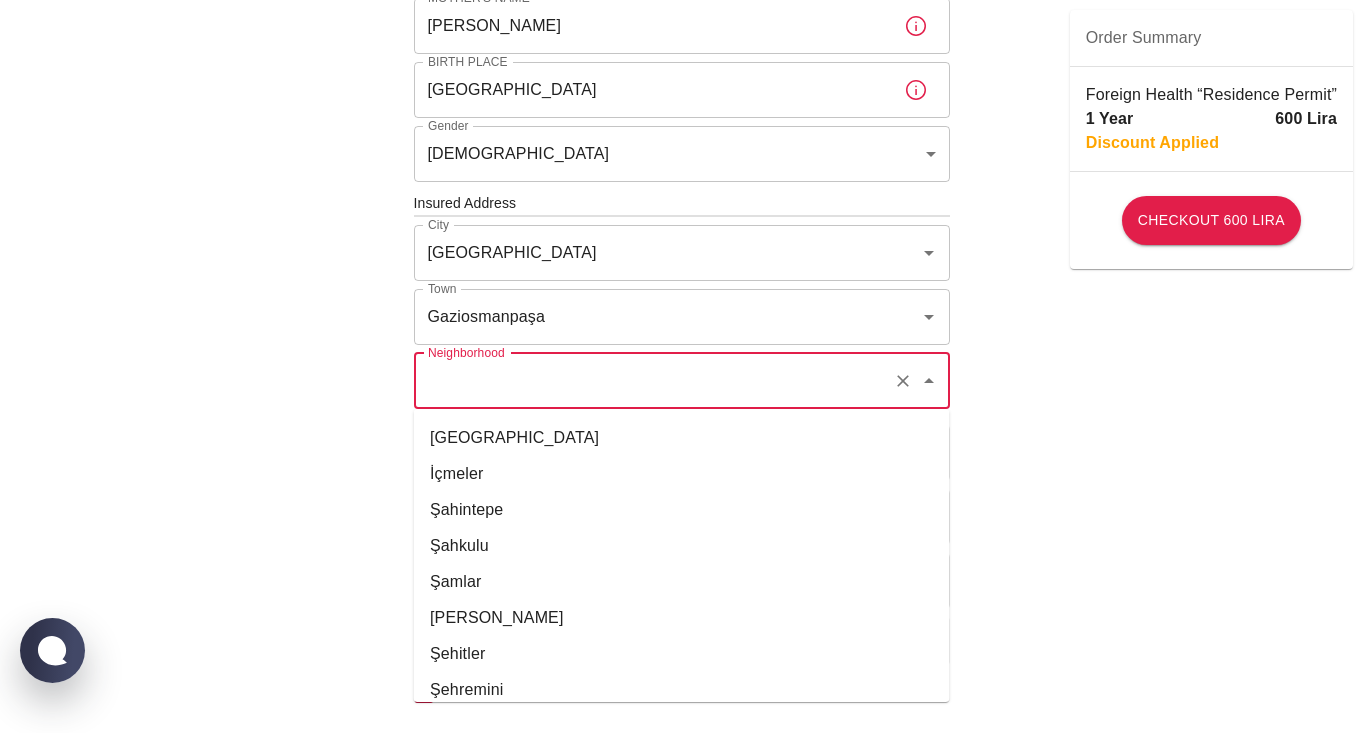 scroll, scrollTop: 27947, scrollLeft: 0, axis: vertical 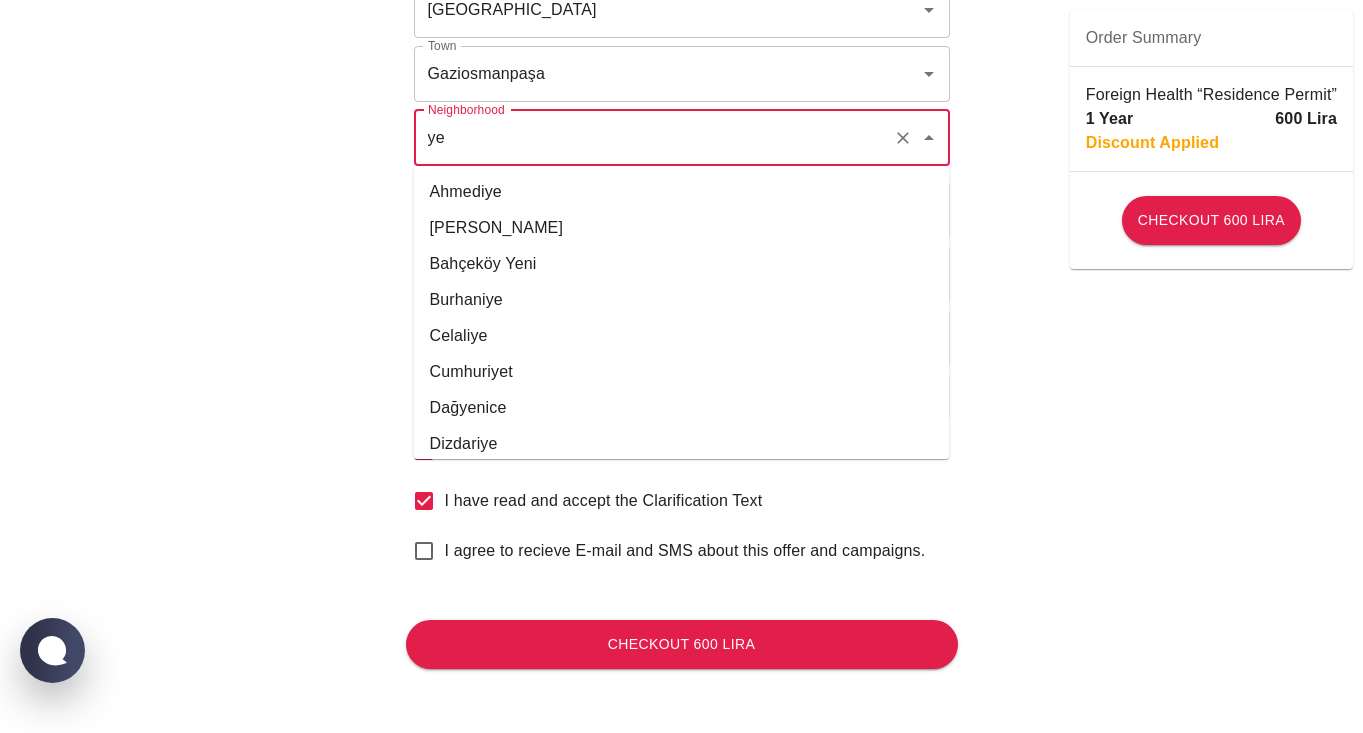 type on "y" 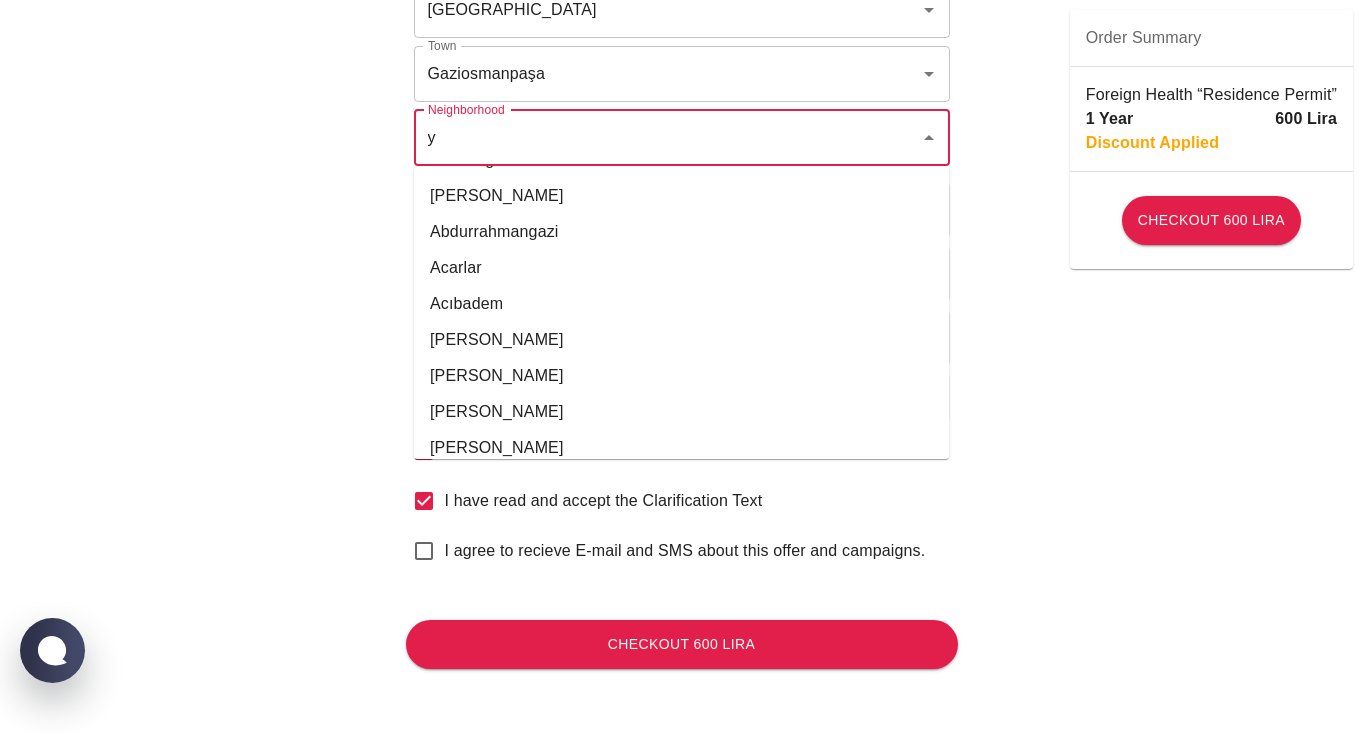 scroll, scrollTop: 0, scrollLeft: 0, axis: both 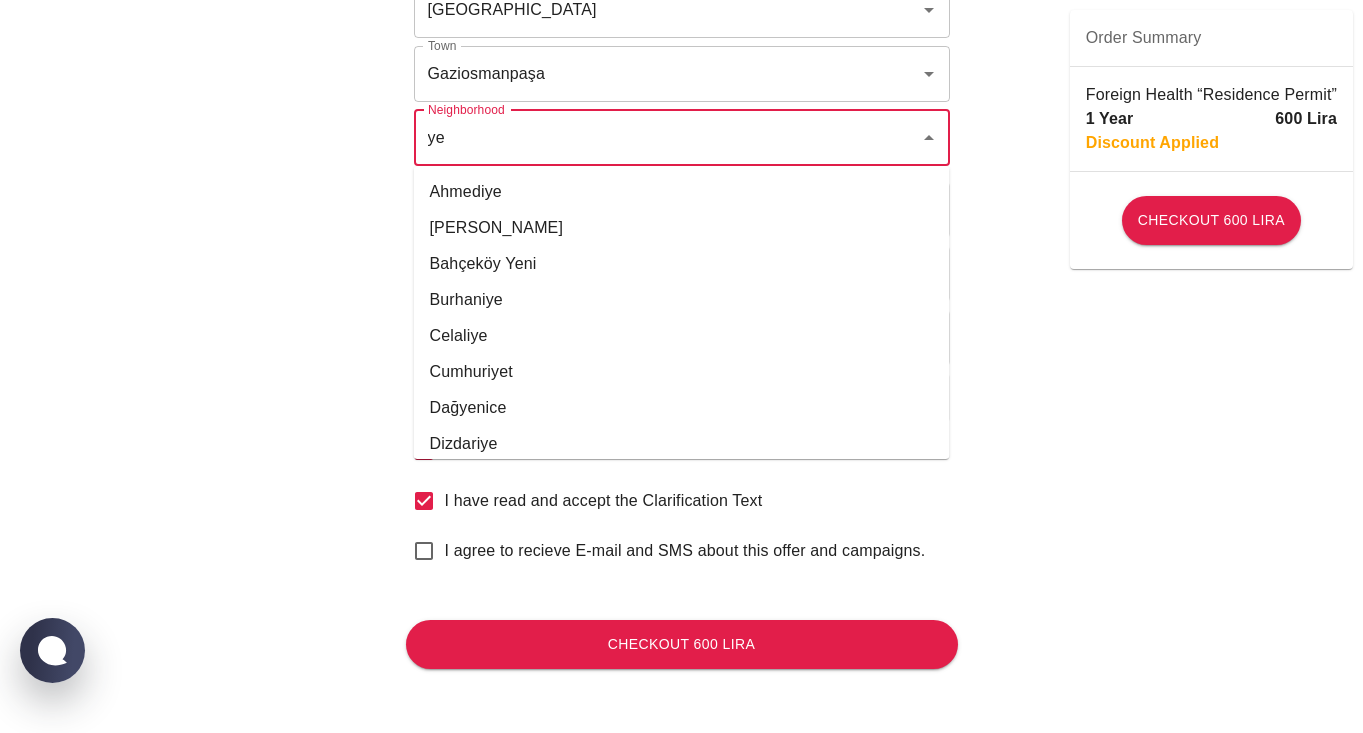 type on "y" 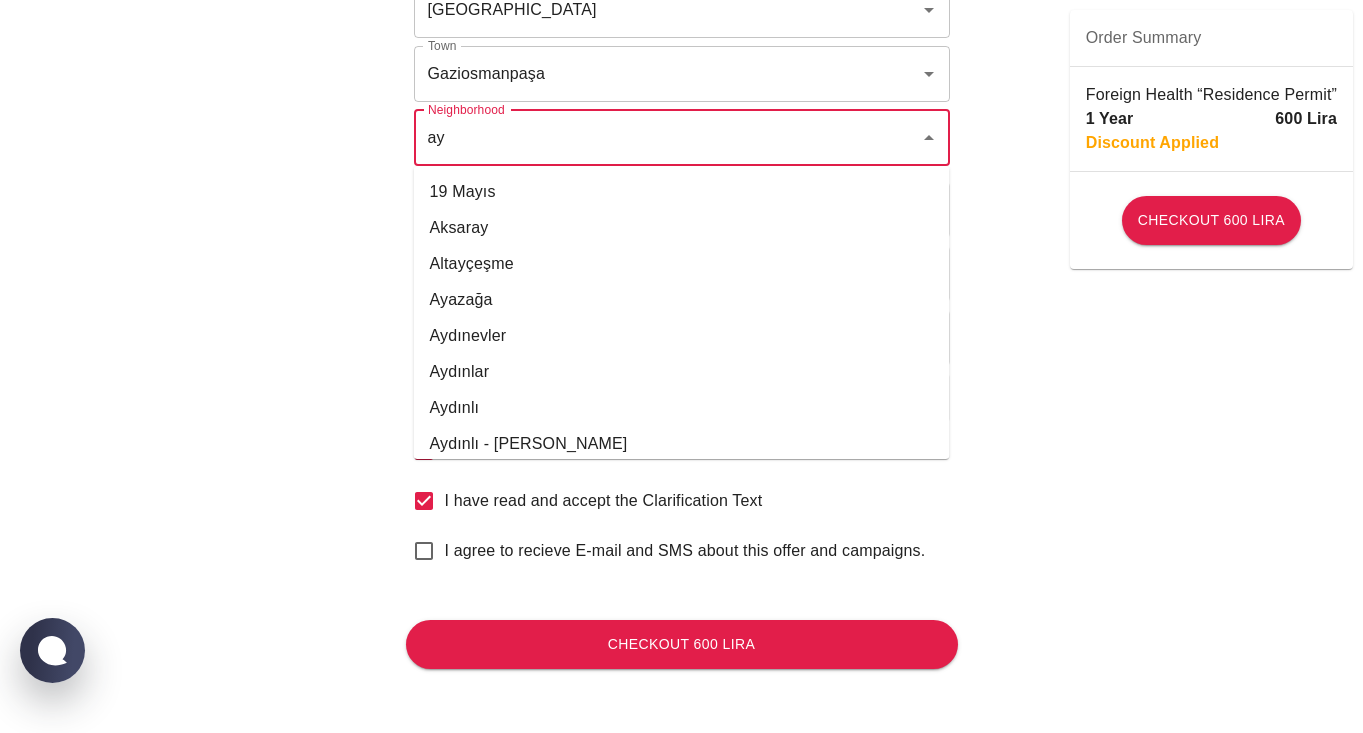 type on "a" 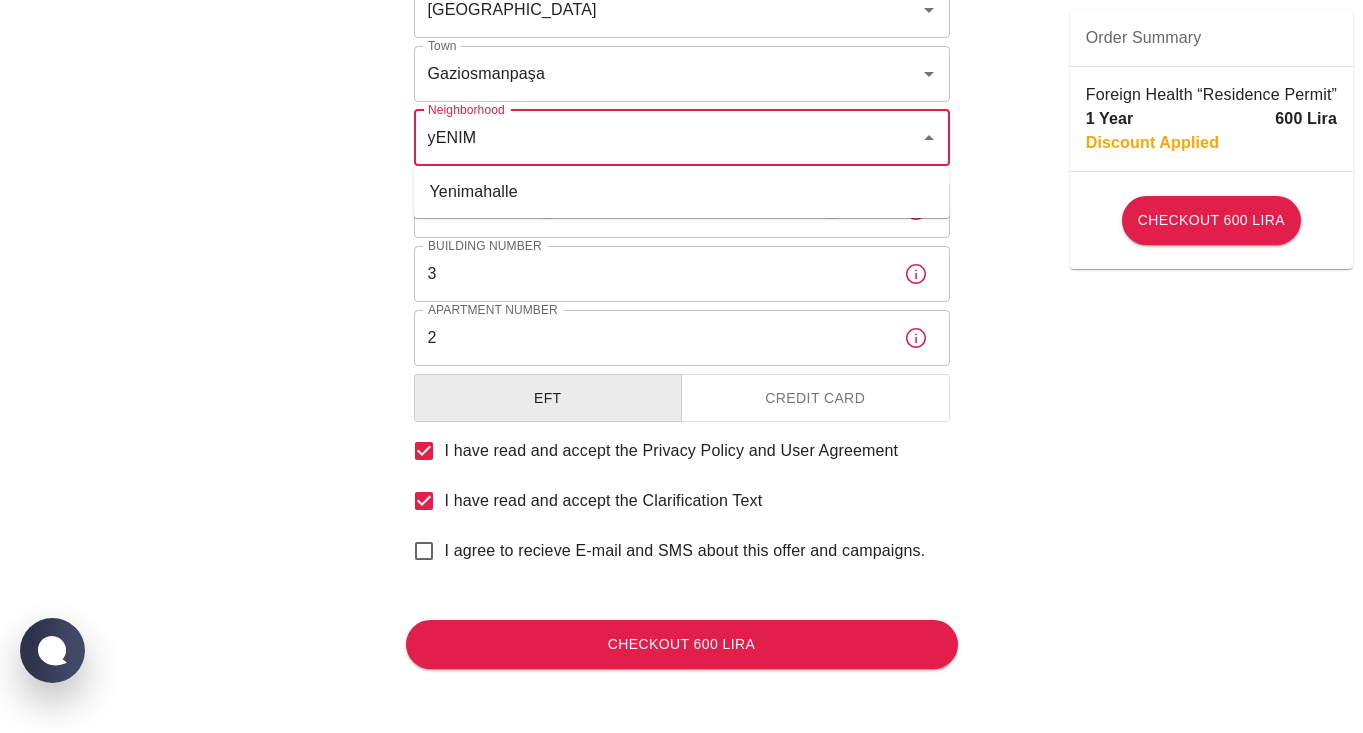 click on "Yenimahalle" at bounding box center (682, 192) 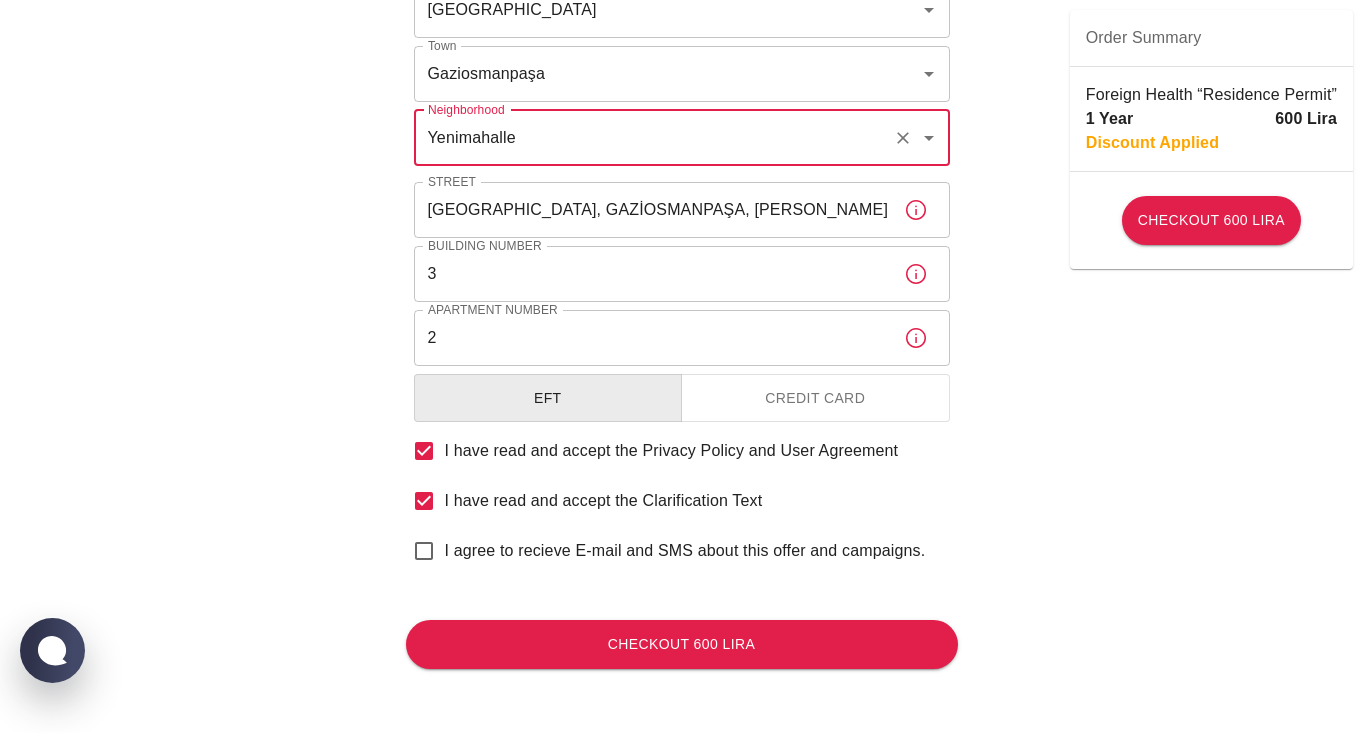 type on "Yenimahalle" 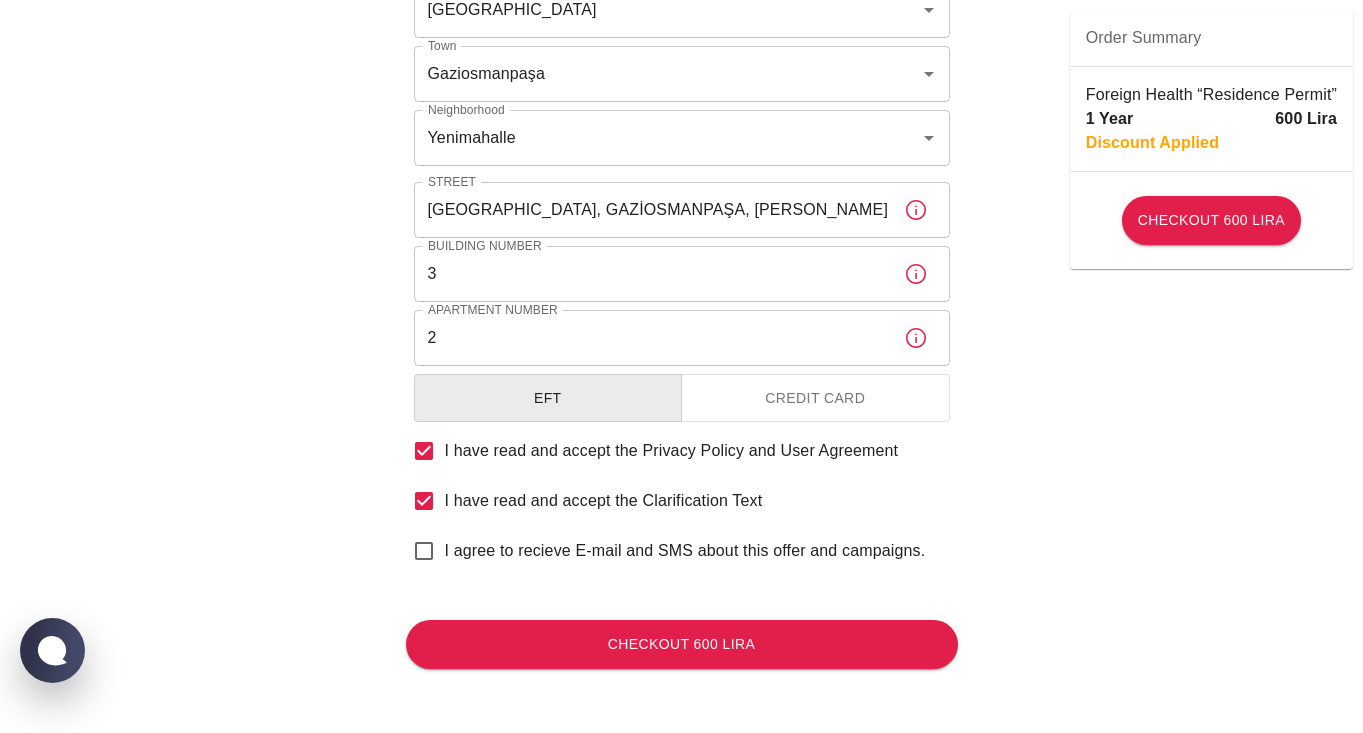 click on "To apply for the foreign health insurance, let’s double-check a few details. To get started, answer a few questions. Start Date: 02/07/2025 Start Date: Policy Period 1 Year b7343ef8-d55e-4554-96a8-76e30347e985 Policy Period Document Type Identity Card id Document Type Passport or Kimlik Number 99096198180 Passport or Kimlik Number Nationality Tunisia Nationality Father's Name Mounir Father's Name Mother's Name Wasila Mother's Name Birth Place Tunis Birth Place Gender Female female Gender Insured Address City İstanbul City Town Gaziosmanpaşa Town Neighborhood Yenimahalle Neighborhood Street İSTANBUL, GAZİOSMANPAŞA, YENİ MAHALLE 5386/1 Street Building Number 3 Building Number Apartment Number 2 Apartment Number EFT Credit Card I have read and accept the  Privacy Policy and User Agreement I have read and accept the  Clarification Text I agree to recieve E-mail and SMS about this offer and campaigns. Order Summary Foreign Health “Residence Permit” 1 Year 600 Lira Discount Applied Checkout 600 Lira" at bounding box center (681, -42) 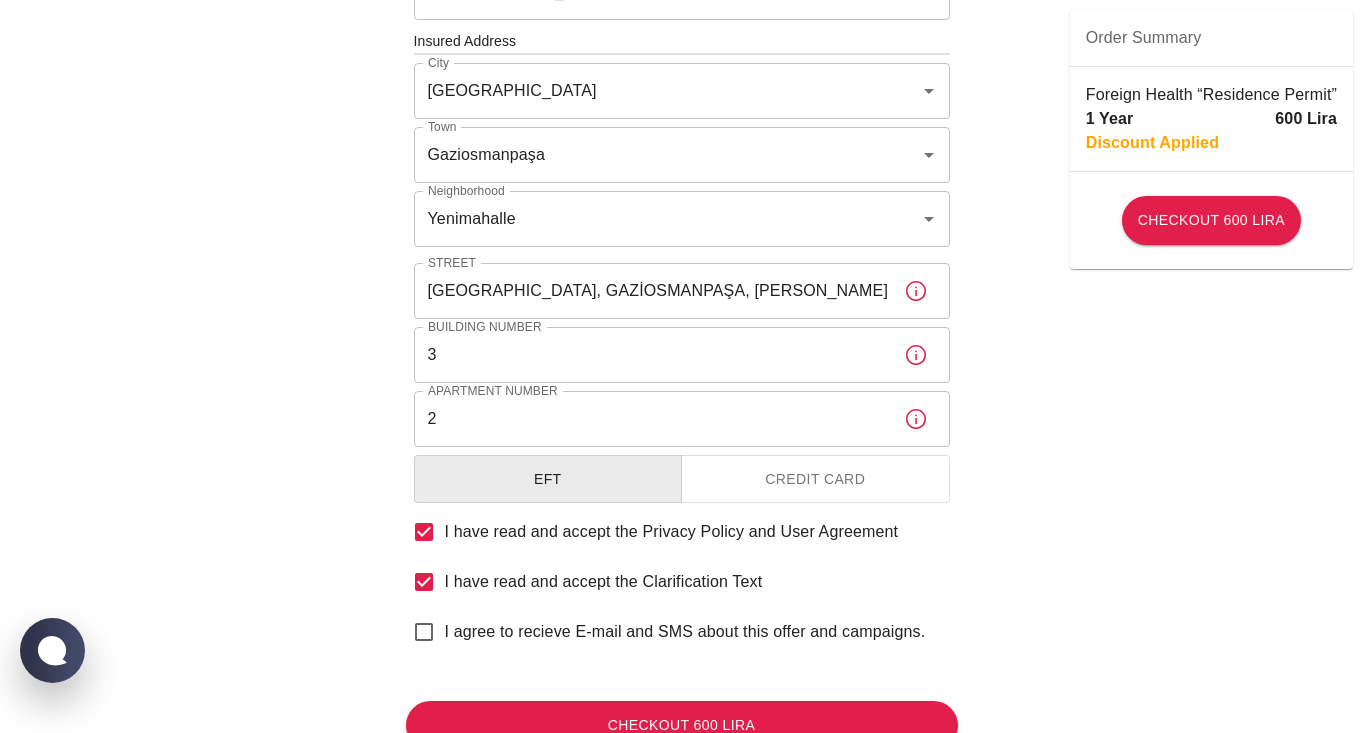 scroll, scrollTop: 817, scrollLeft: 0, axis: vertical 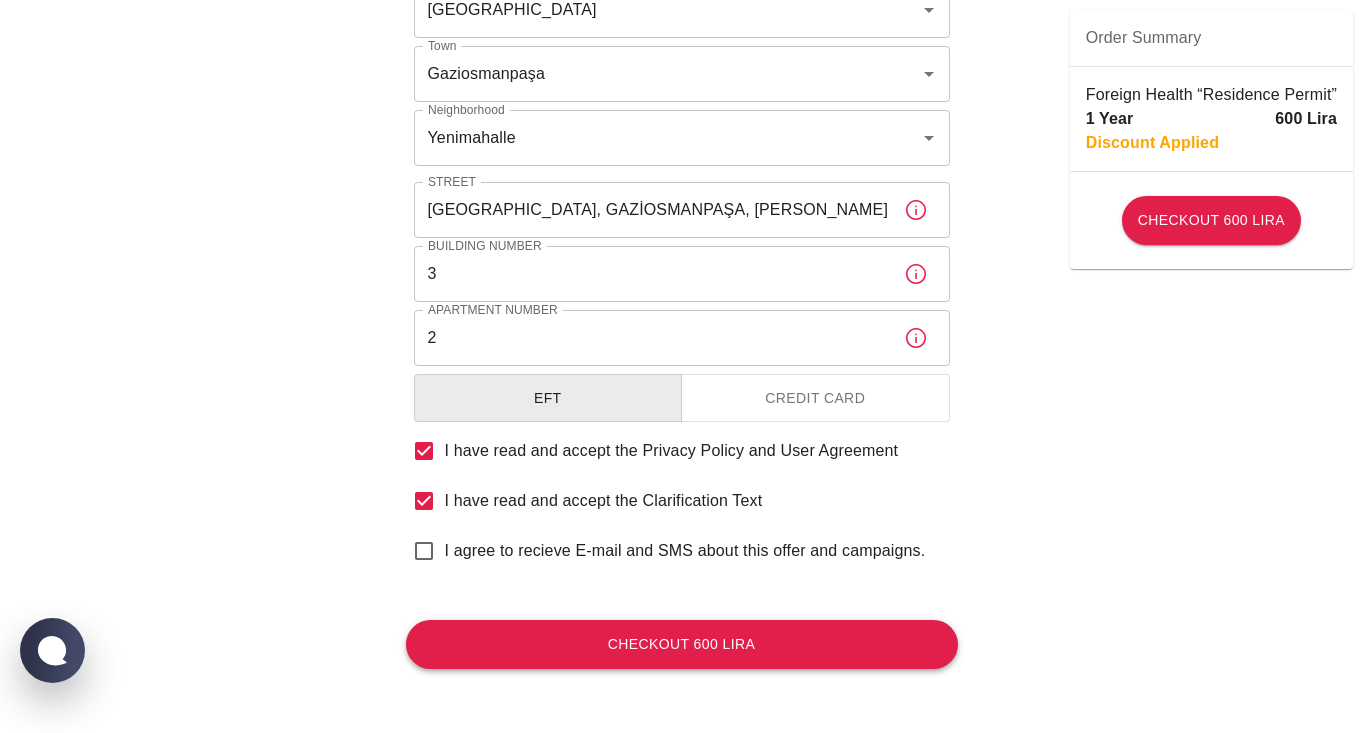 click on "Checkout 600 Lira" at bounding box center (682, 644) 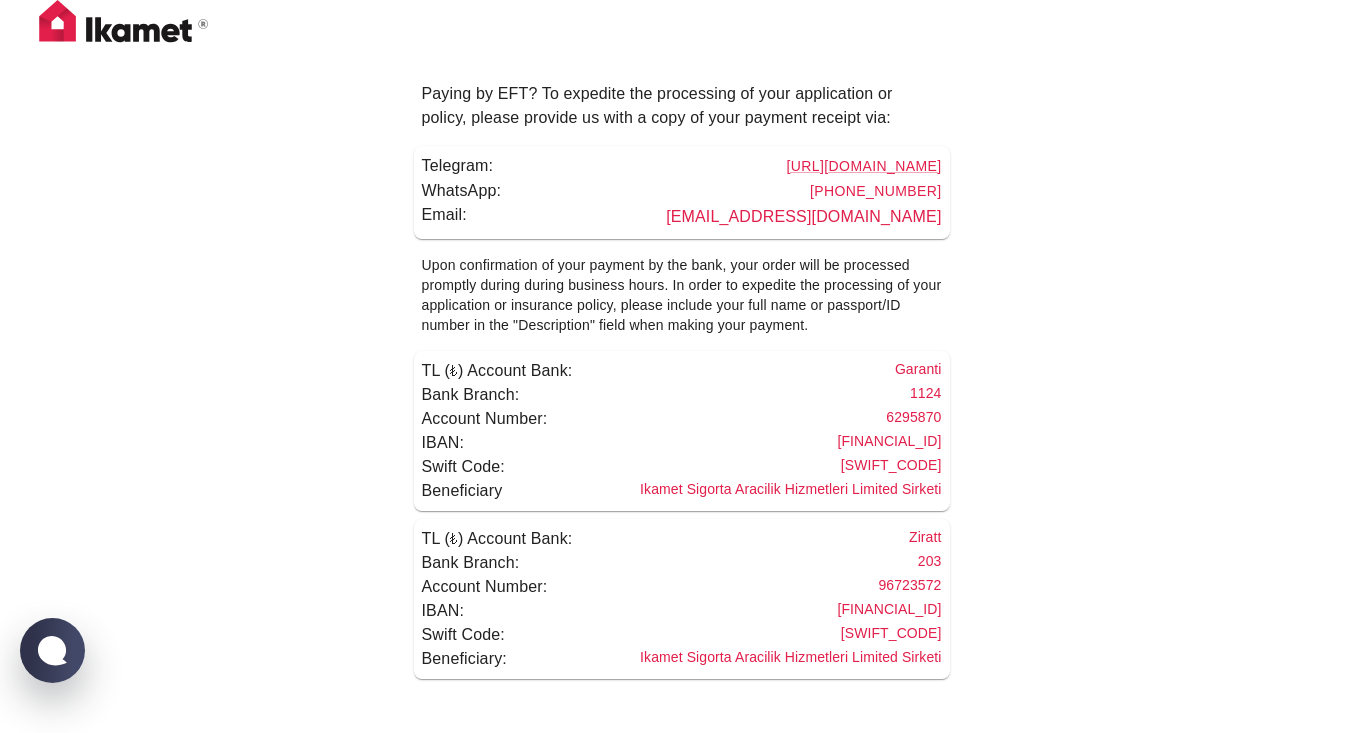 scroll, scrollTop: 0, scrollLeft: 0, axis: both 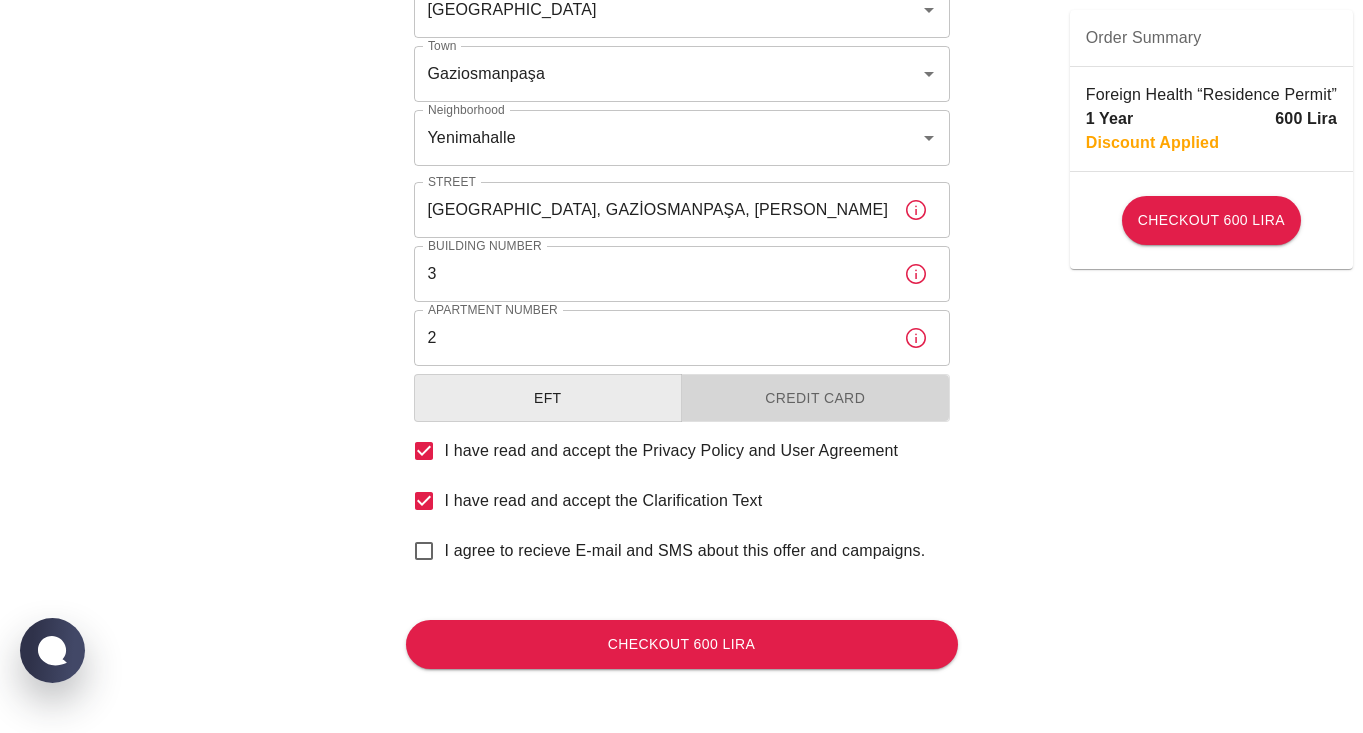 click on "Credit Card" at bounding box center (815, 398) 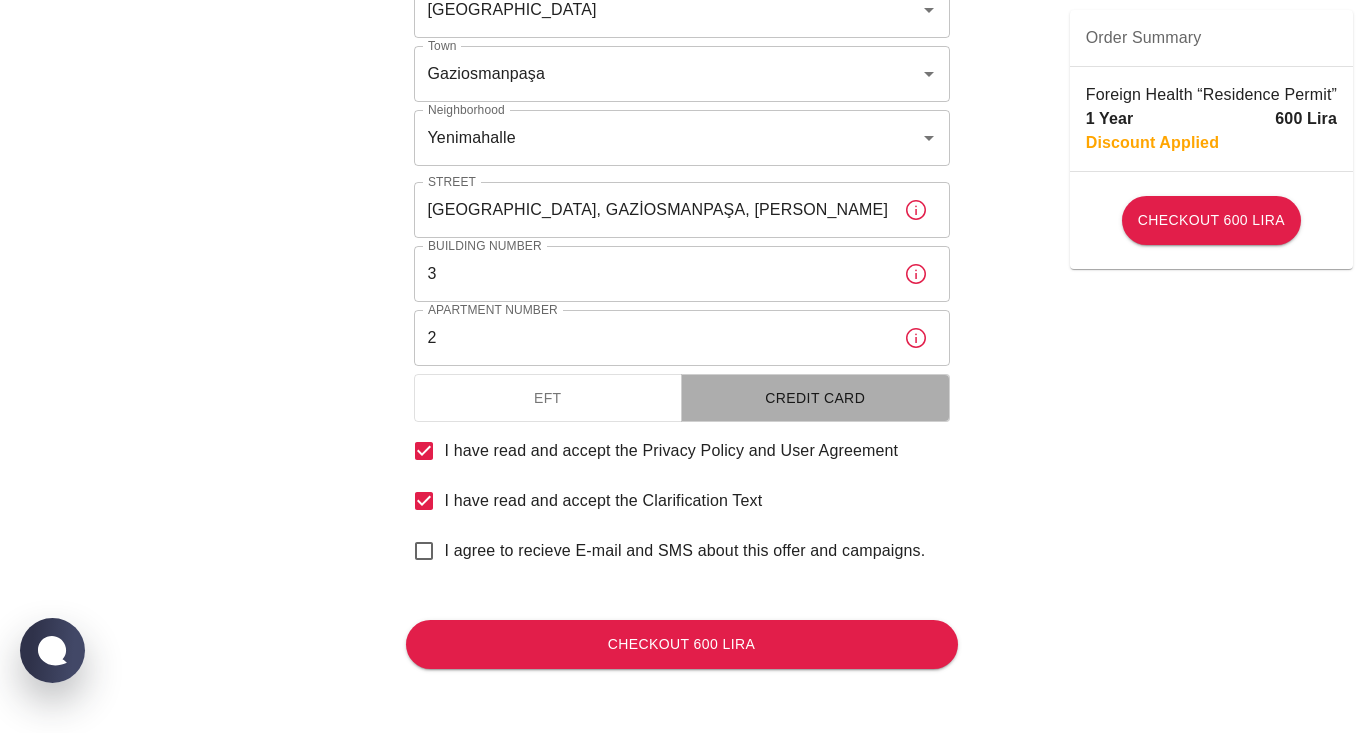click on "Credit Card" at bounding box center (815, 398) 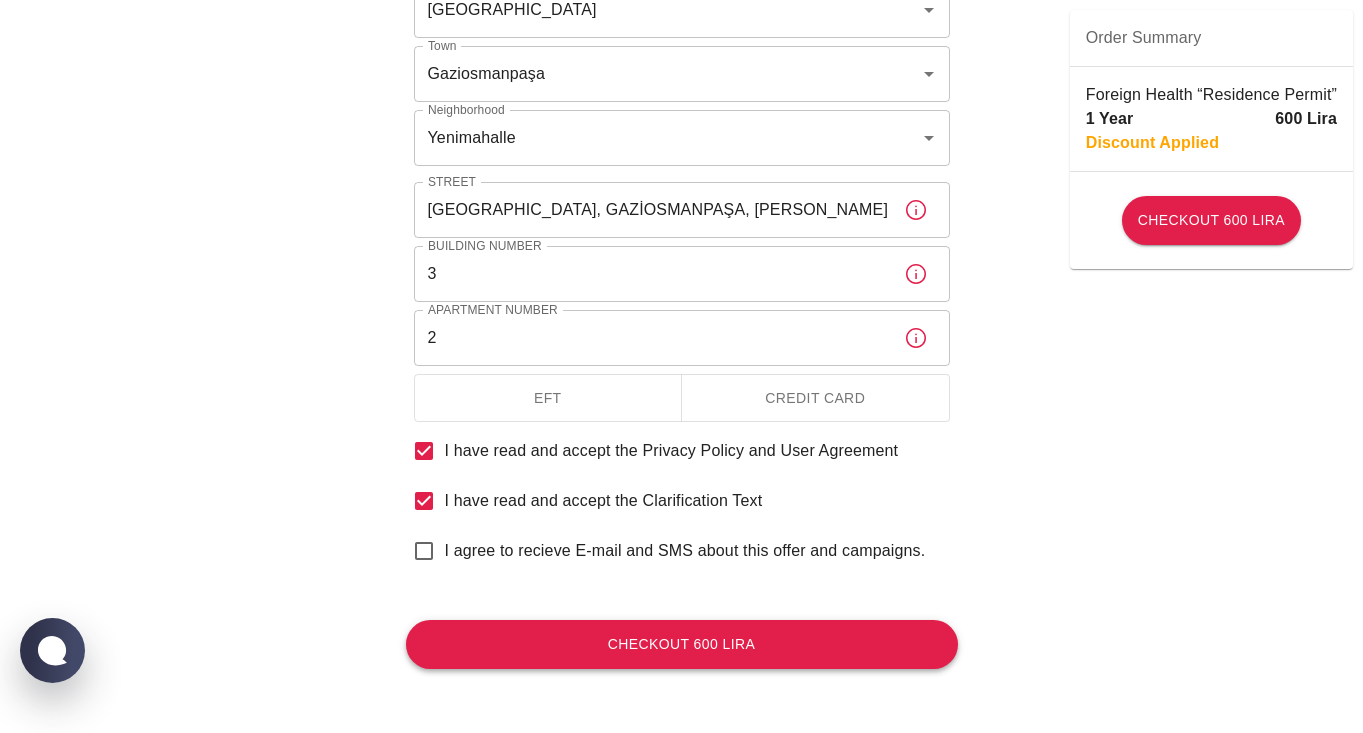 click on "Checkout 600 Lira" at bounding box center (682, 644) 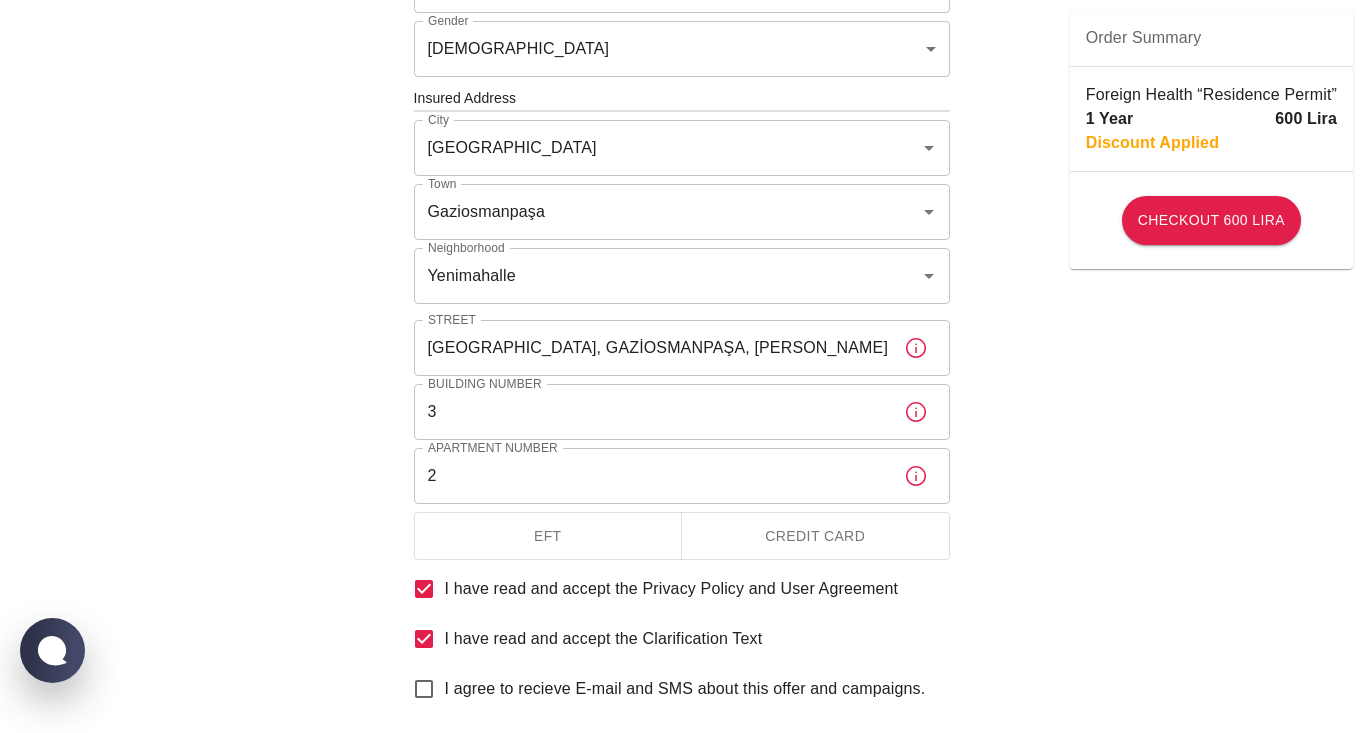 scroll, scrollTop: 817, scrollLeft: 0, axis: vertical 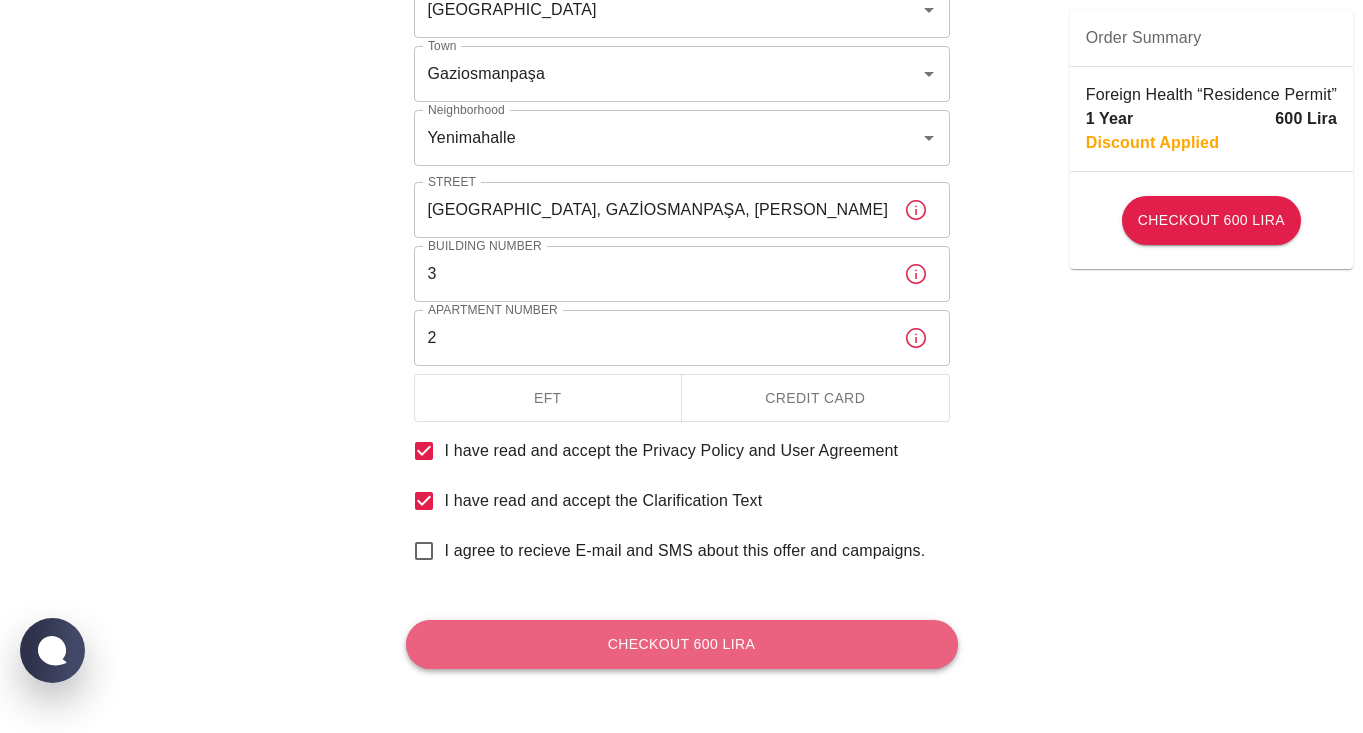 click on "Checkout 600 Lira" at bounding box center [682, 644] 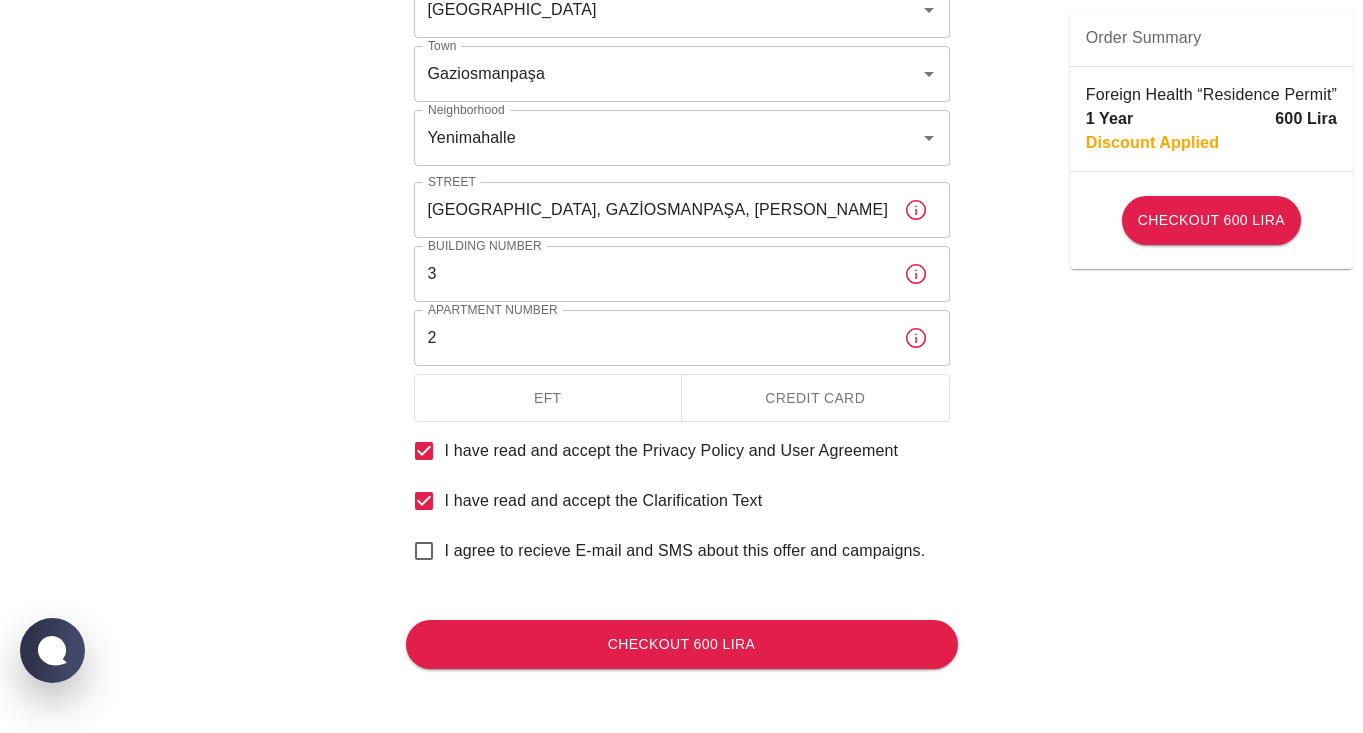 click on "Credit Card" at bounding box center [815, 398] 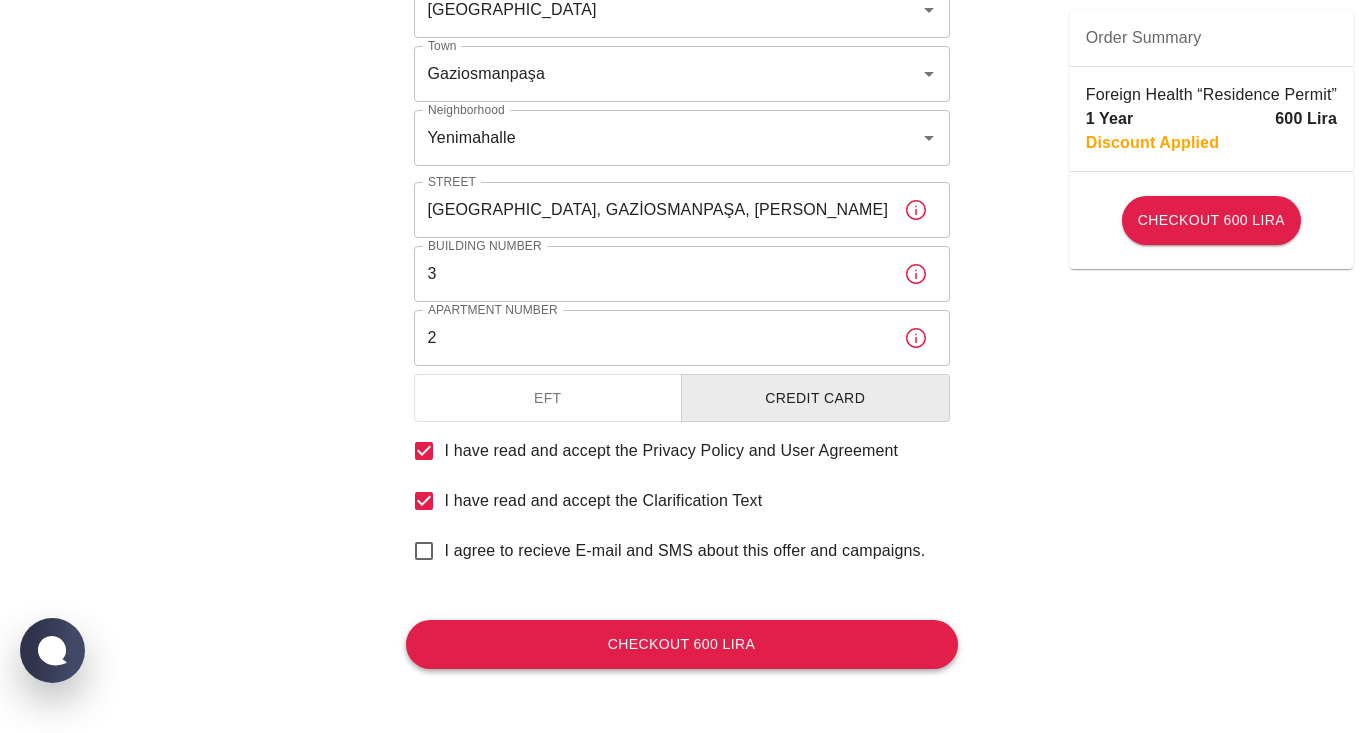 click on "Checkout 600 Lira" at bounding box center [682, 644] 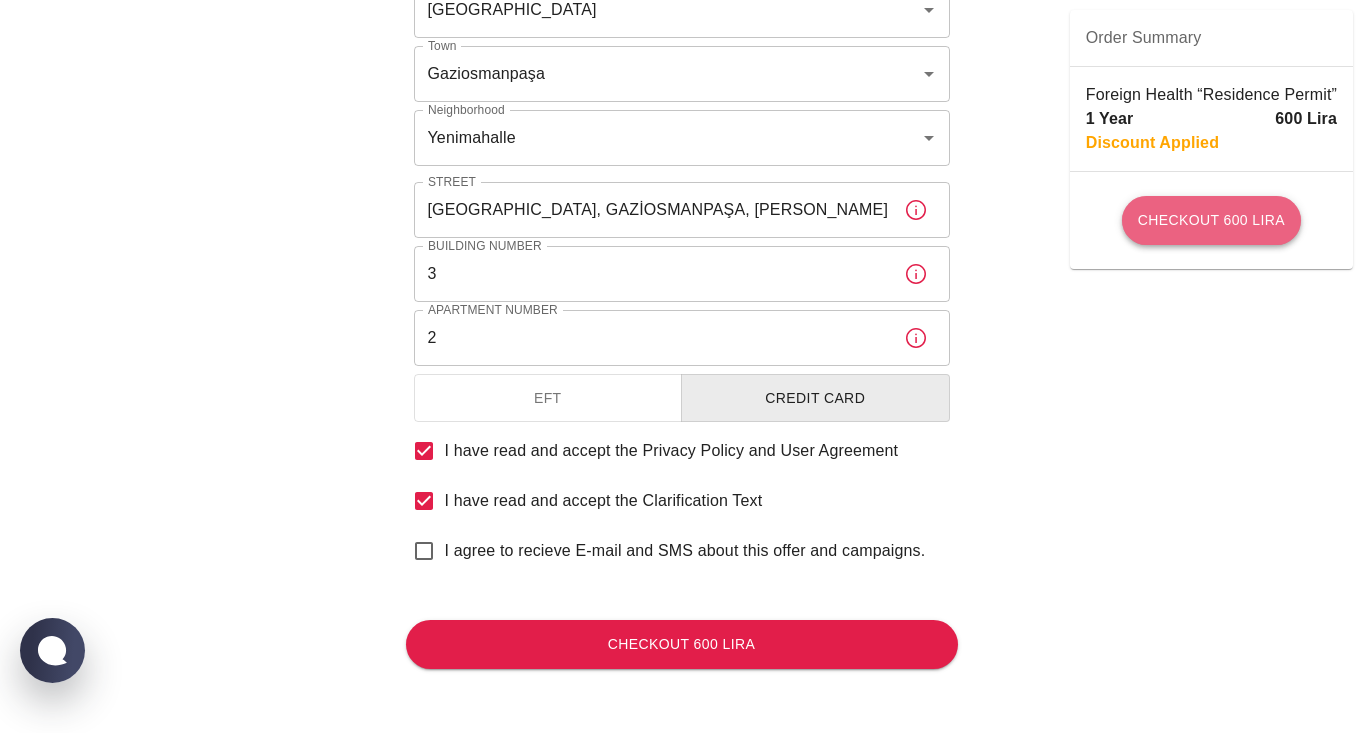 click on "Checkout 600 Lira" at bounding box center [1211, 220] 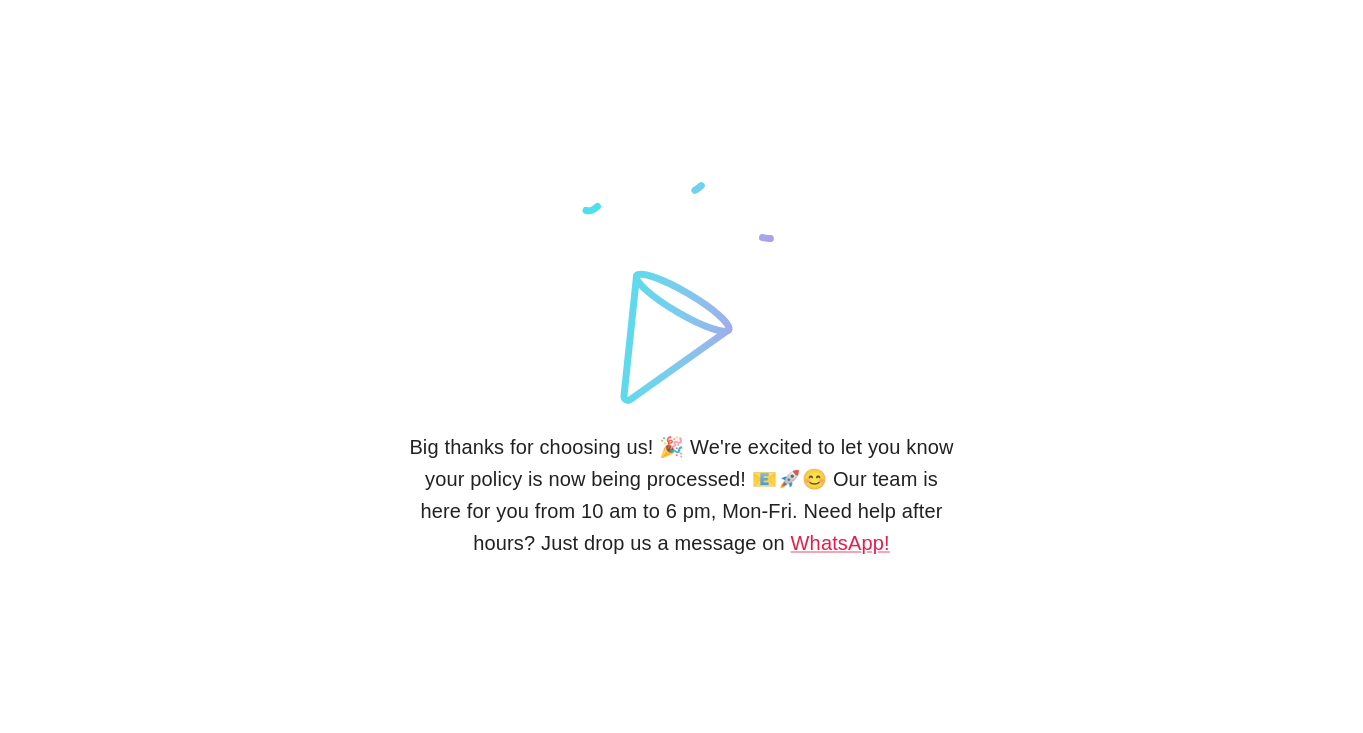 scroll, scrollTop: 0, scrollLeft: 0, axis: both 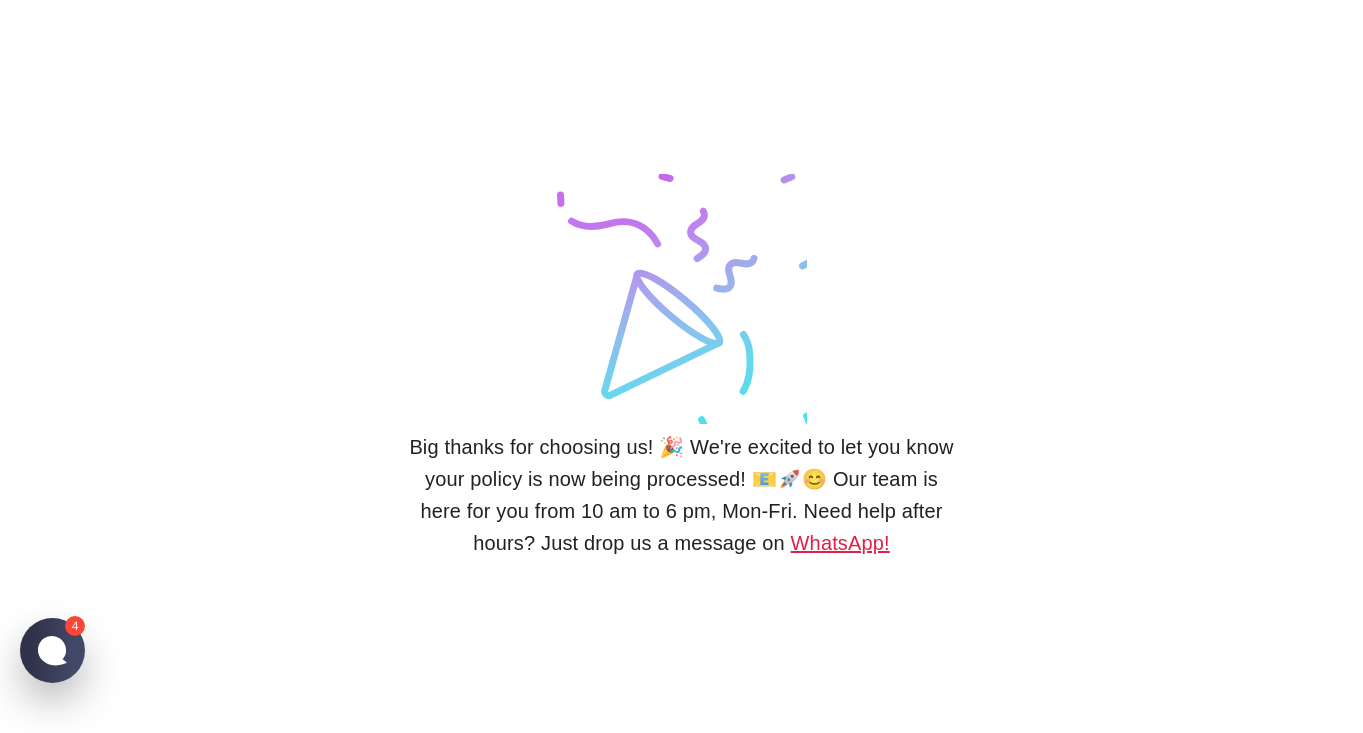 click on "WhatsApp!" at bounding box center [840, 543] 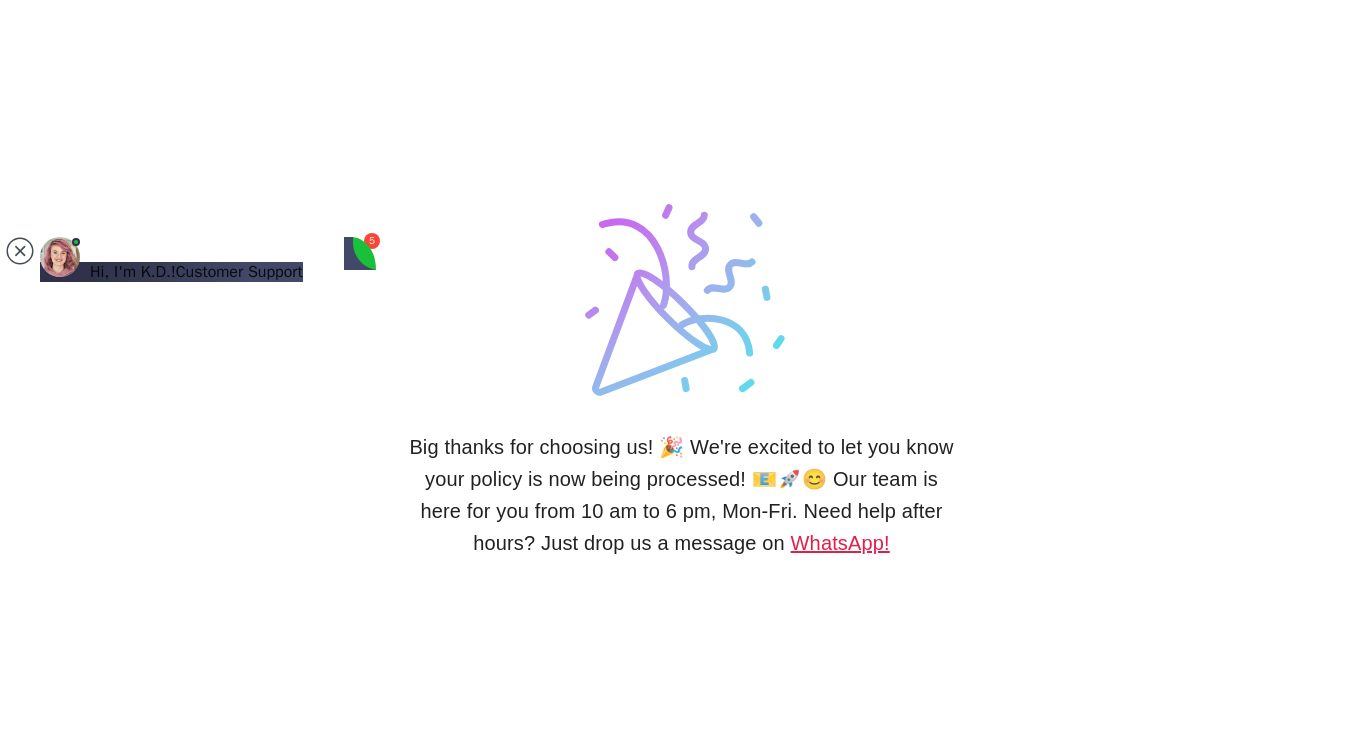scroll, scrollTop: 0, scrollLeft: 0, axis: both 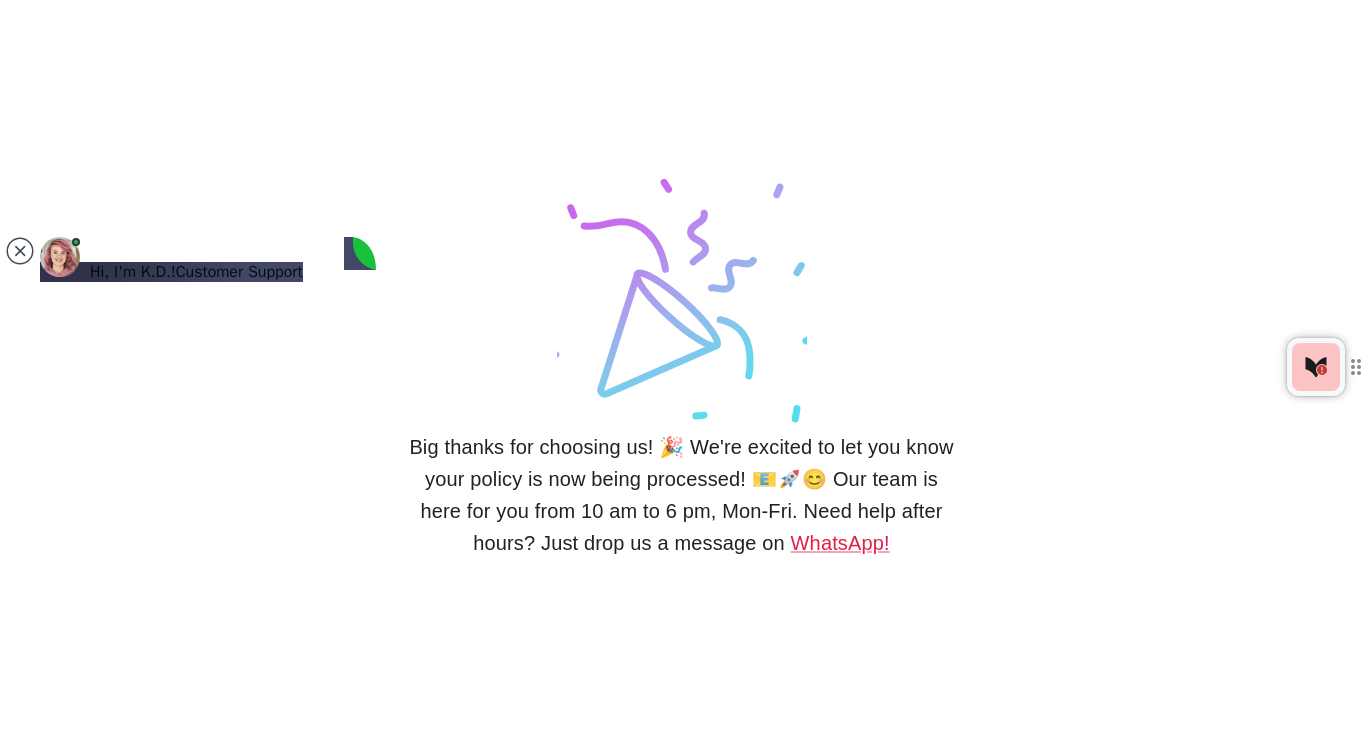 type on "Y" 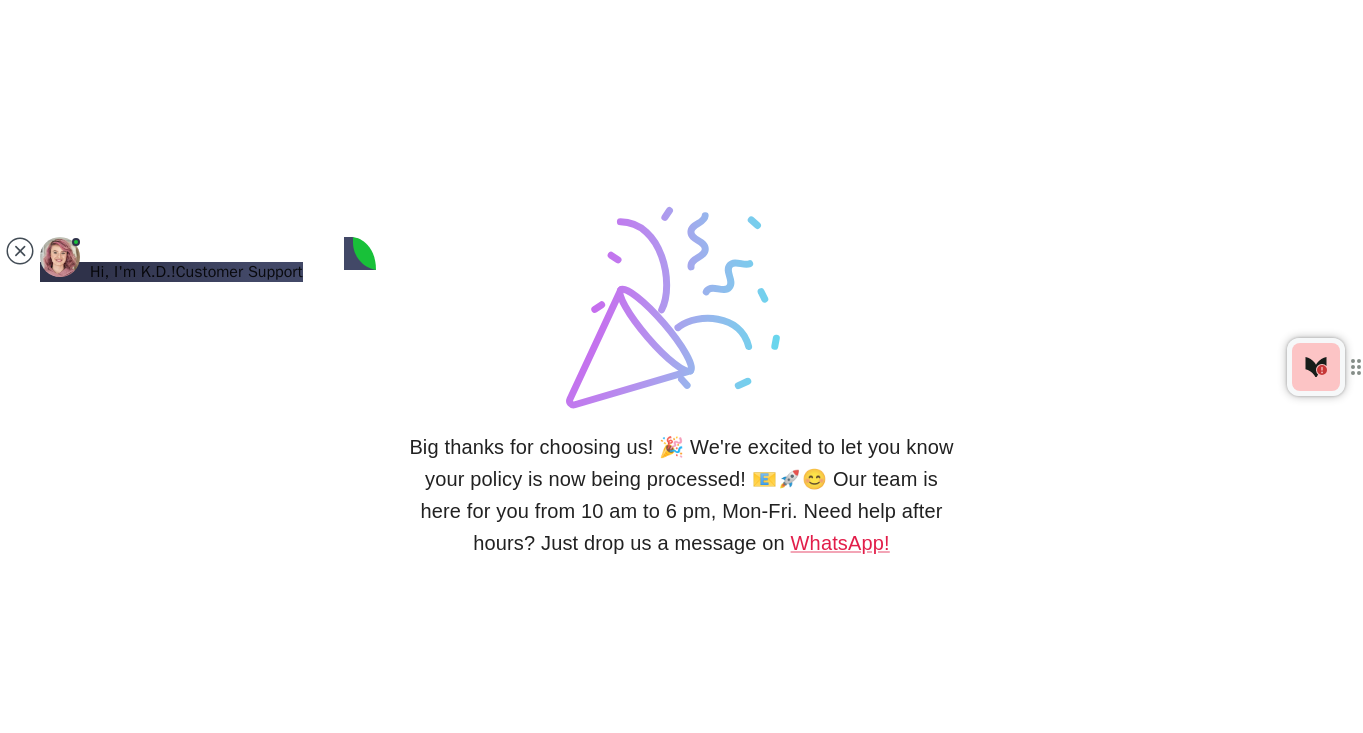 type on "You mean my residency permit?" 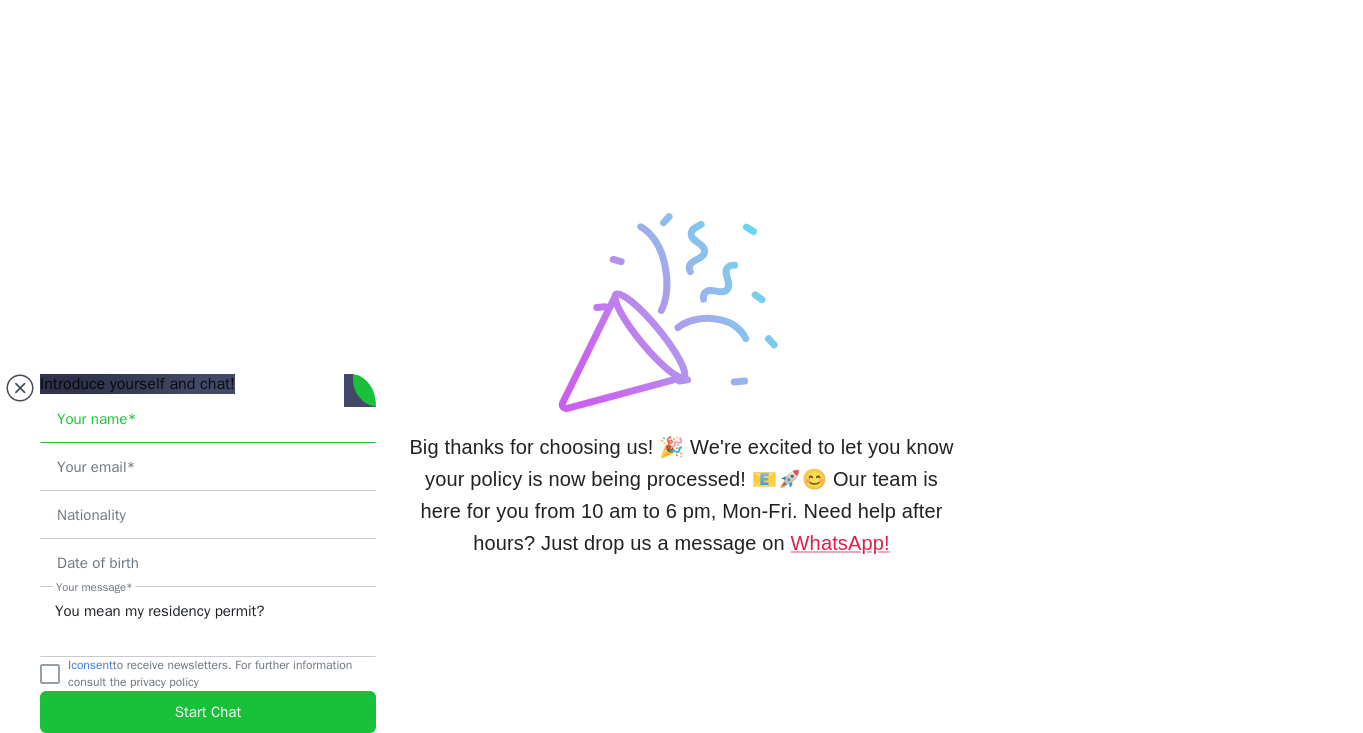 type on "s" 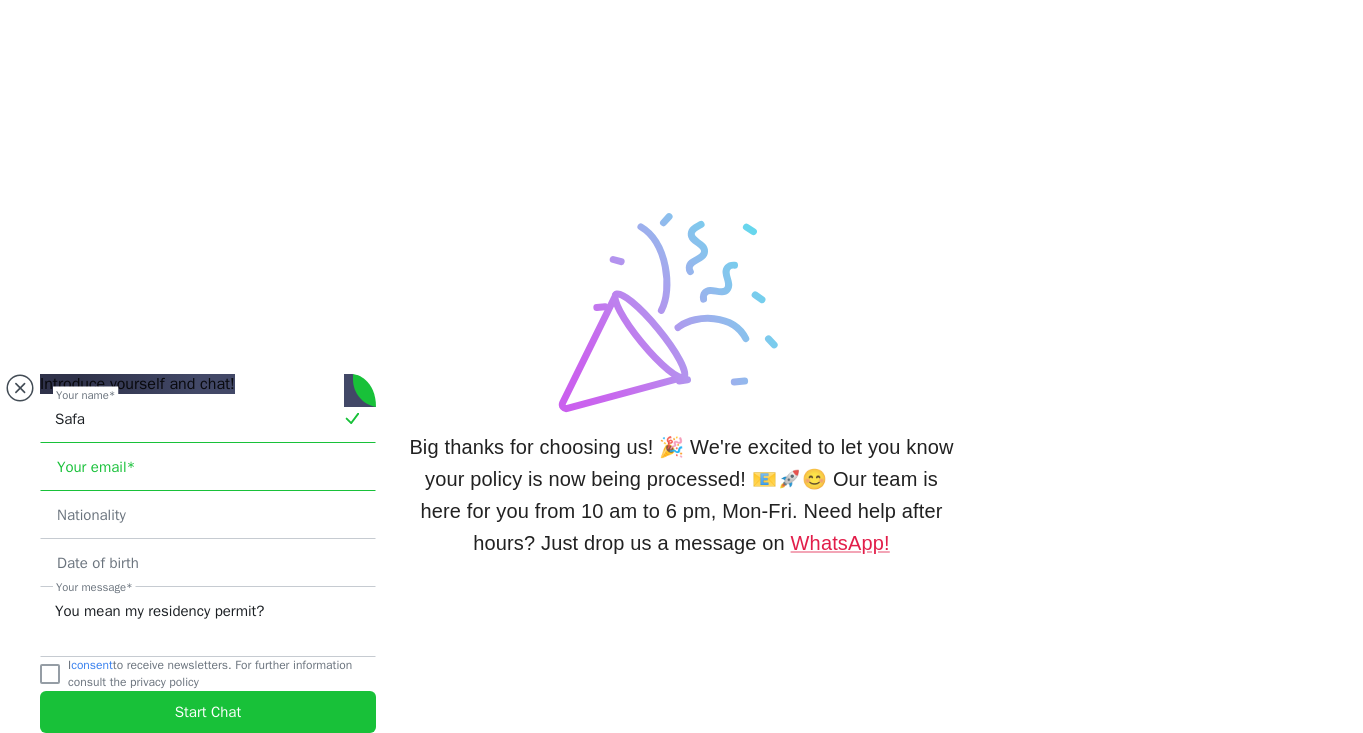 type on "Safa" 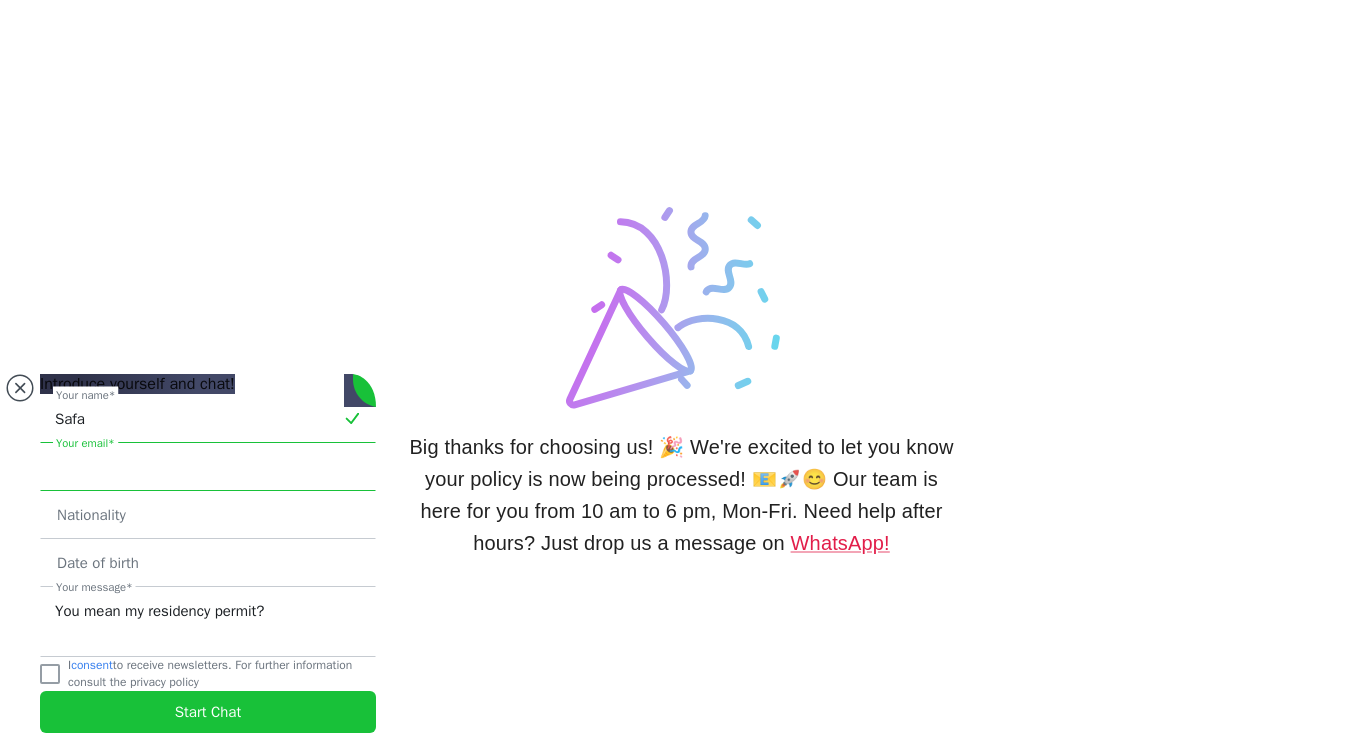 click at bounding box center (208, 467) 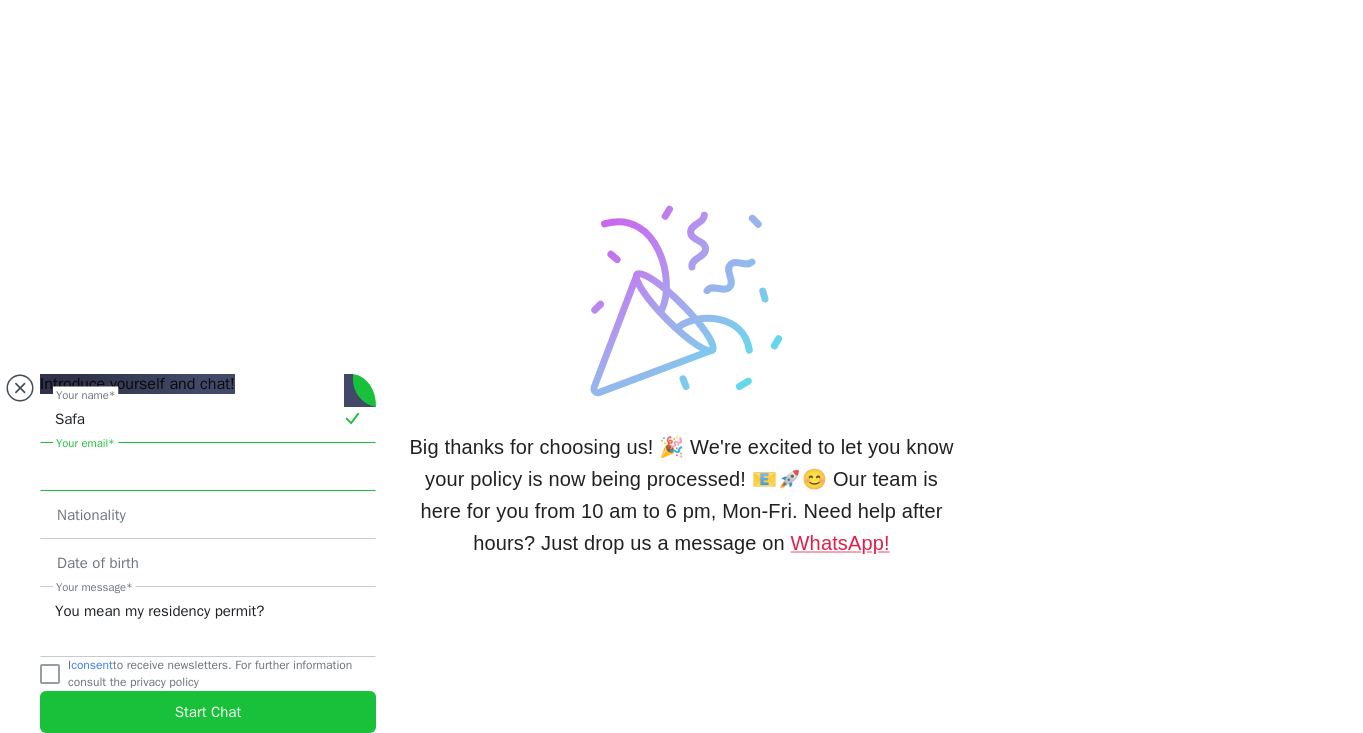 type on "[EMAIL_ADDRESS][DOMAIN_NAME]" 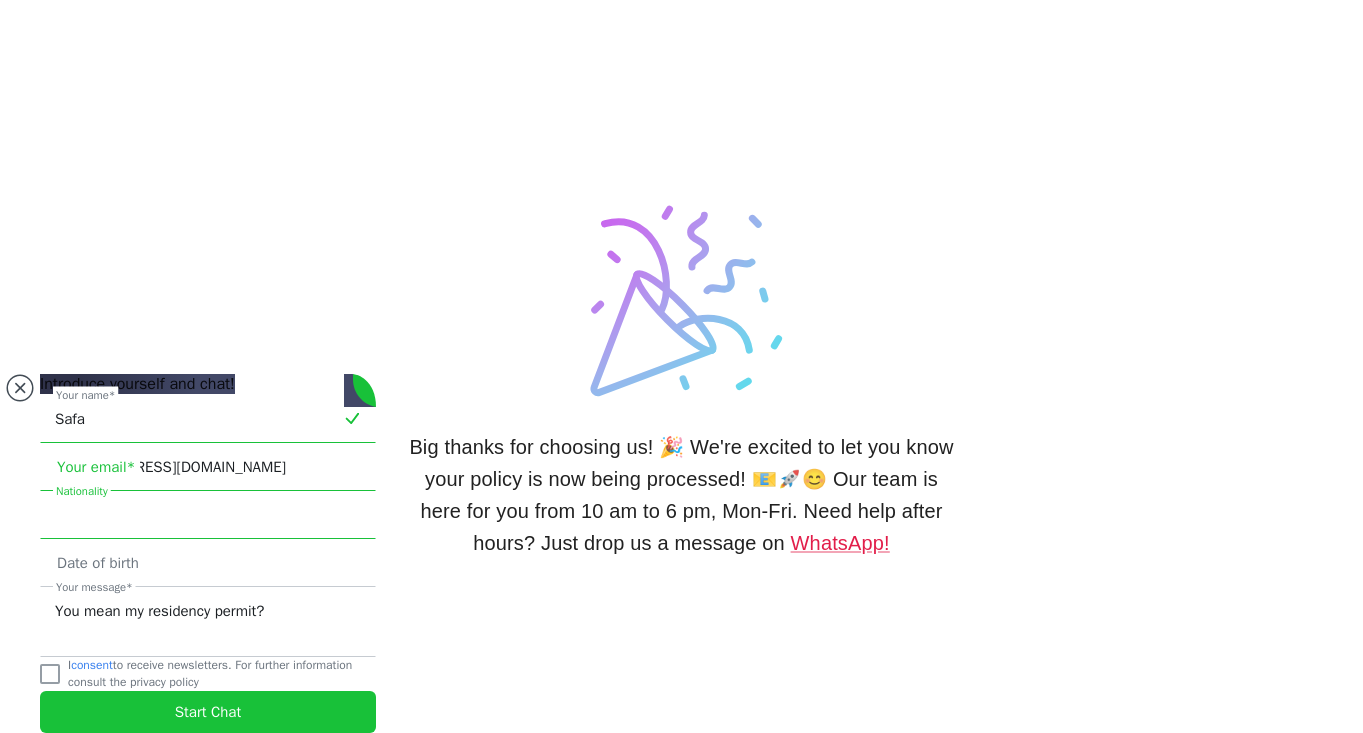 type on "[PERSON_NAME]" 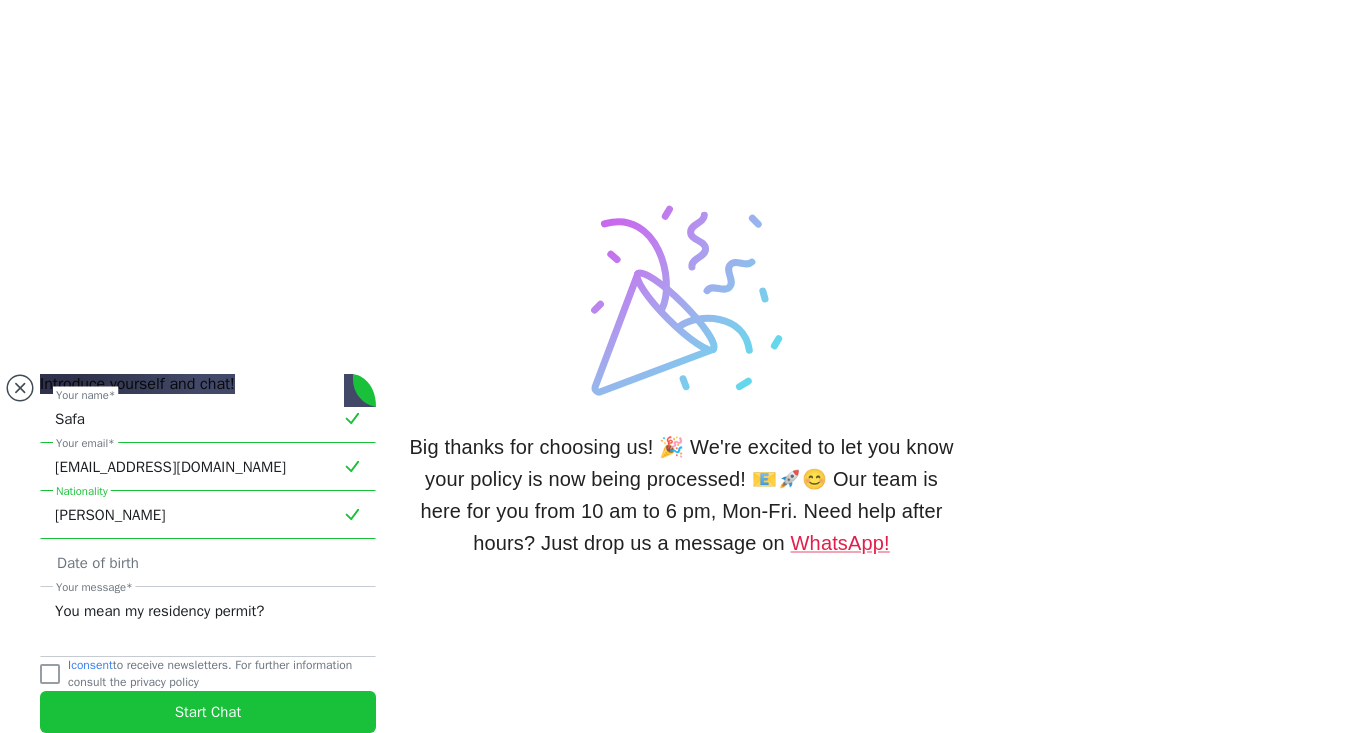 drag, startPoint x: 158, startPoint y: 474, endPoint x: 32, endPoint y: 481, distance: 126.1943 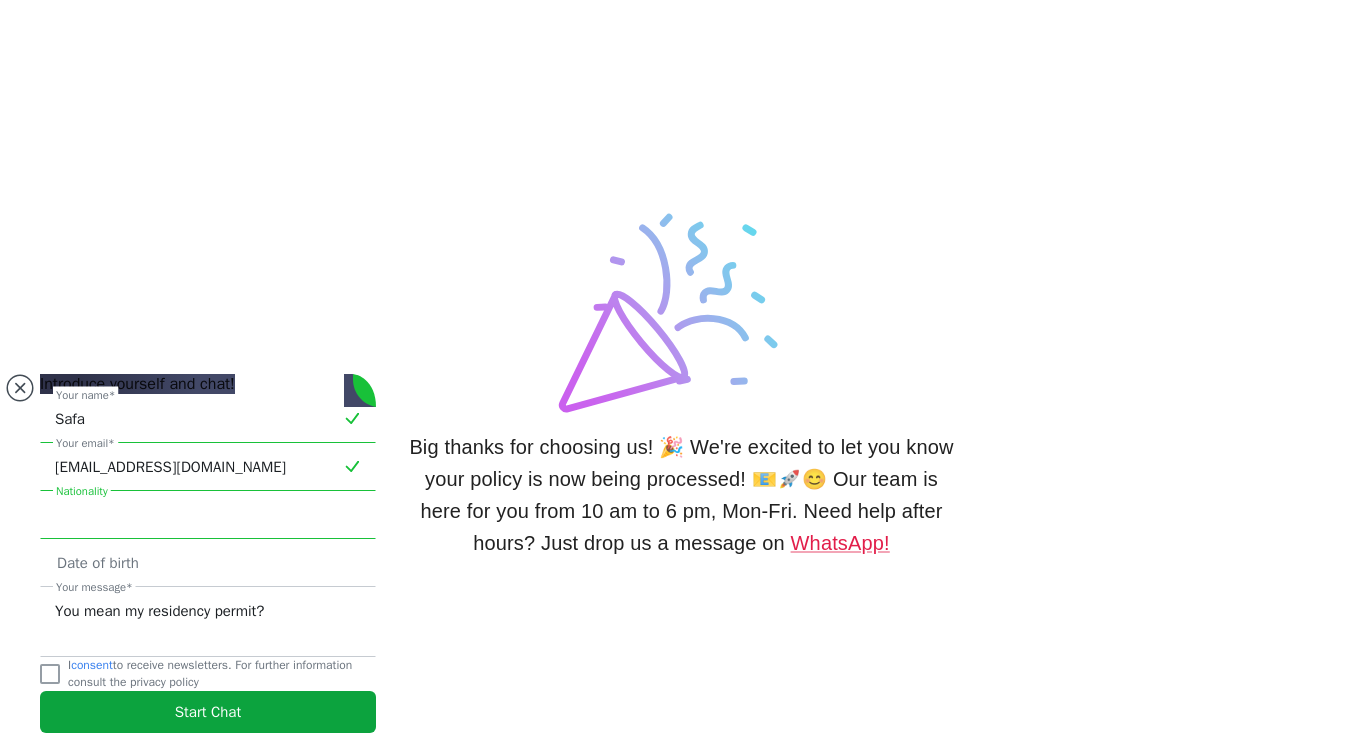 type 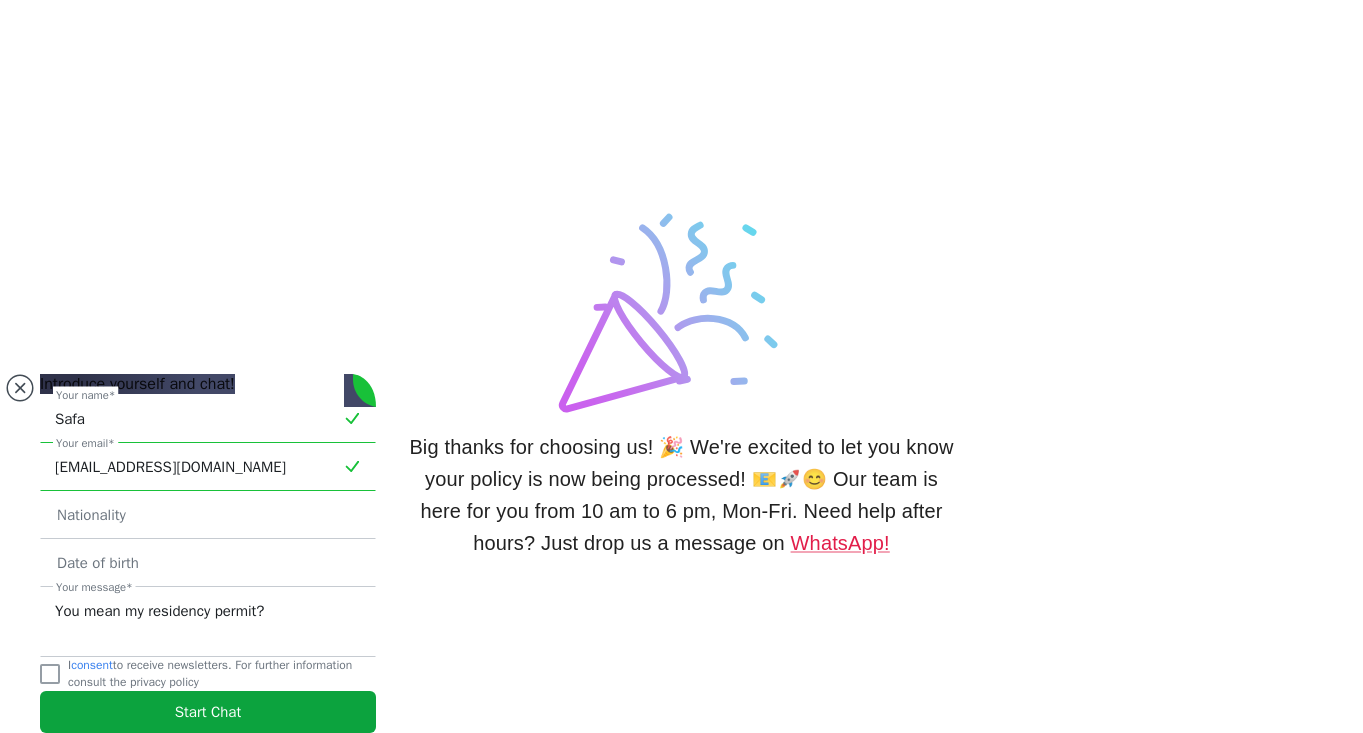 click on "Start Chat" at bounding box center (208, 712) 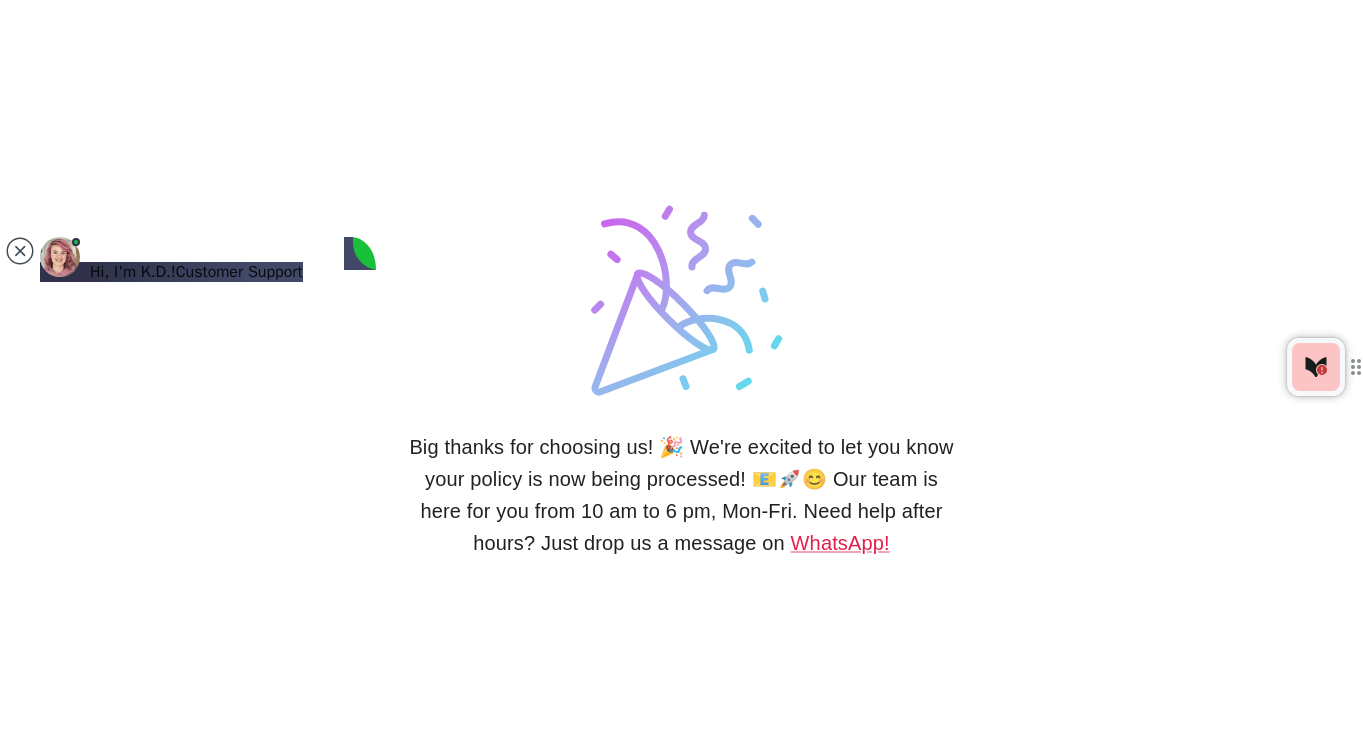 click at bounding box center (117, 1248) 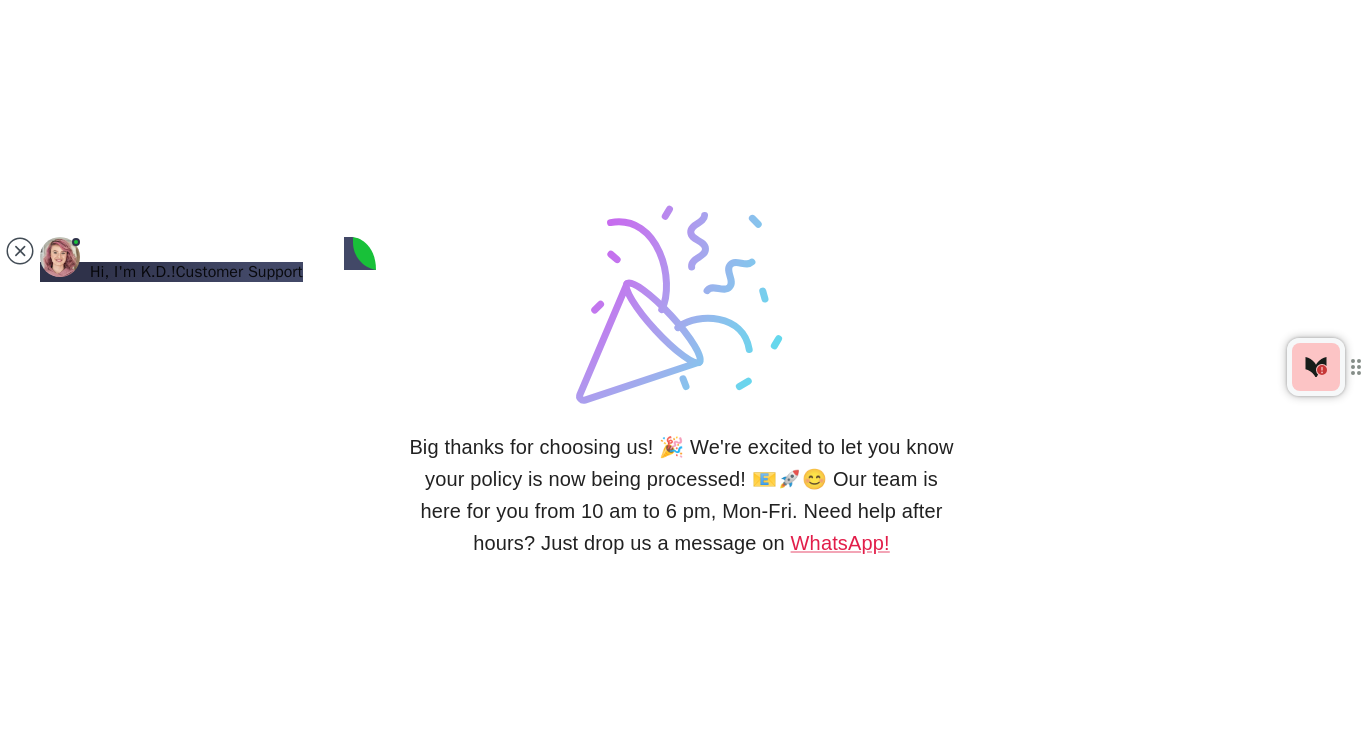 scroll, scrollTop: 413, scrollLeft: 0, axis: vertical 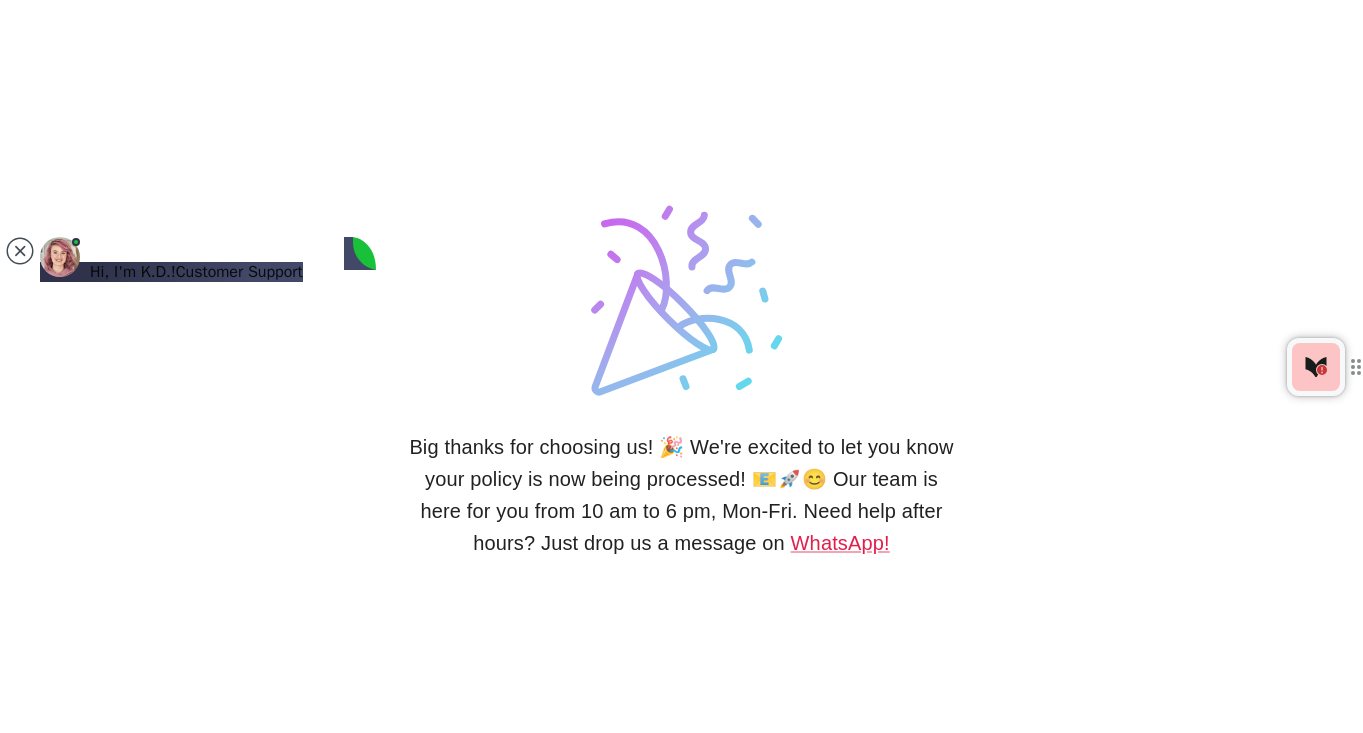 click at bounding box center [117, 1248] 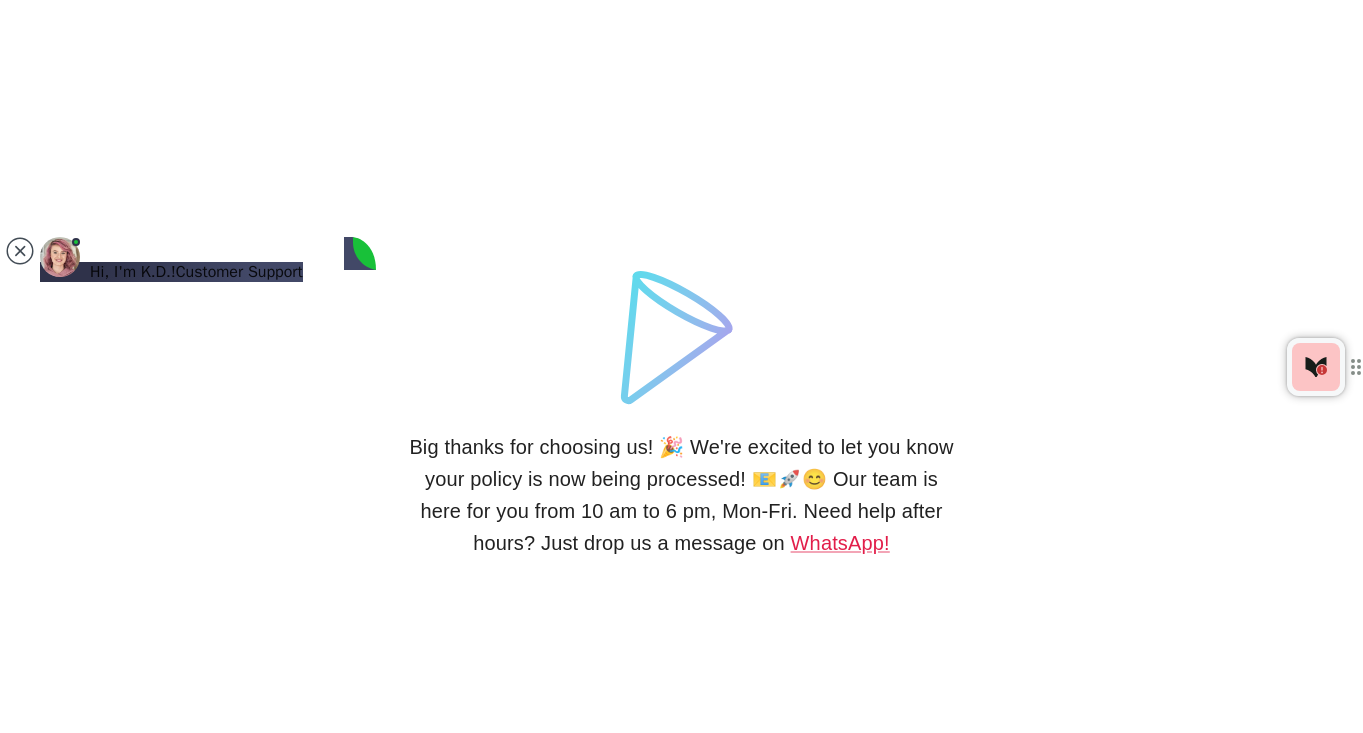 type on "Hi" 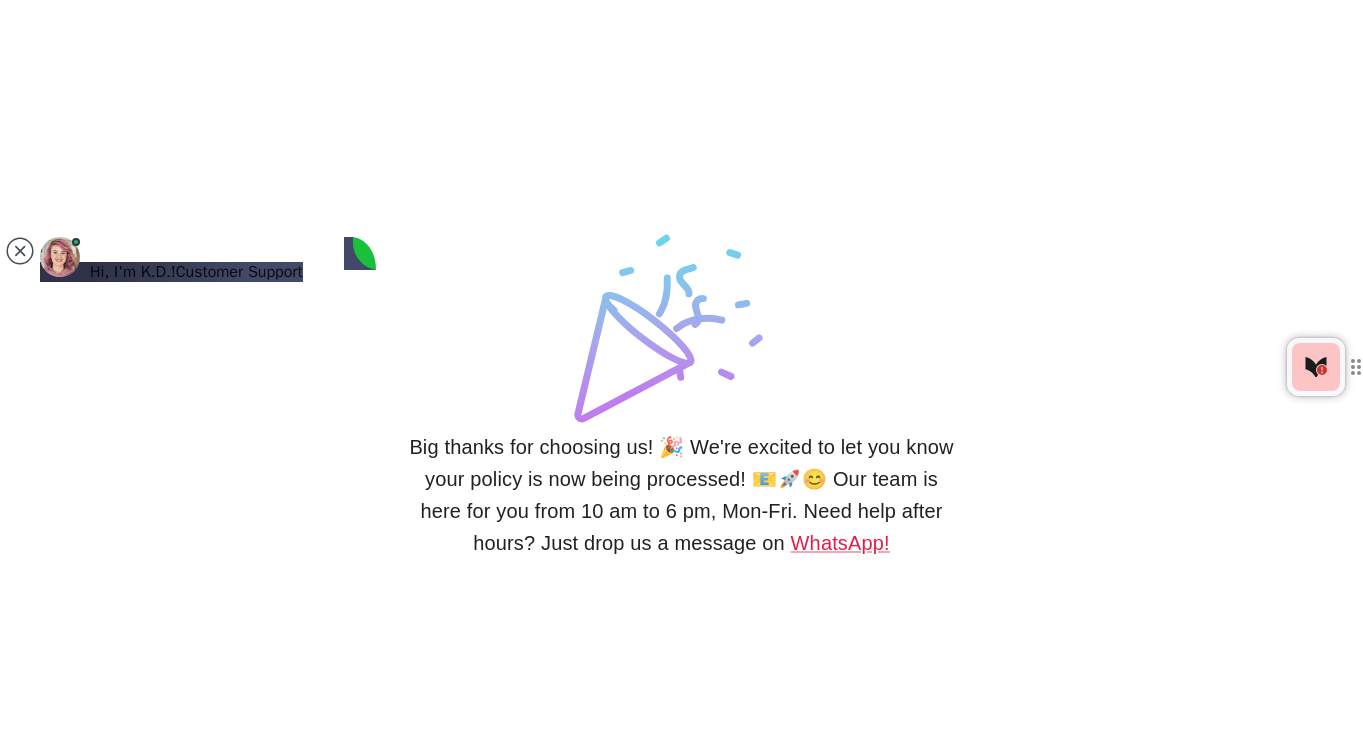 scroll, scrollTop: 717, scrollLeft: 0, axis: vertical 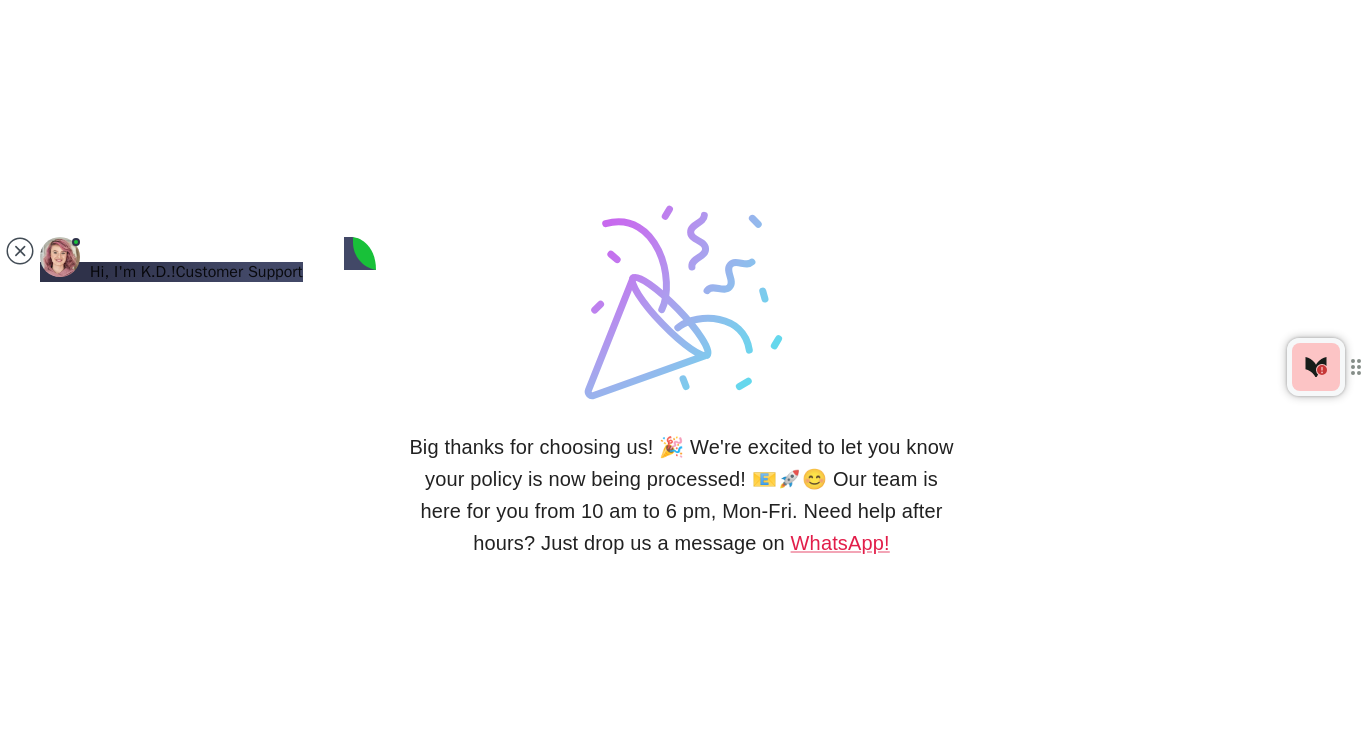 click at bounding box center (117, 1248) 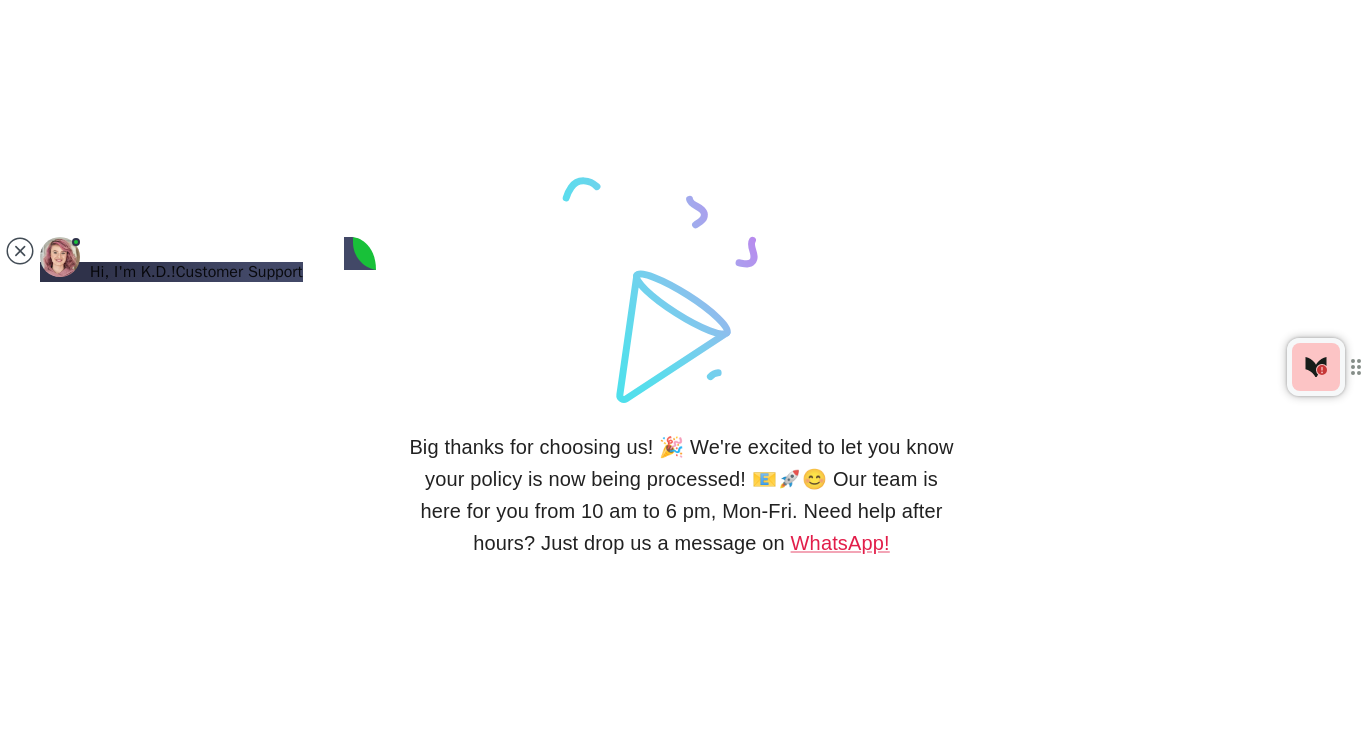 type on "m" 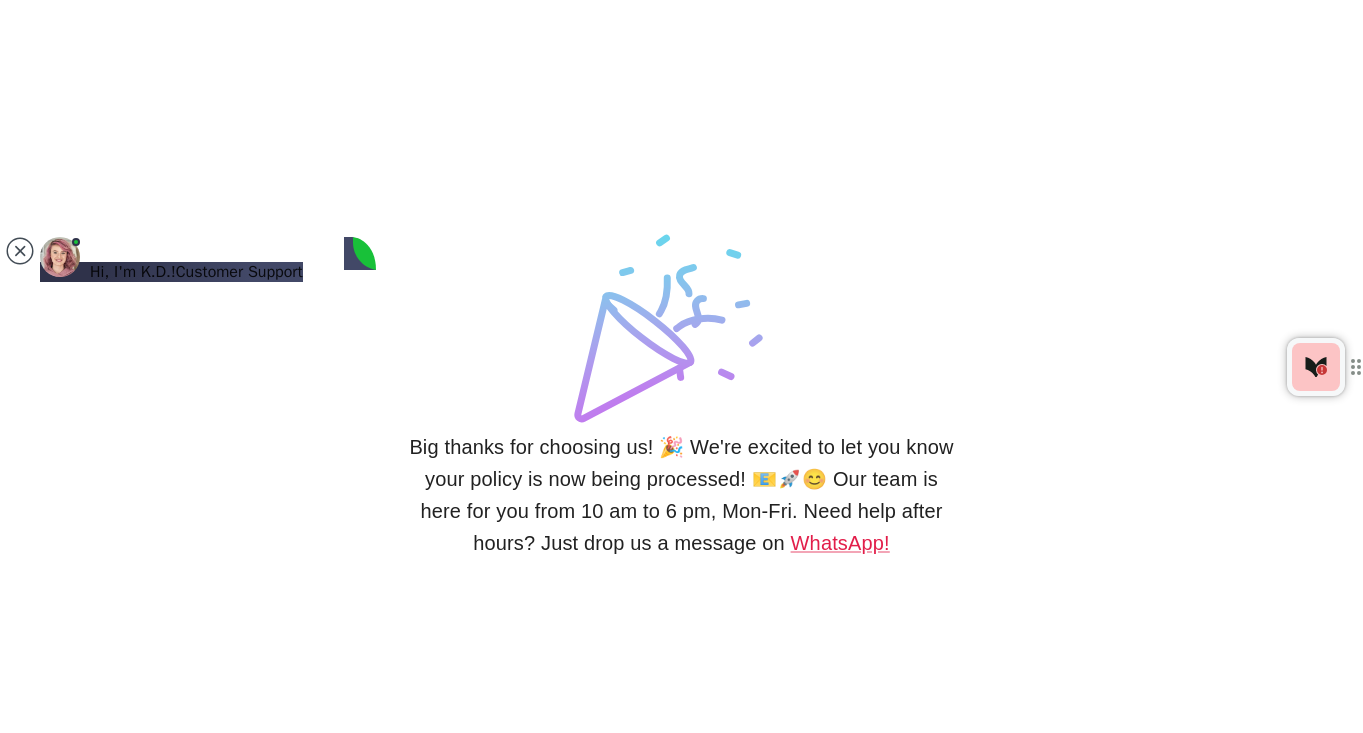 type on "M" 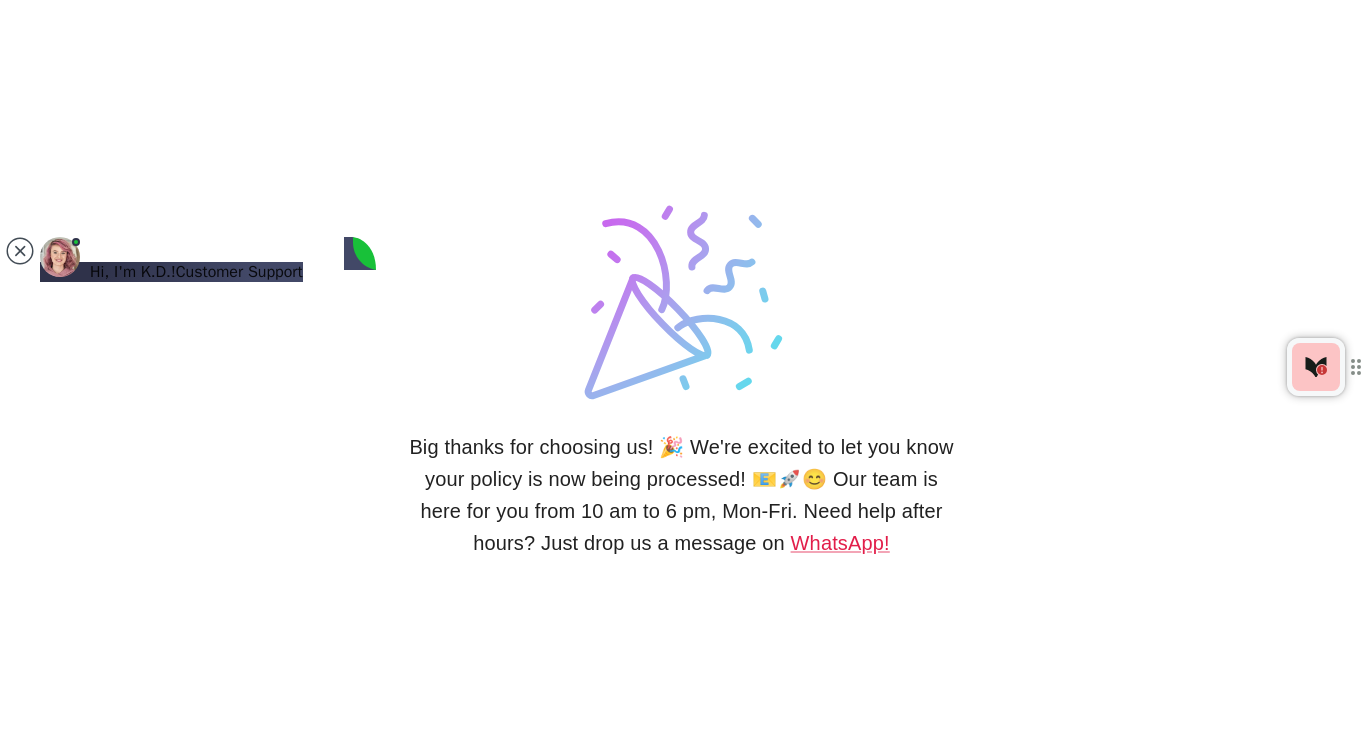 type on "m" 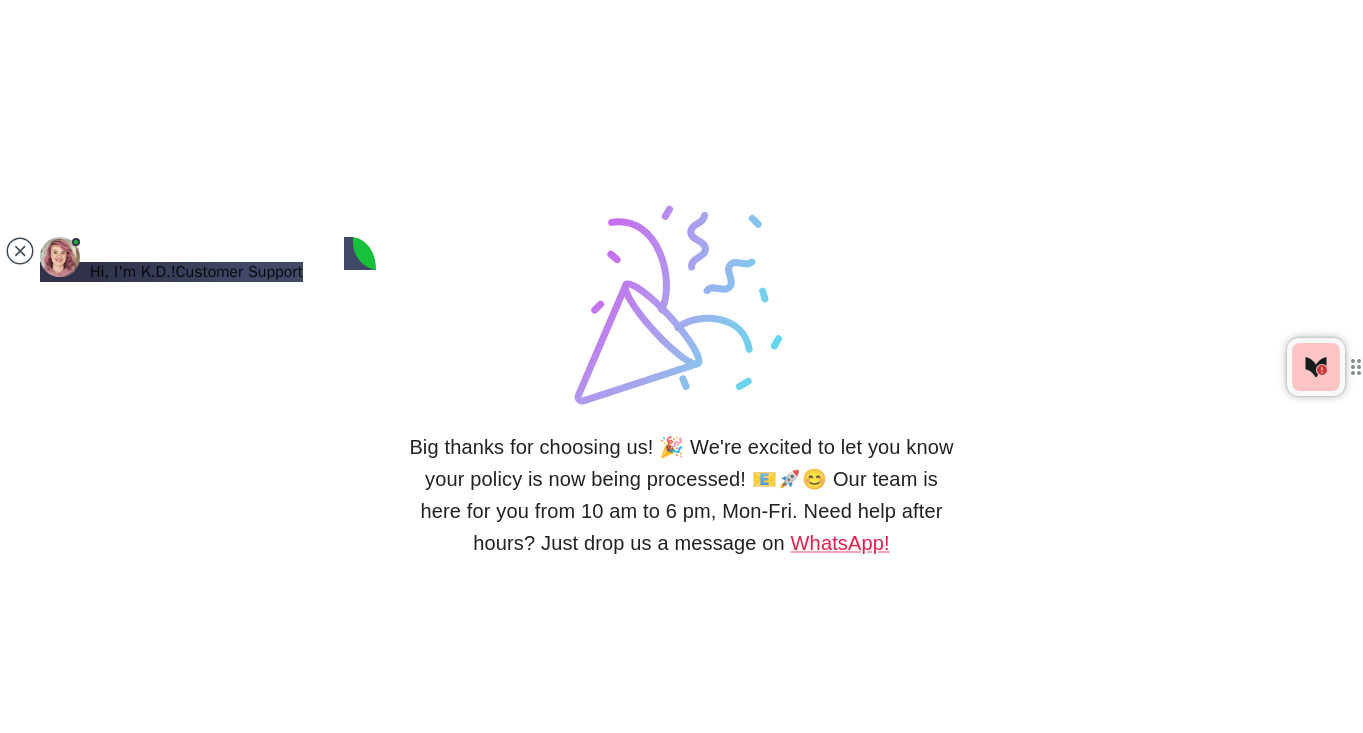 scroll, scrollTop: 0, scrollLeft: 0, axis: both 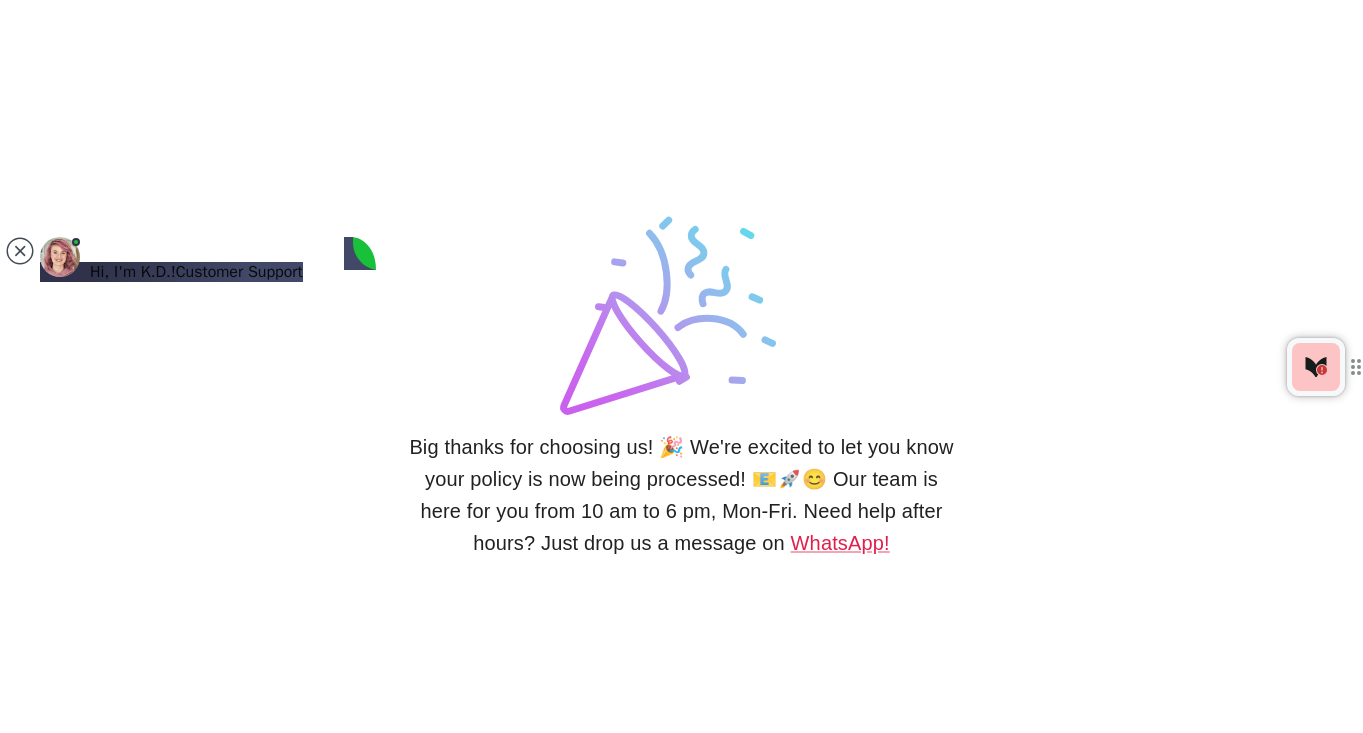 type on "My residency permits expired 30/6 and I have an appointment for extension [DATE]" 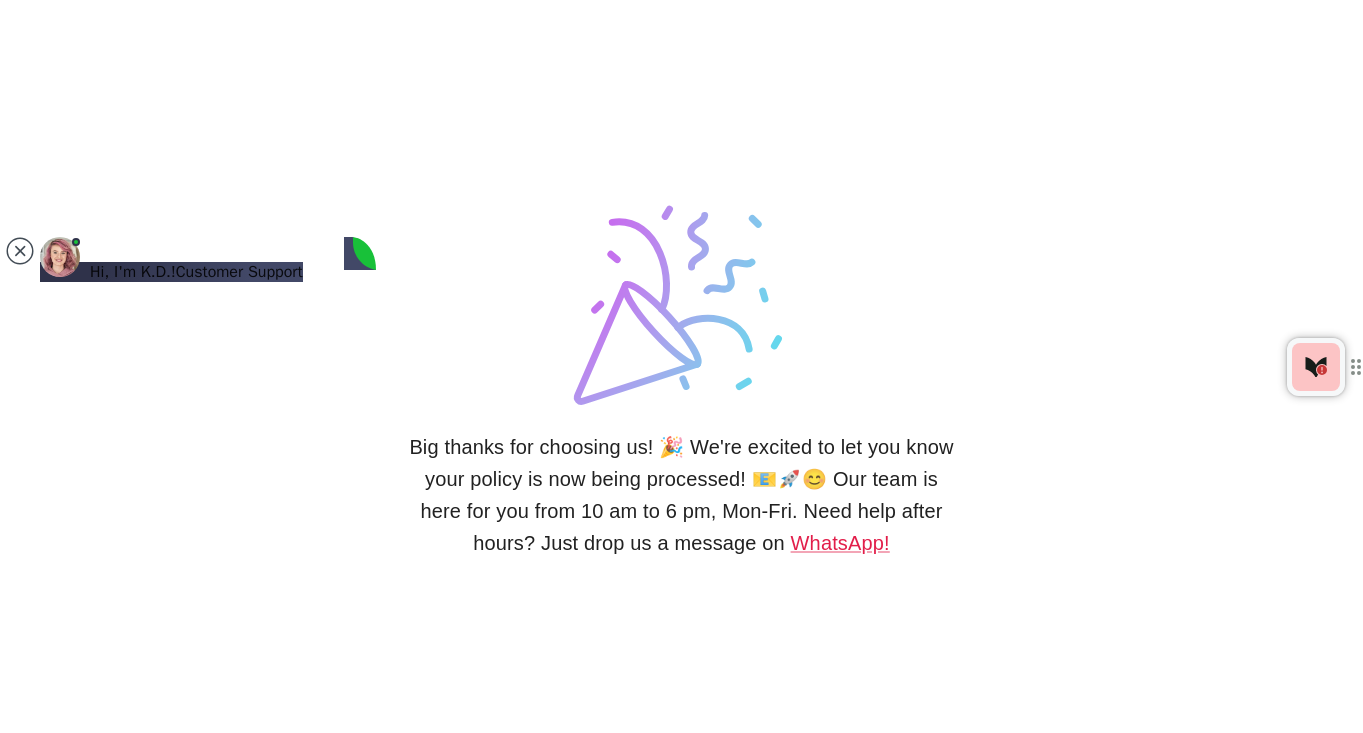 scroll, scrollTop: 925, scrollLeft: 0, axis: vertical 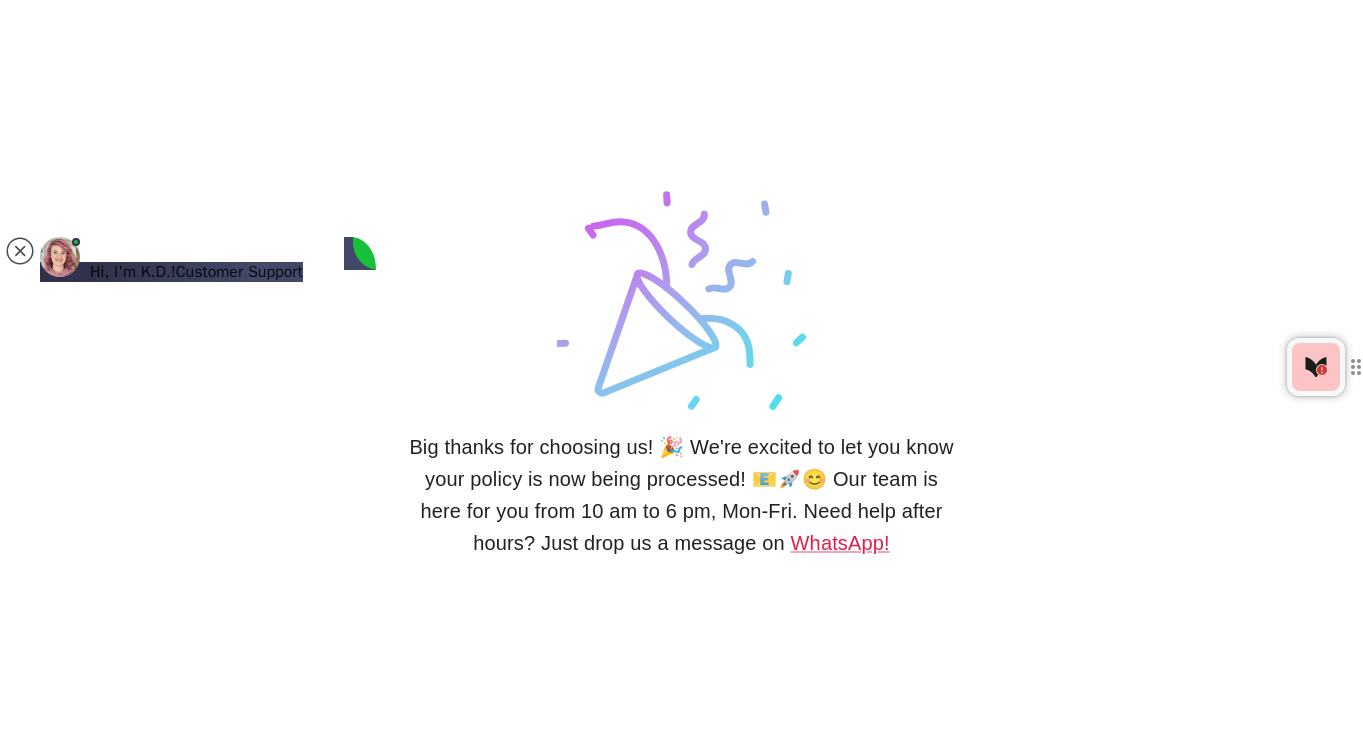 click at bounding box center (117, 1248) 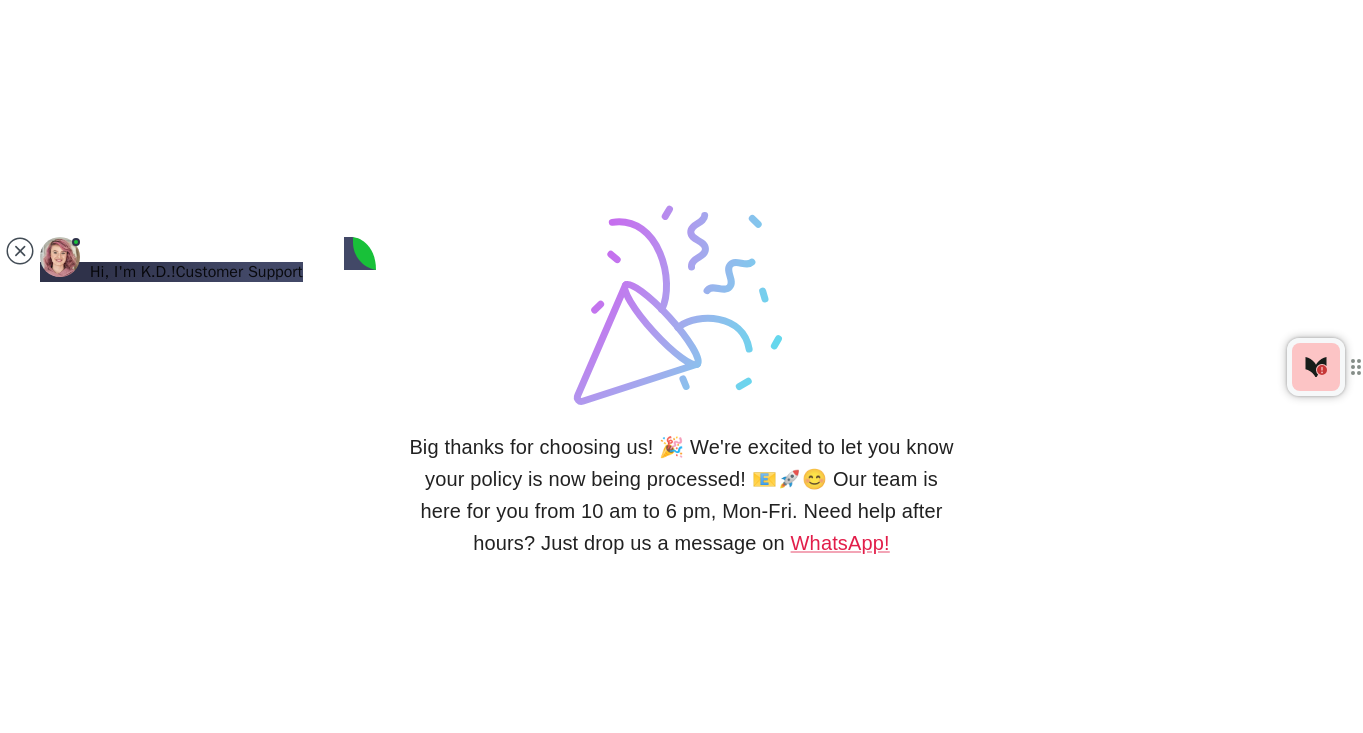type on "so I need one year health insurance" 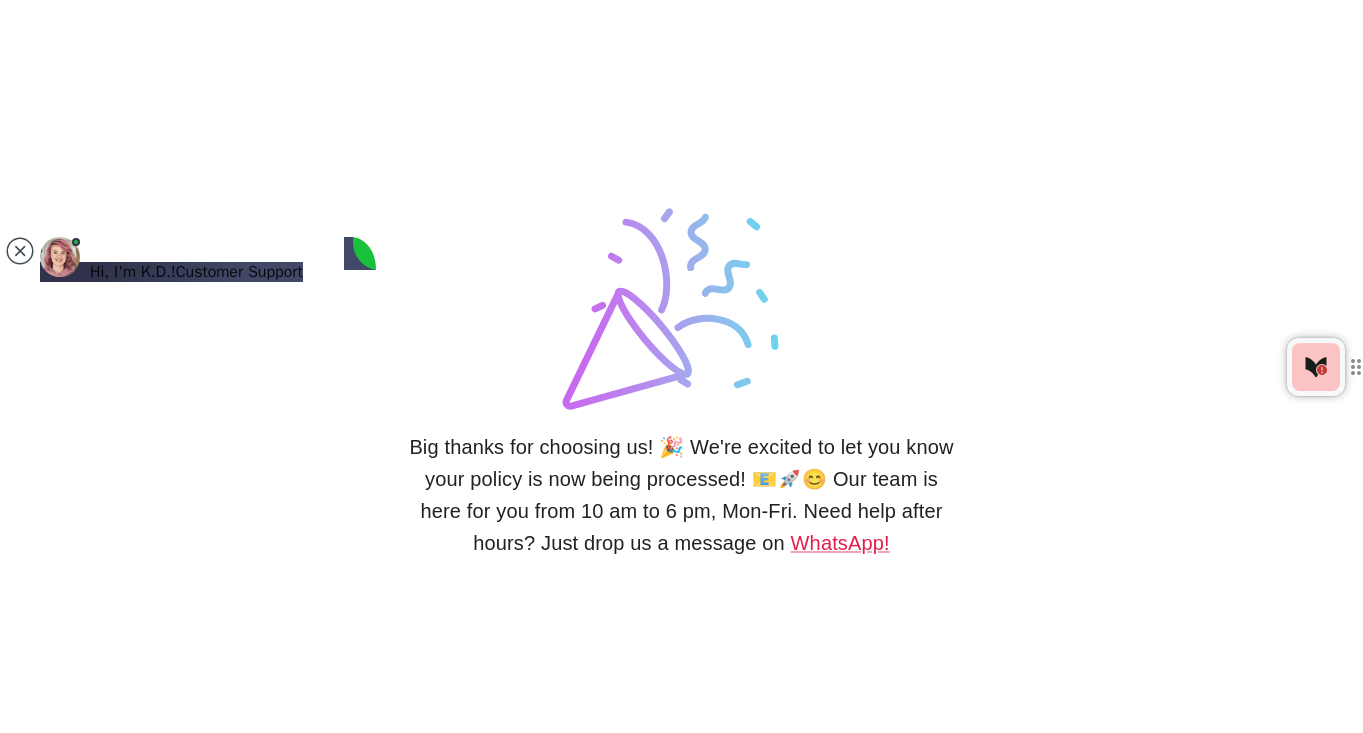 scroll, scrollTop: 1163, scrollLeft: 0, axis: vertical 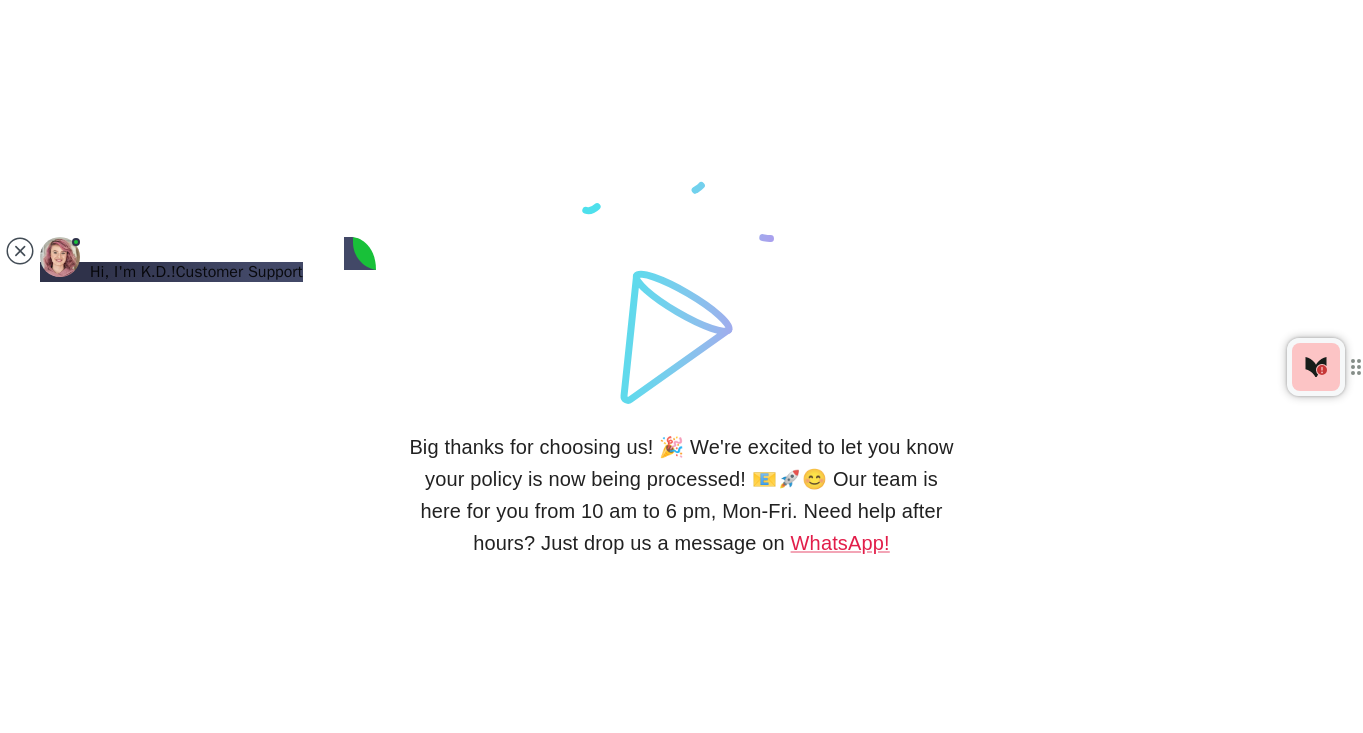type on "[DATE]" 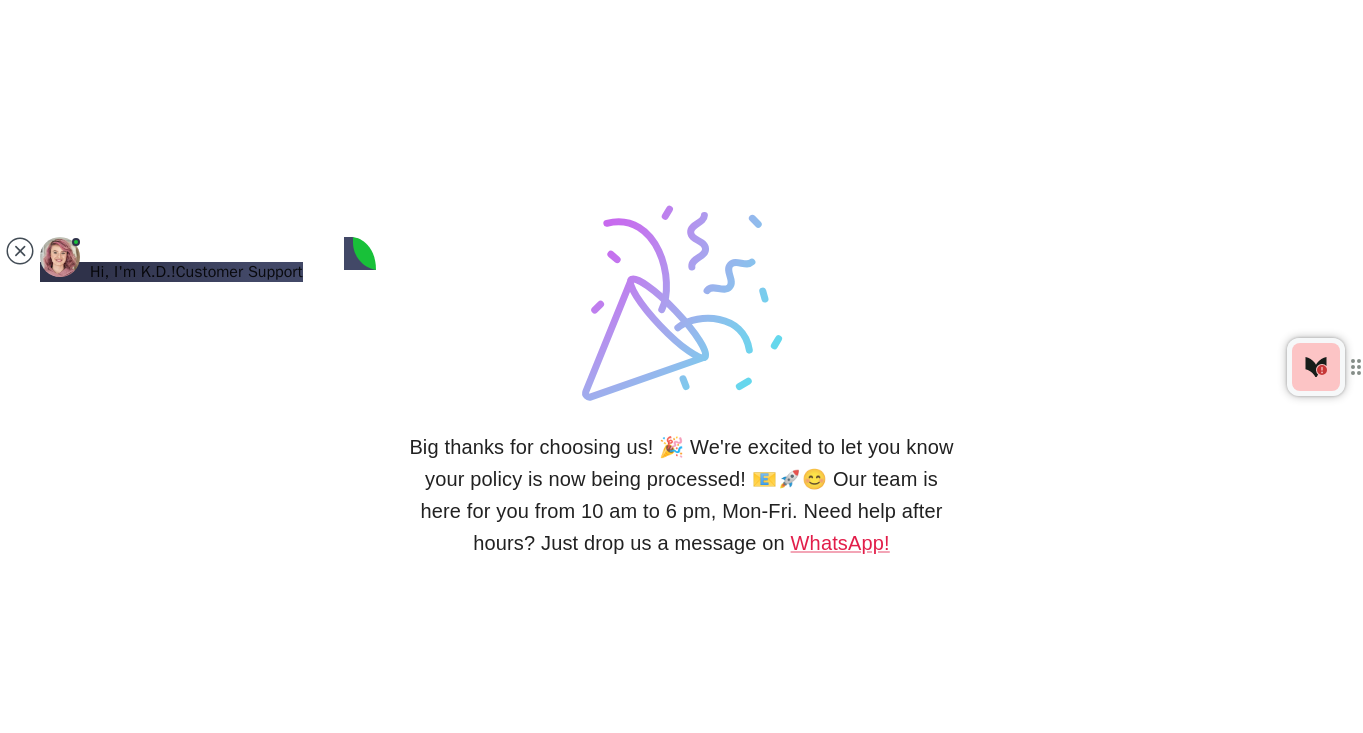 scroll, scrollTop: 1520, scrollLeft: 0, axis: vertical 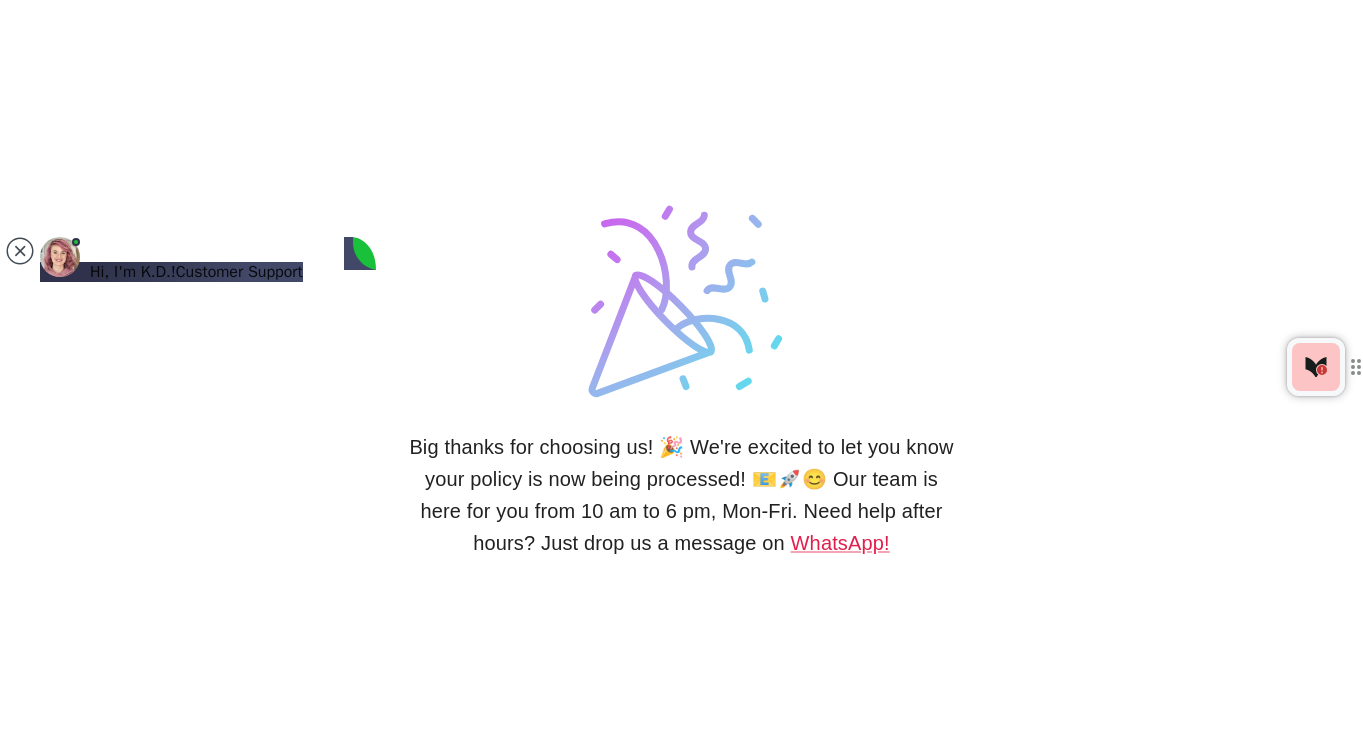 type on "it was a 6 month permit" 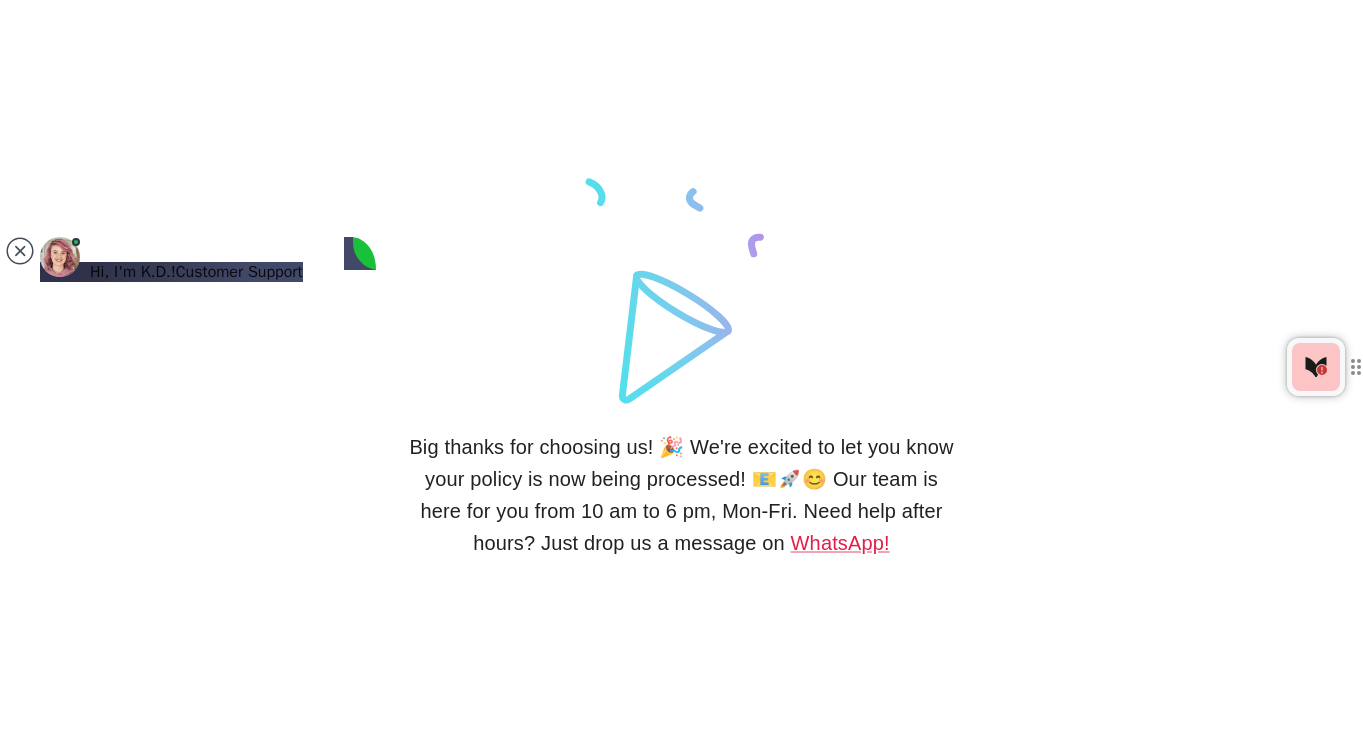 scroll, scrollTop: 1684, scrollLeft: 0, axis: vertical 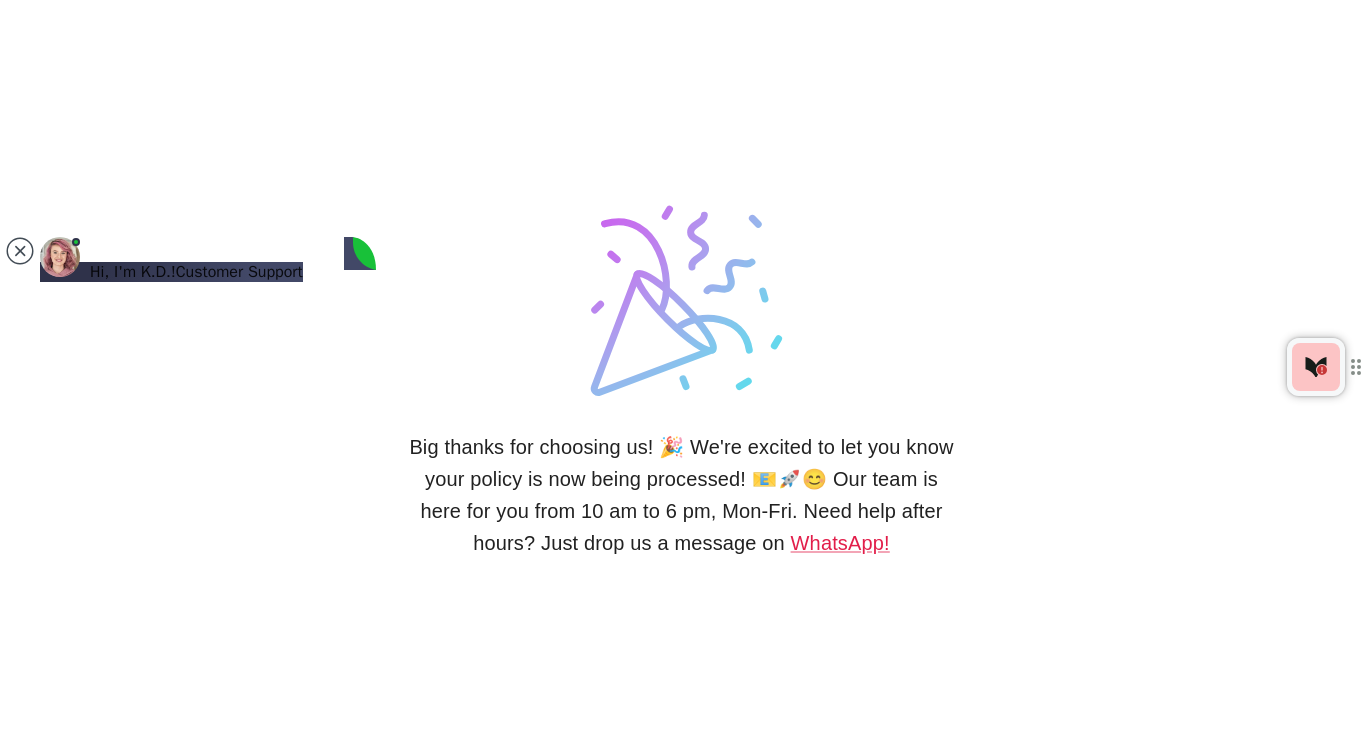 click at bounding box center [117, 1248] 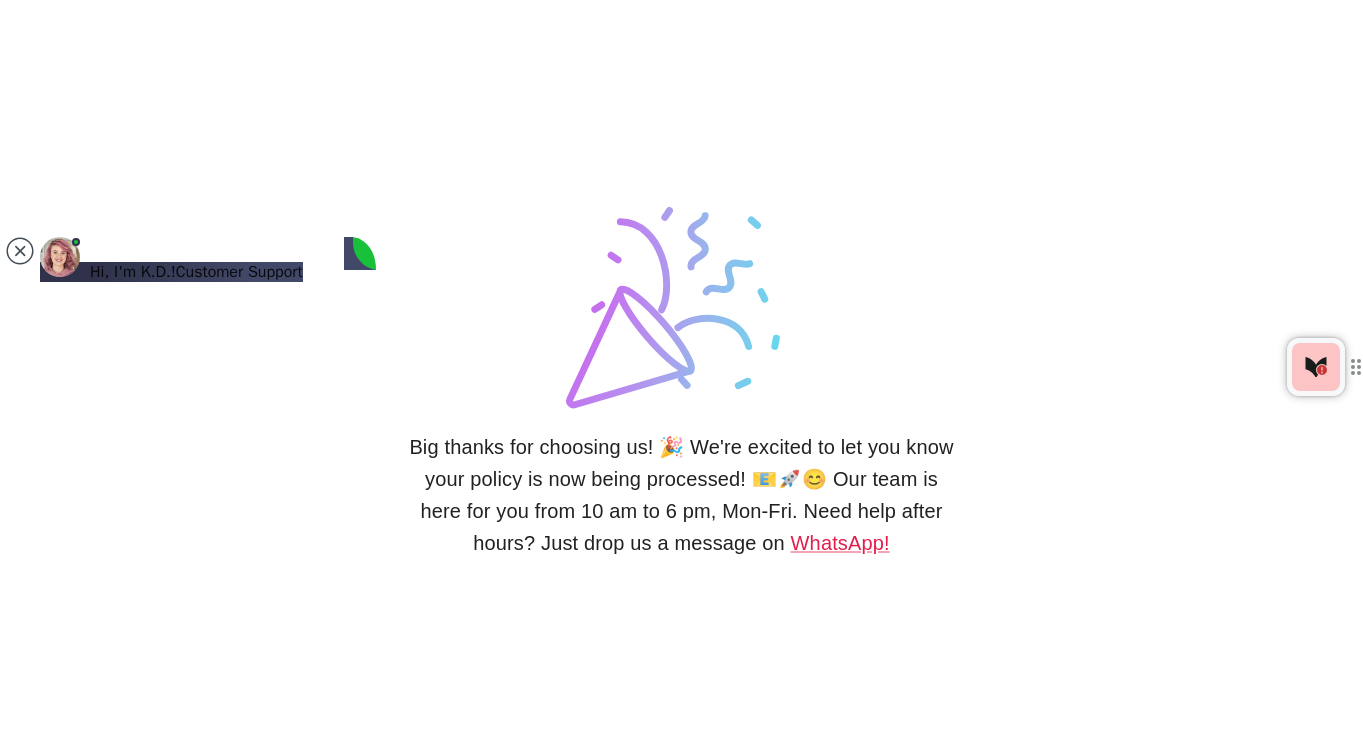 paste on "Talep Edilen İzin Başlangıç Tarihi [DATE] Talep Edilen Bitiş Tarihi [DATE] (Requested Start Date) (Requested End Date)" 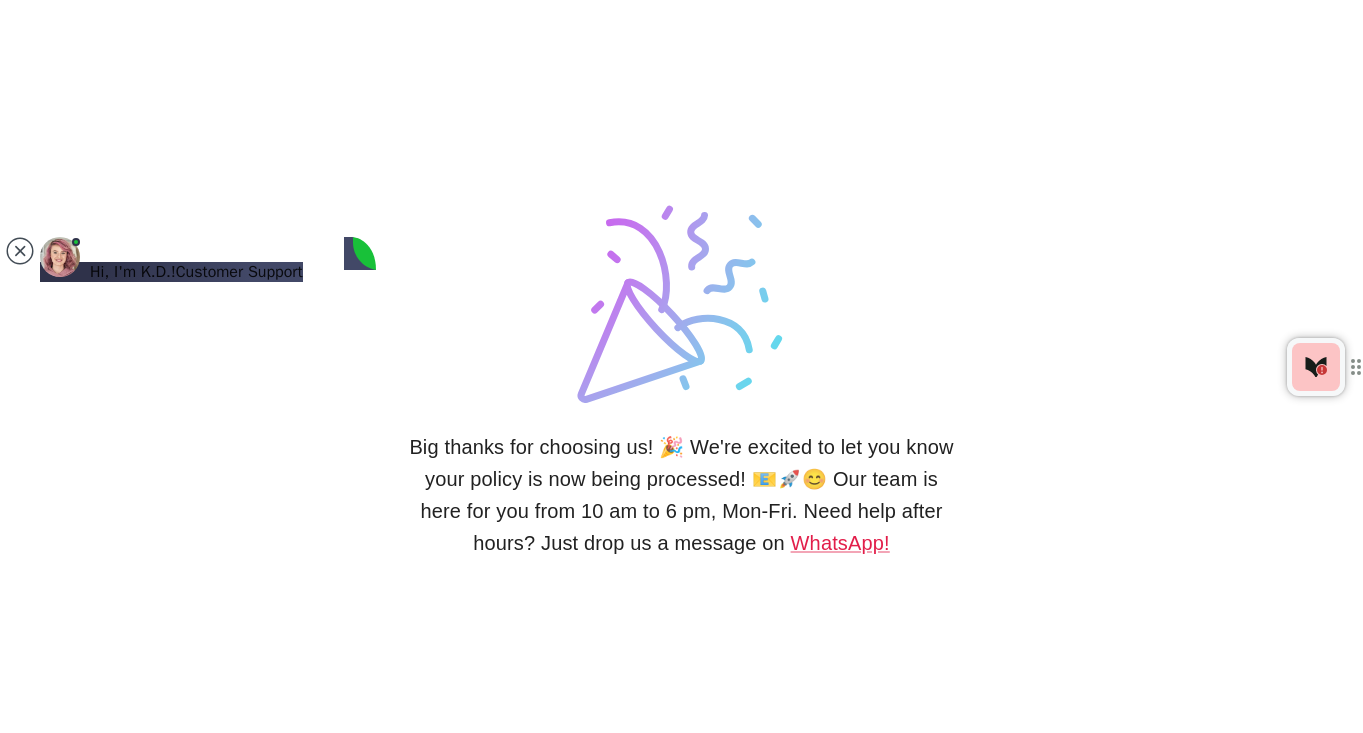scroll, scrollTop: 8, scrollLeft: 0, axis: vertical 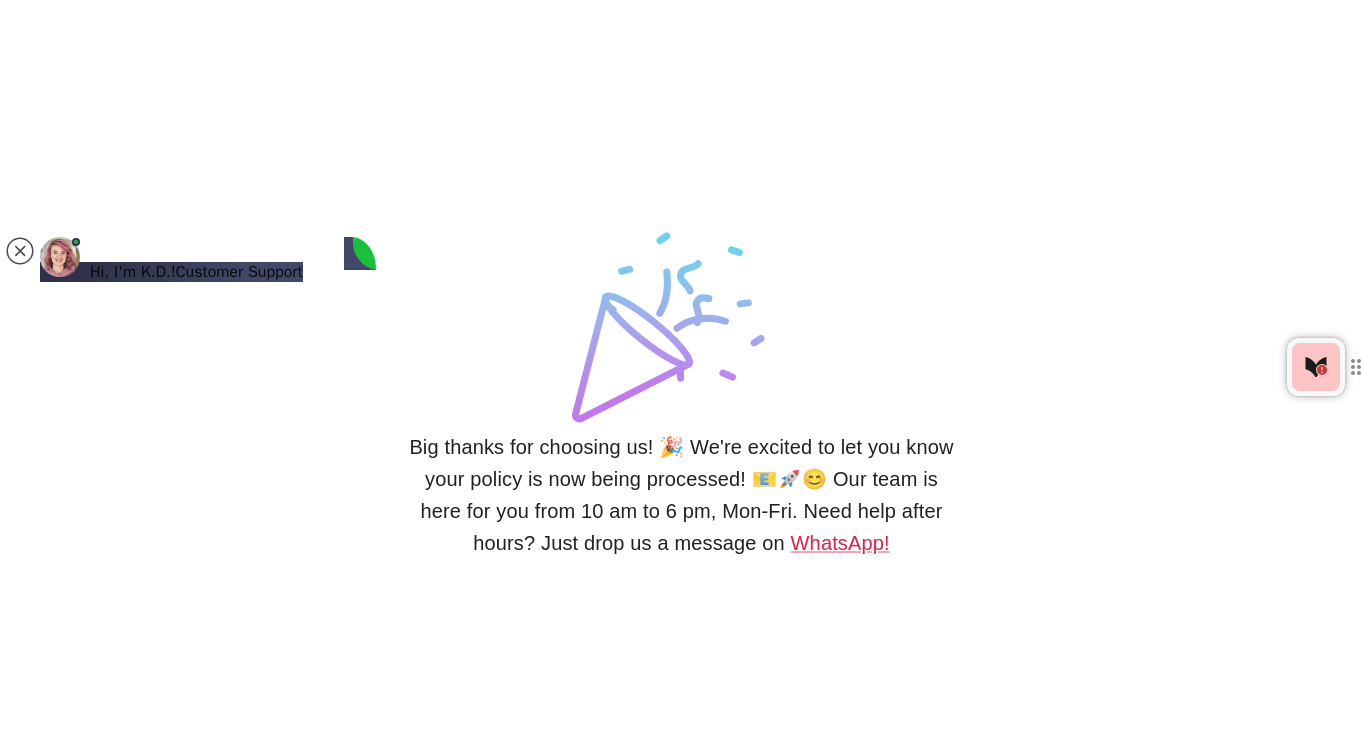 type on "t" 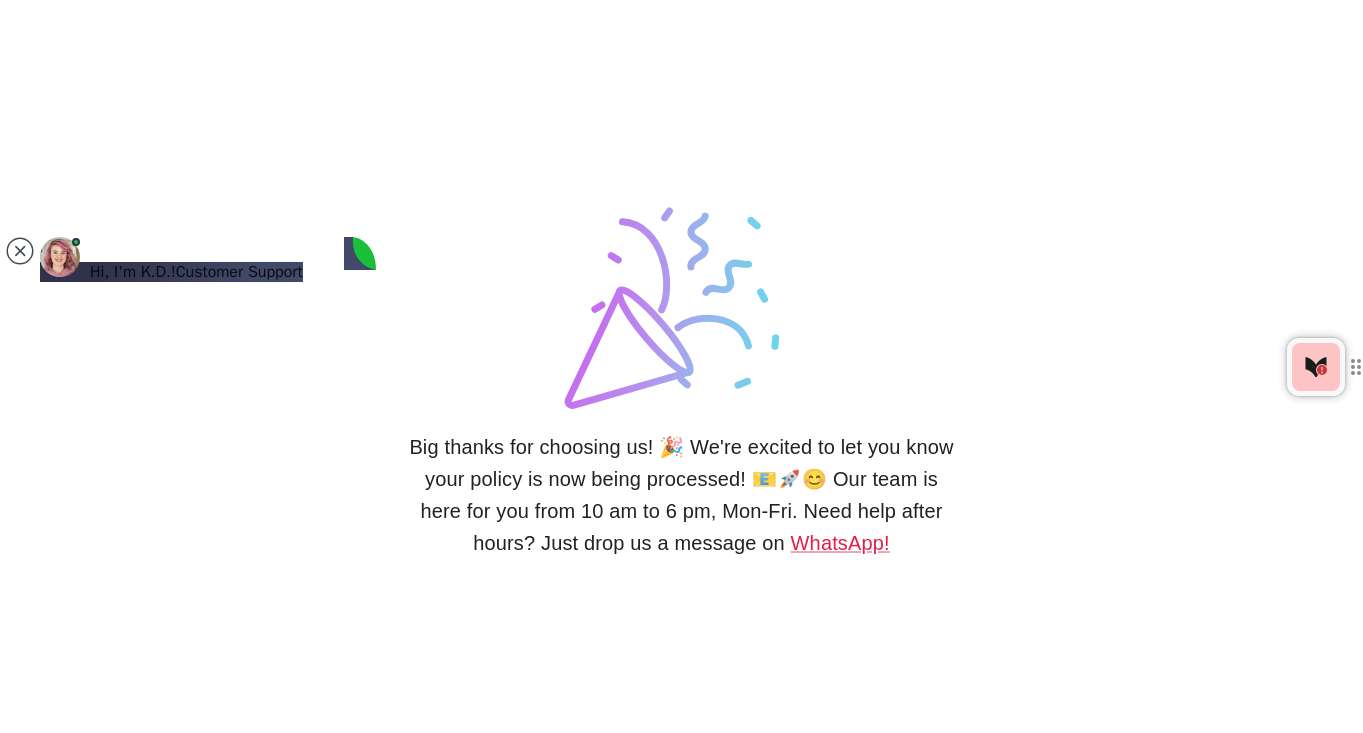type on "Thank you" 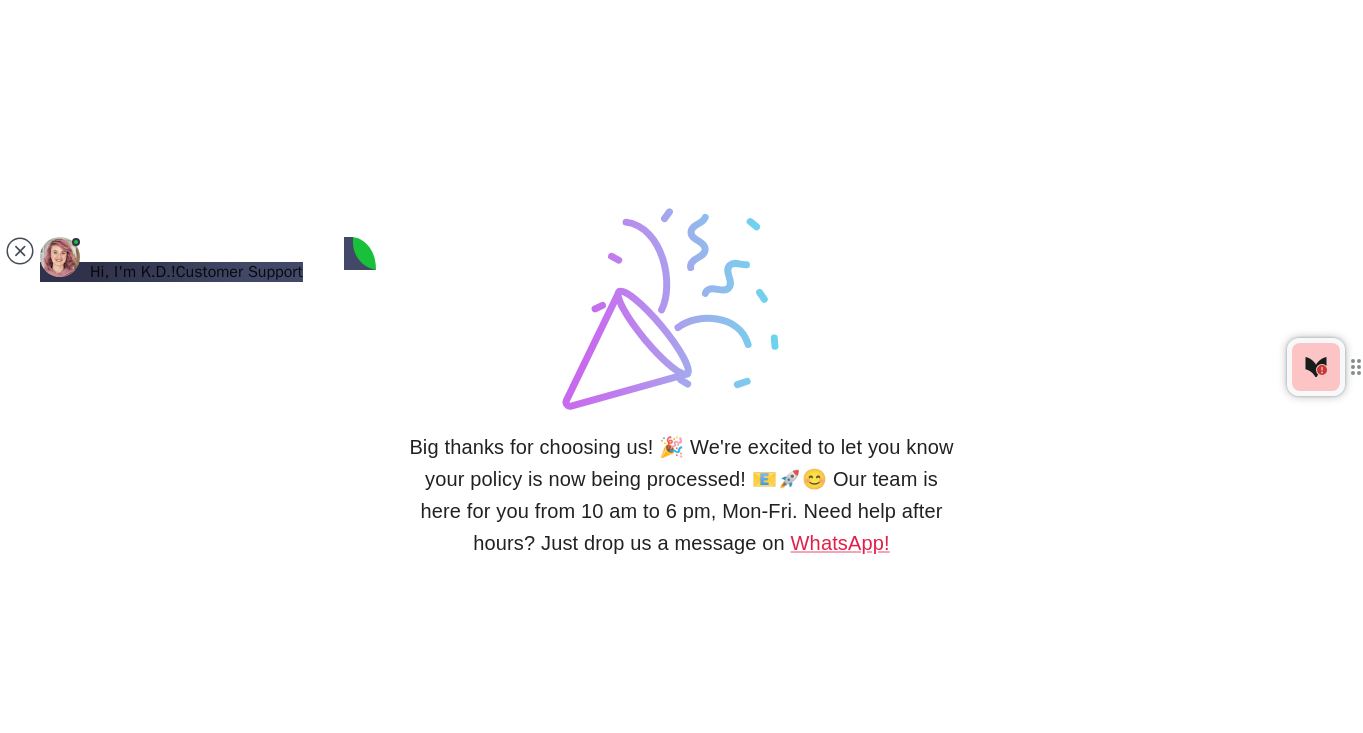 scroll, scrollTop: 2282, scrollLeft: 0, axis: vertical 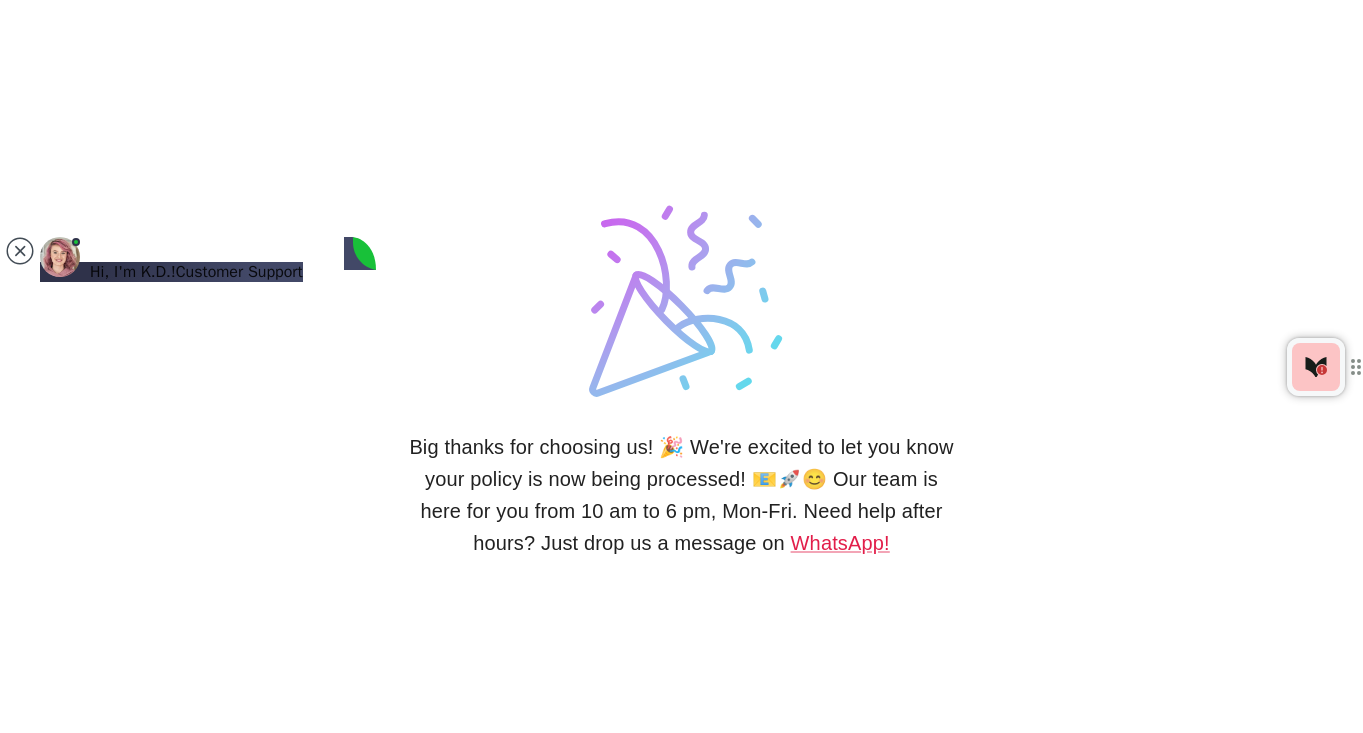 type on "Thank you, I will keep that in mind" 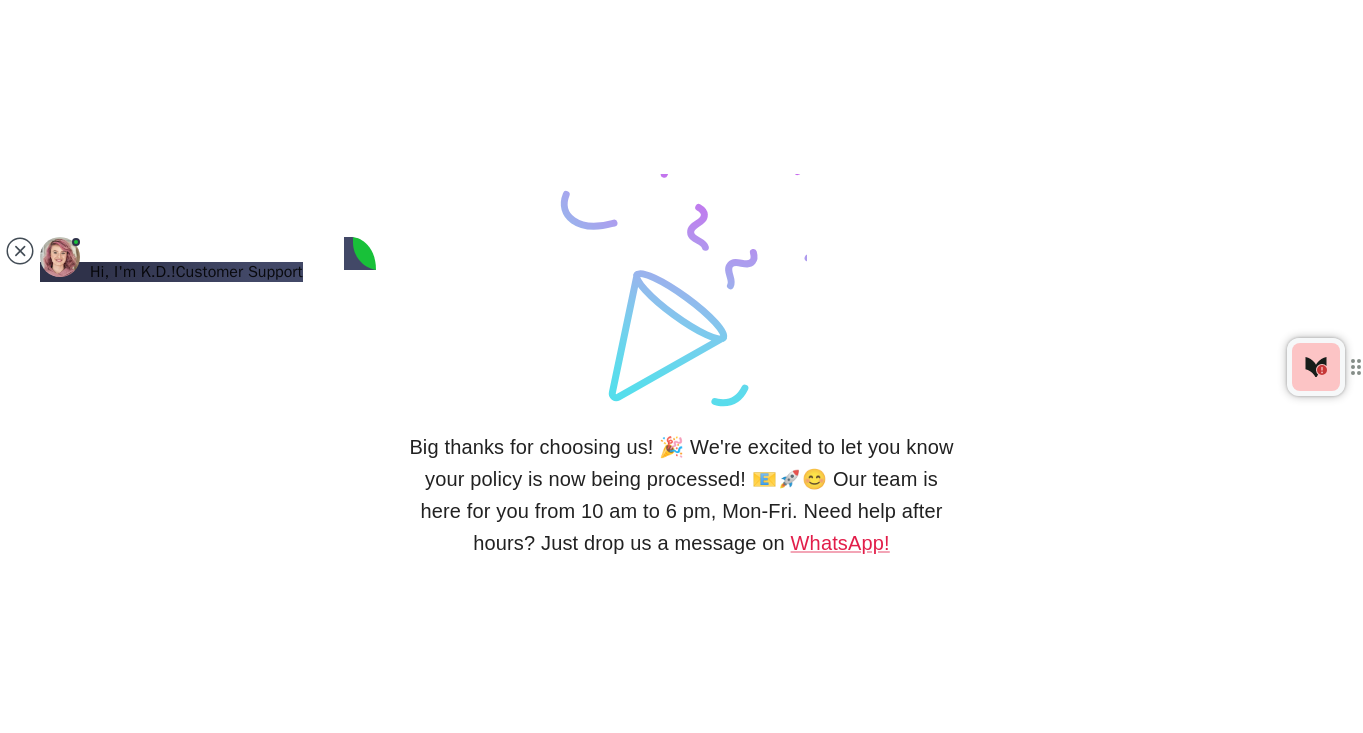 scroll, scrollTop: 2611, scrollLeft: 0, axis: vertical 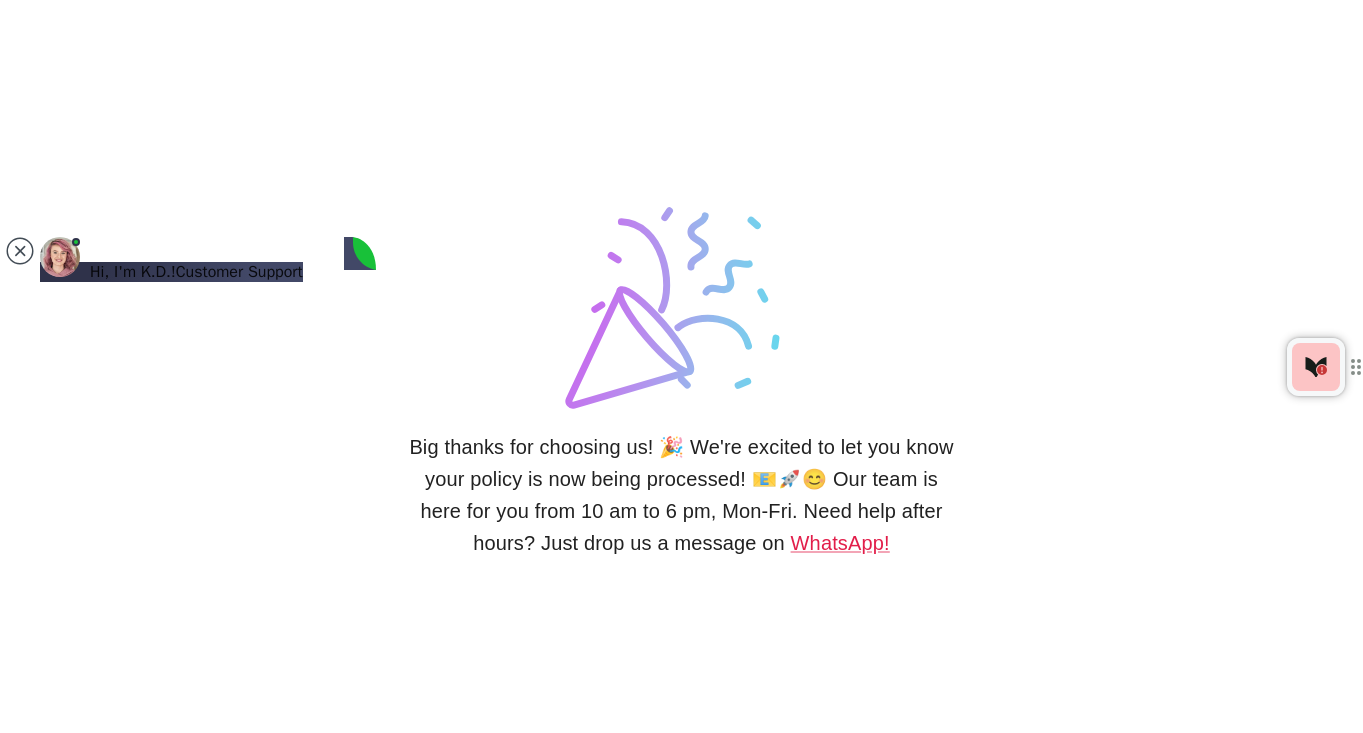 click at bounding box center [117, 1248] 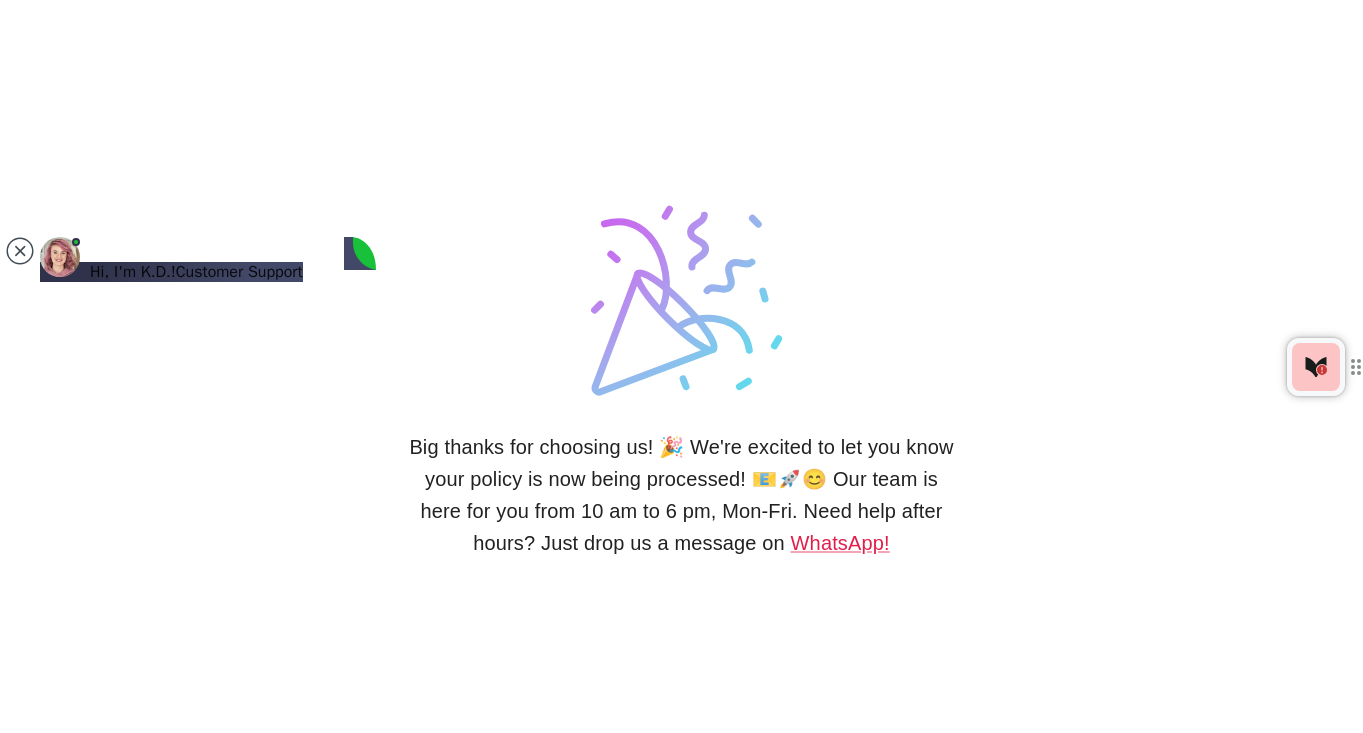 click on "18:59" at bounding box center [295, 1239] 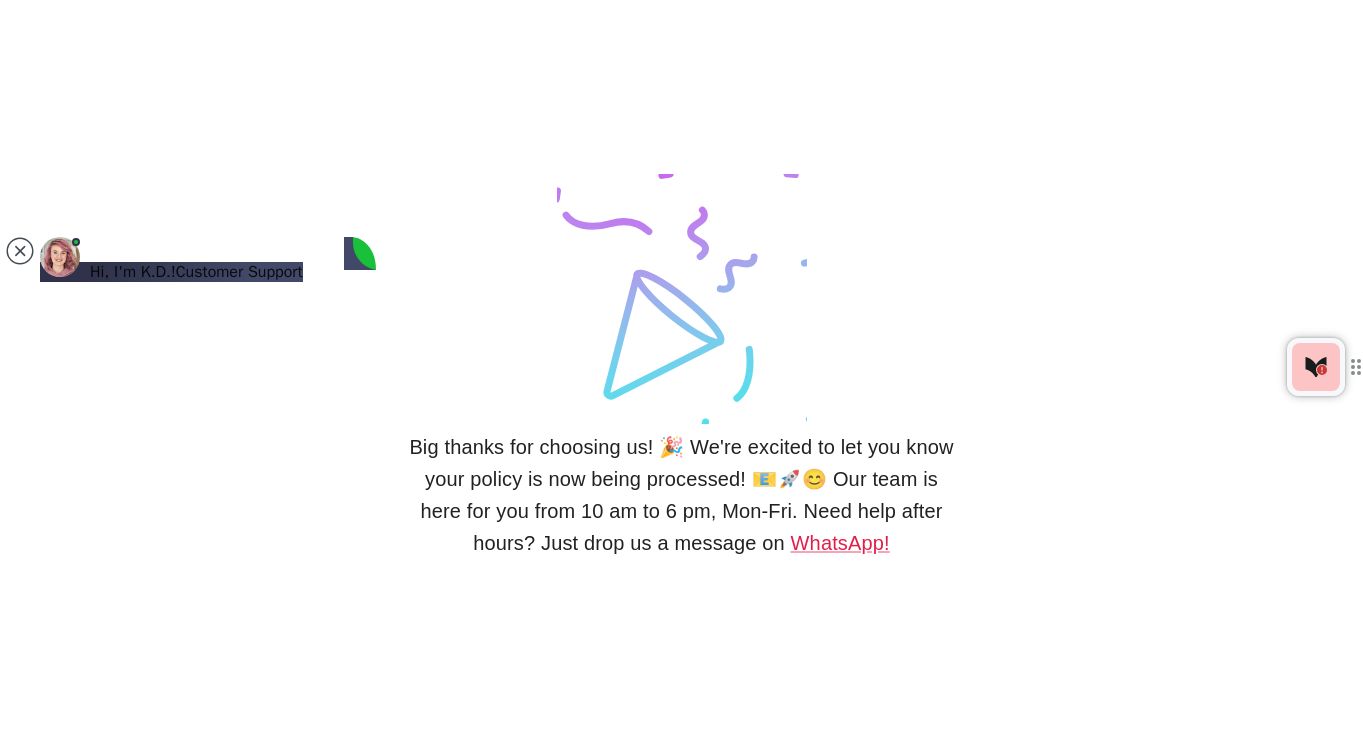 click at bounding box center [117, 1248] 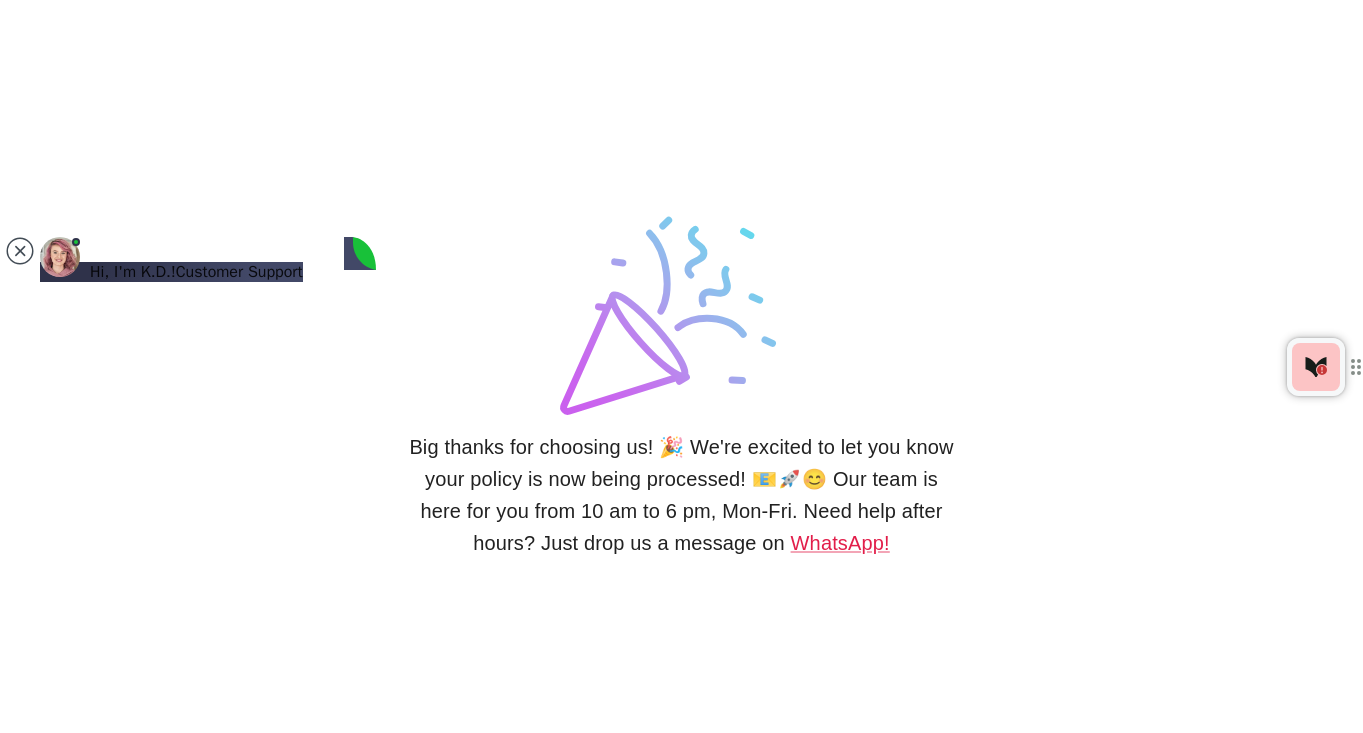 click at bounding box center [117, 1248] 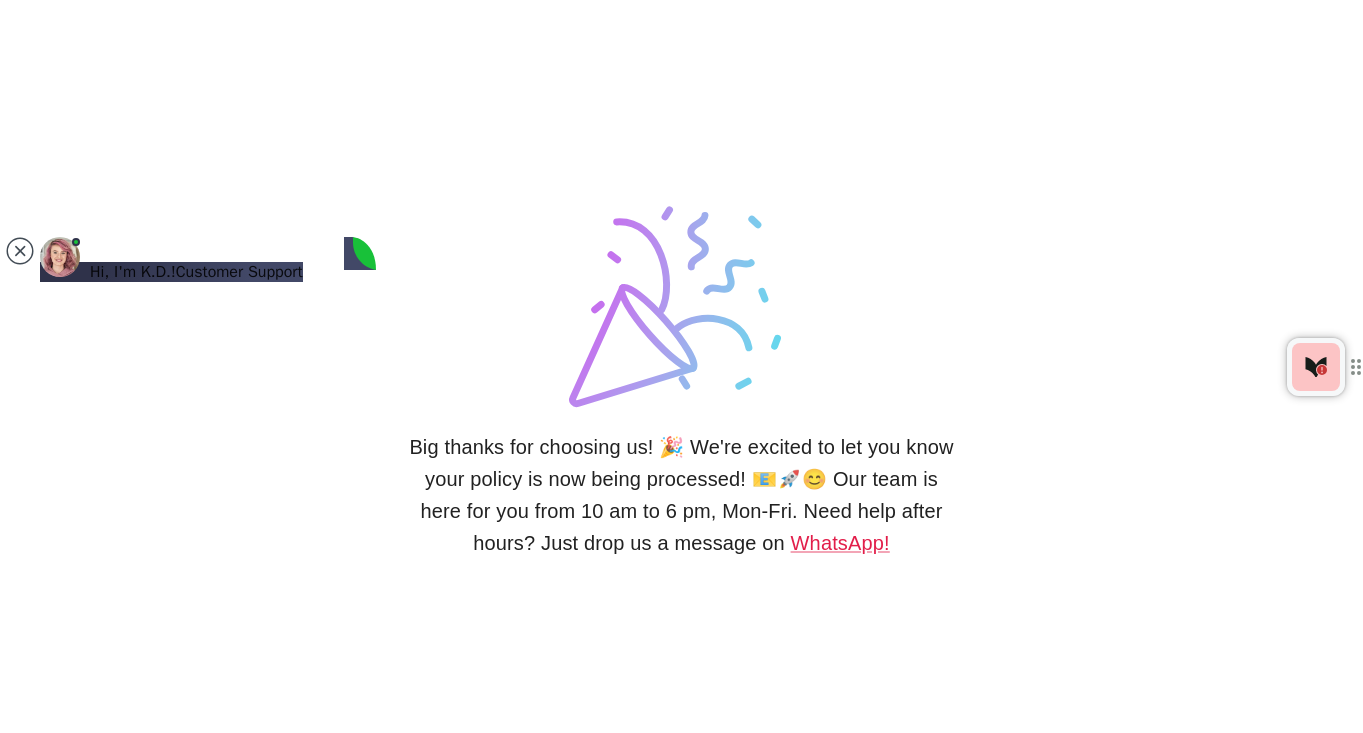 type on "Yes please, I made a mistake in the app" 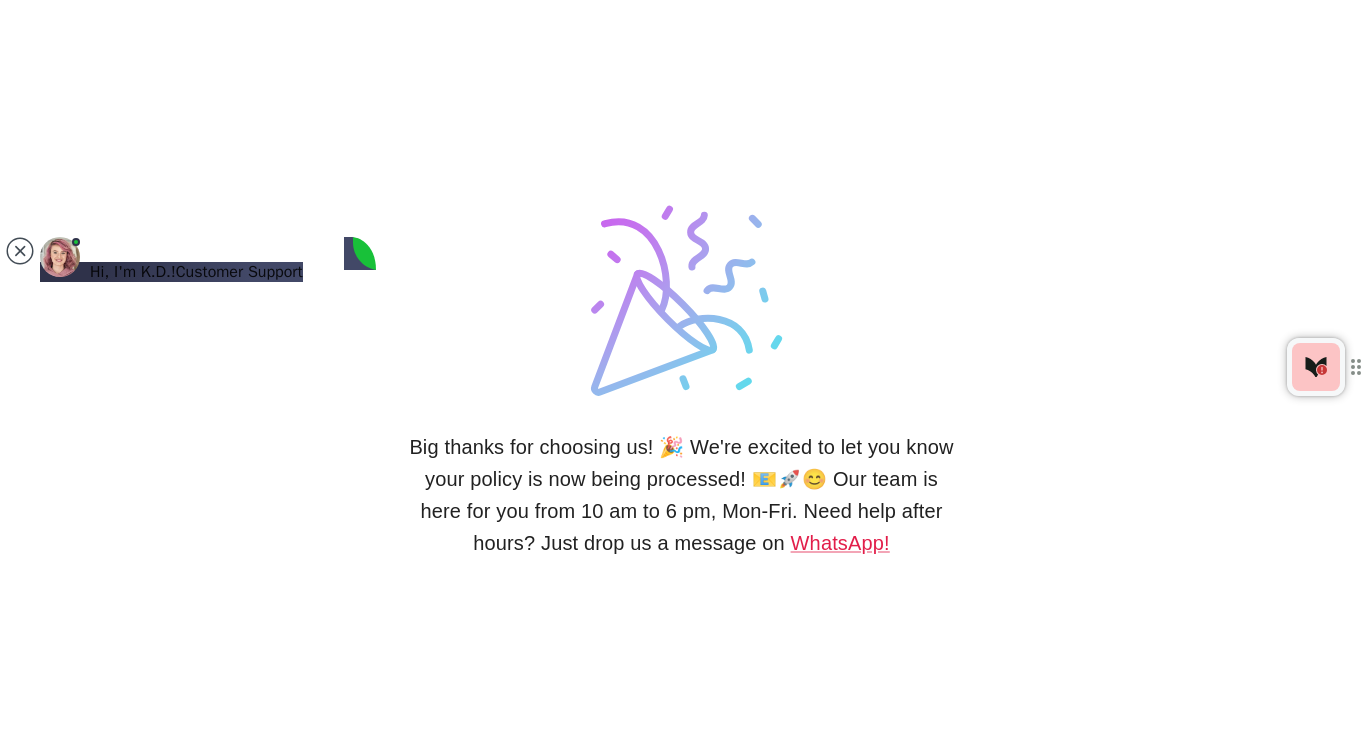 scroll, scrollTop: 2694, scrollLeft: 0, axis: vertical 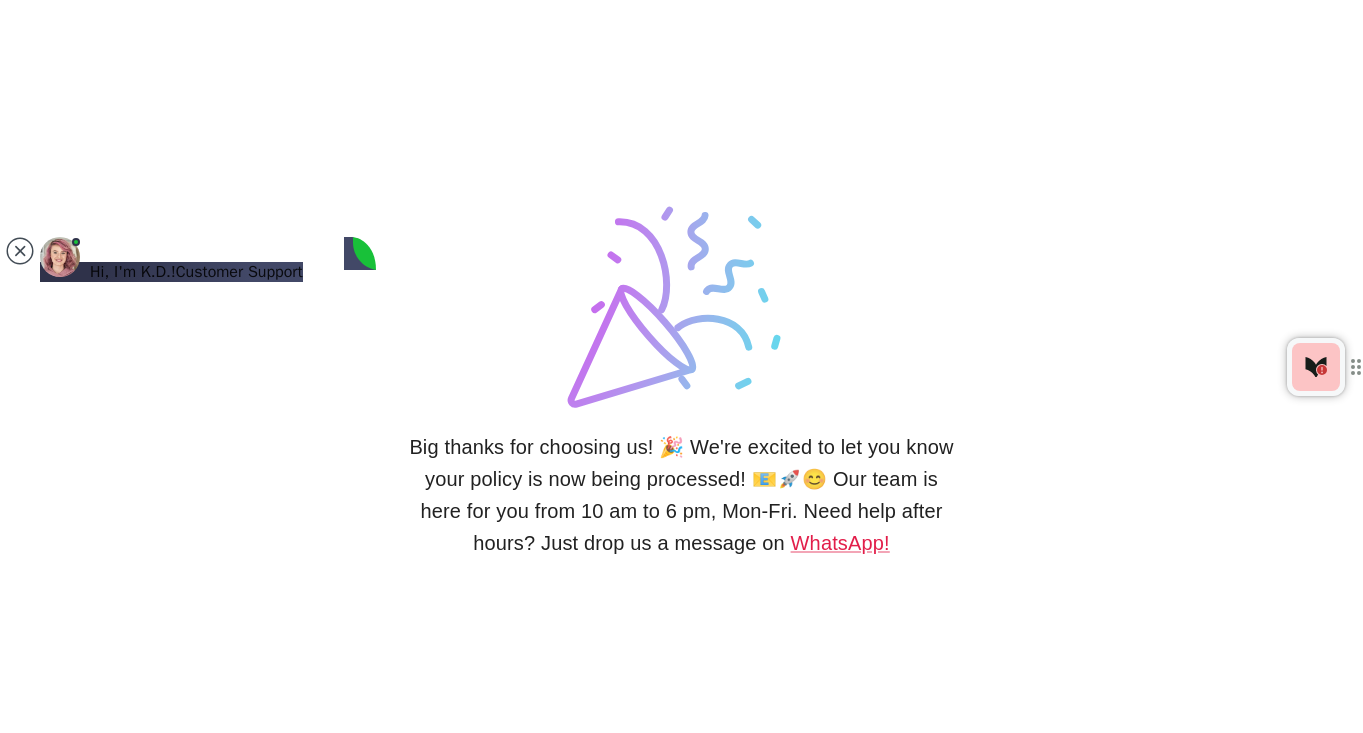 type on "let's keep it to Ortakoy address" 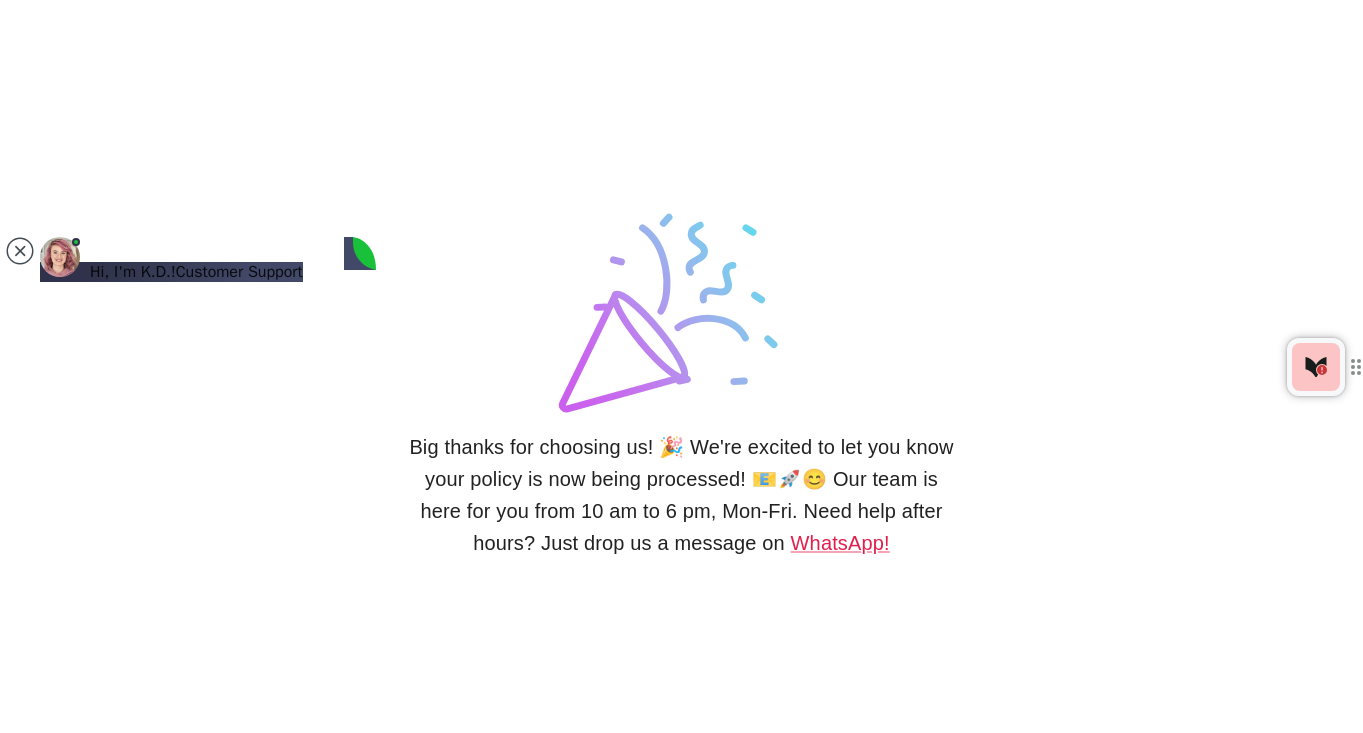 scroll, scrollTop: 2926, scrollLeft: 0, axis: vertical 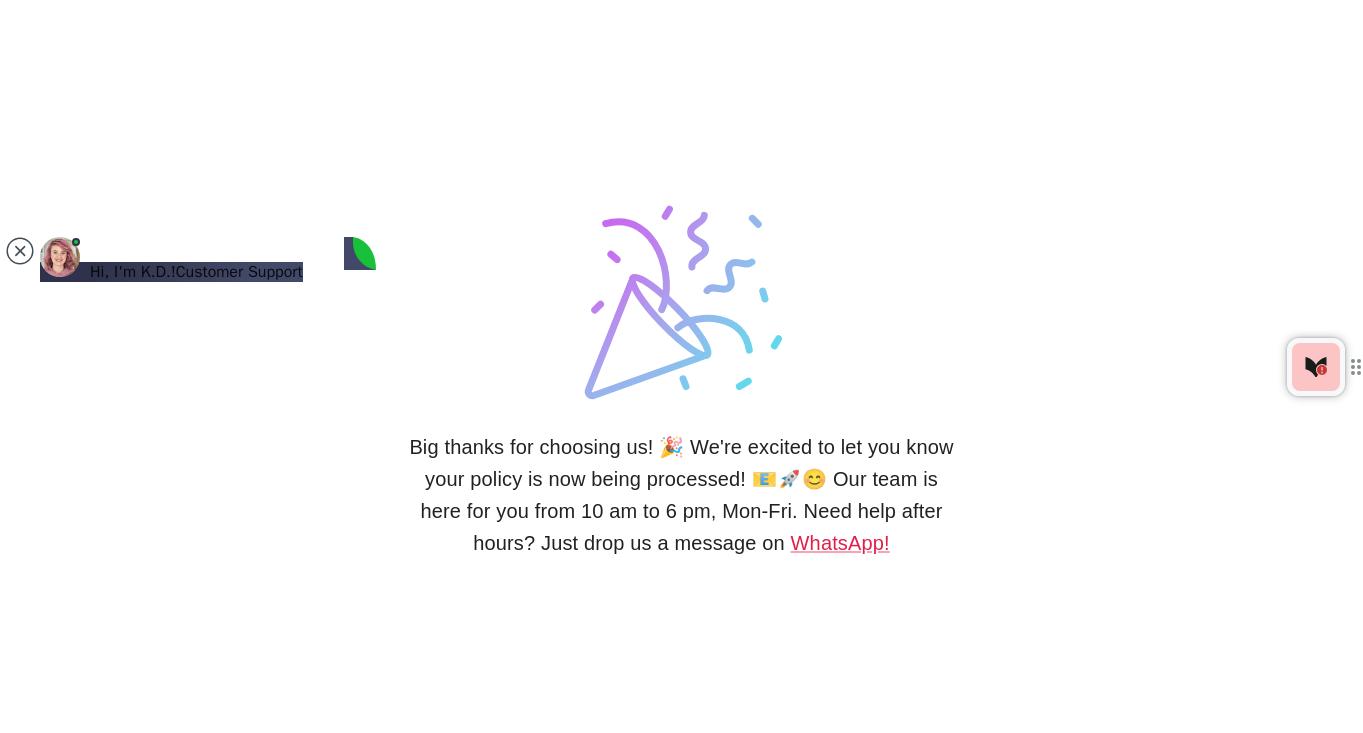type on "t" 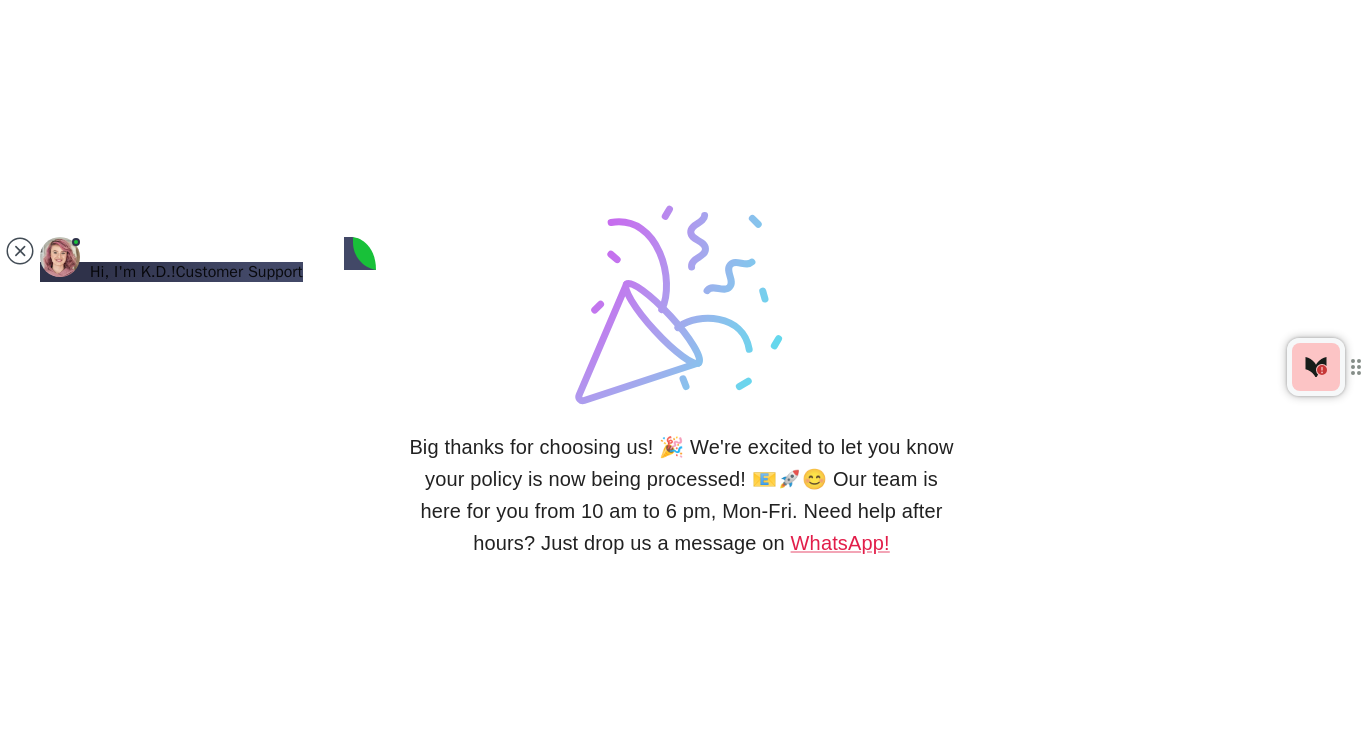 type on "Thank you" 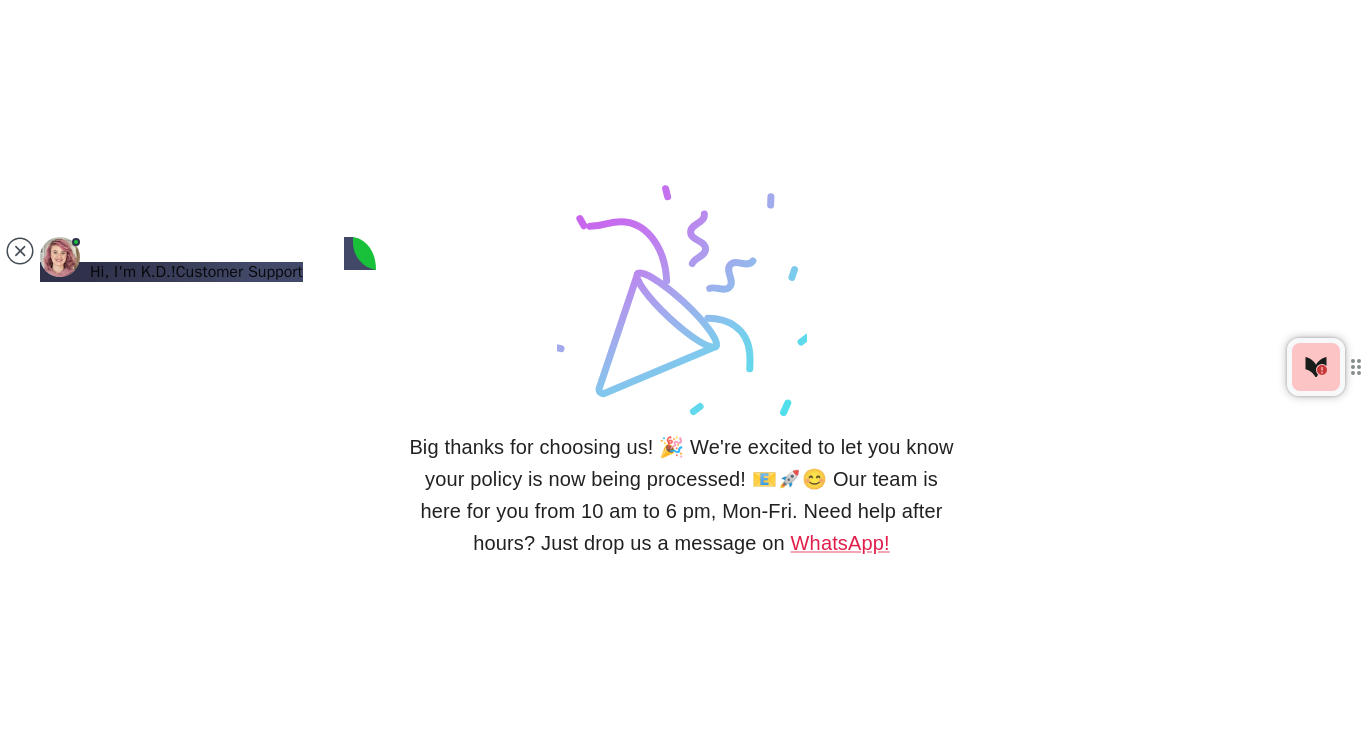 scroll, scrollTop: 2988, scrollLeft: 0, axis: vertical 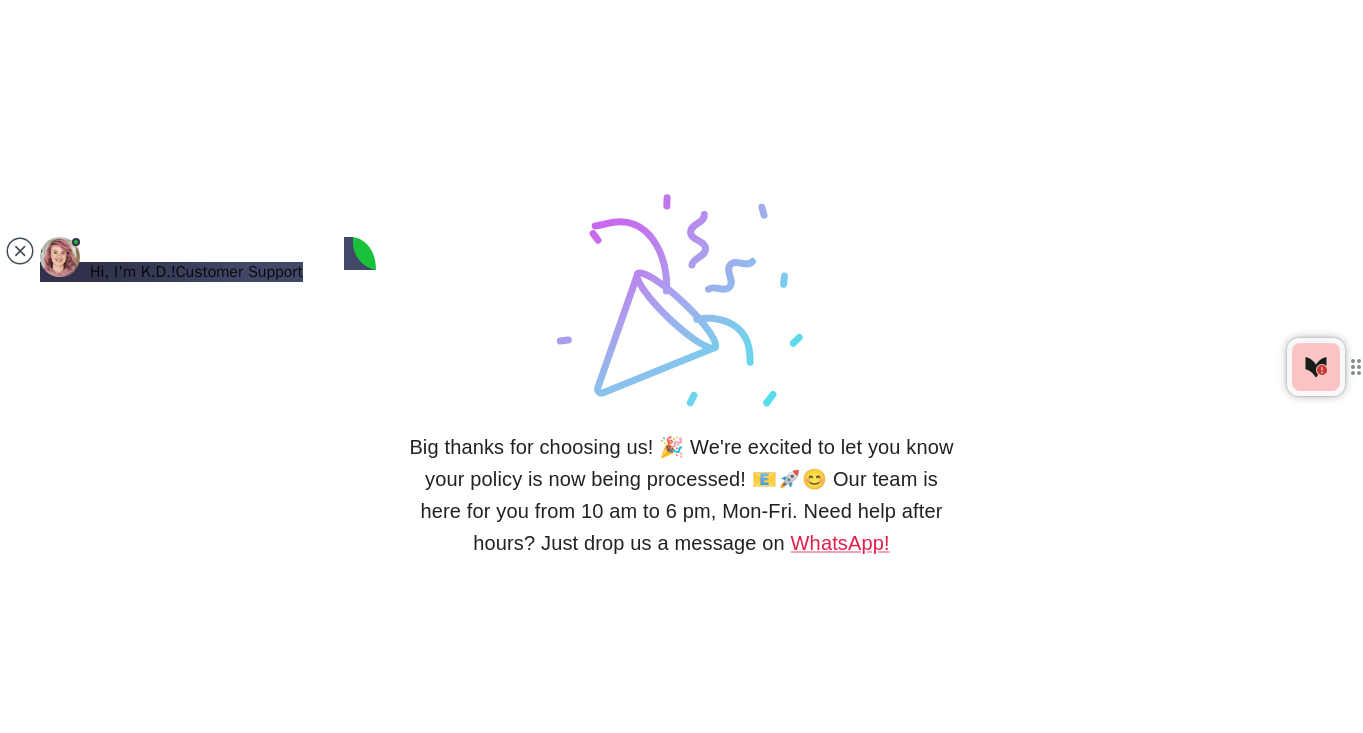 click at bounding box center (117, 1248) 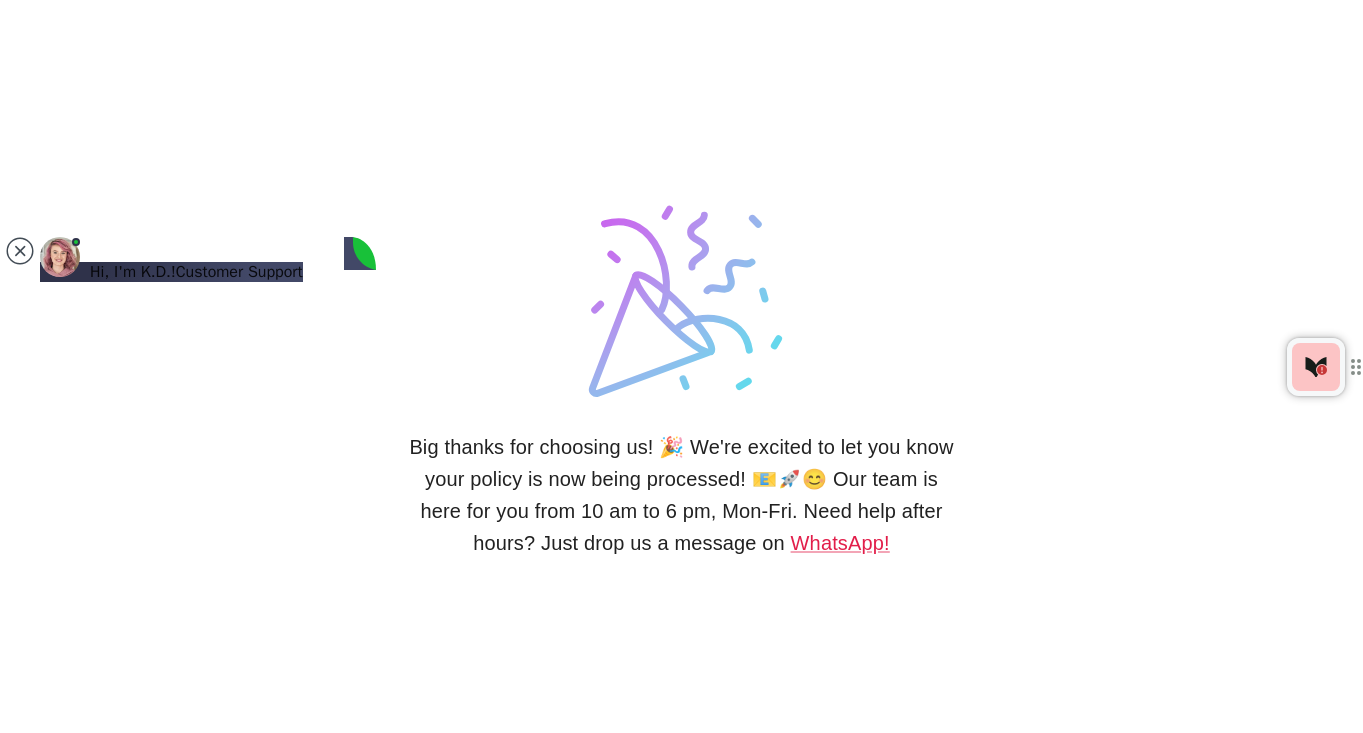 scroll, scrollTop: 3444, scrollLeft: 0, axis: vertical 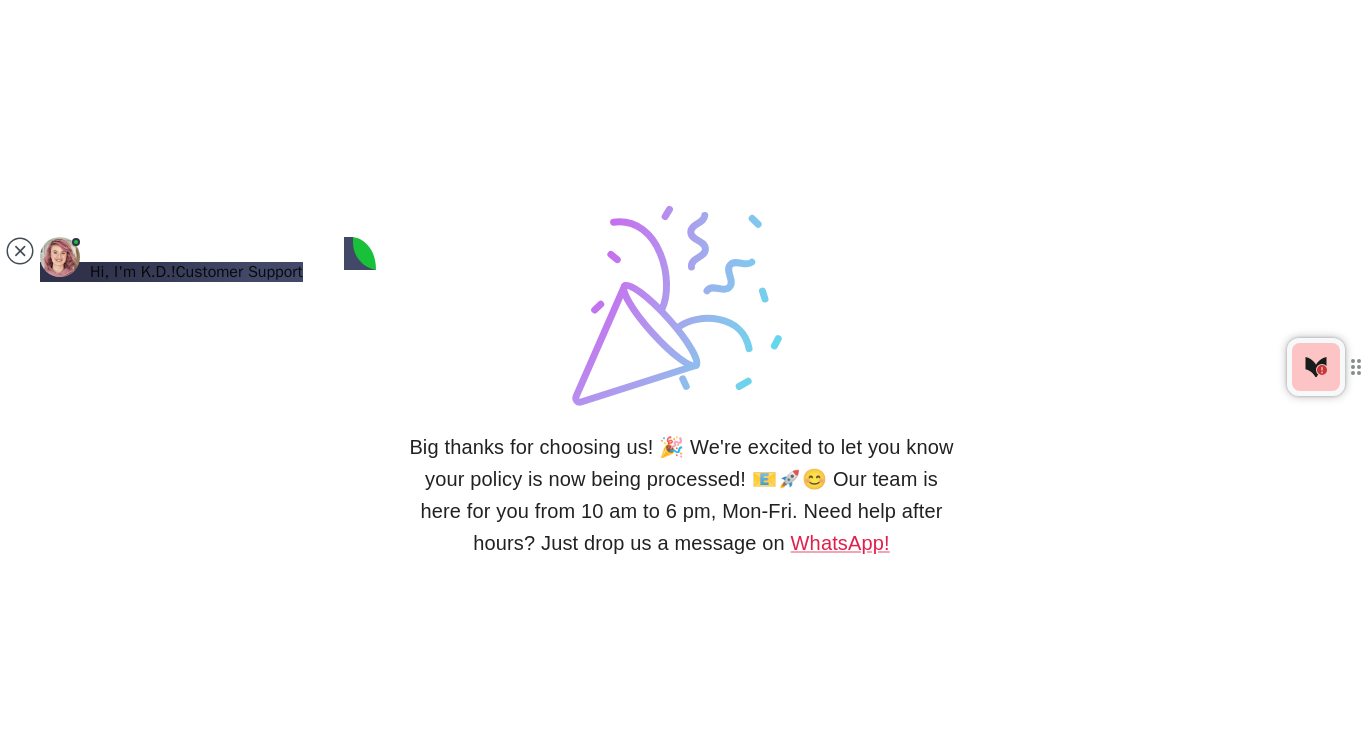 type on "Thank you very much, you are very helpful" 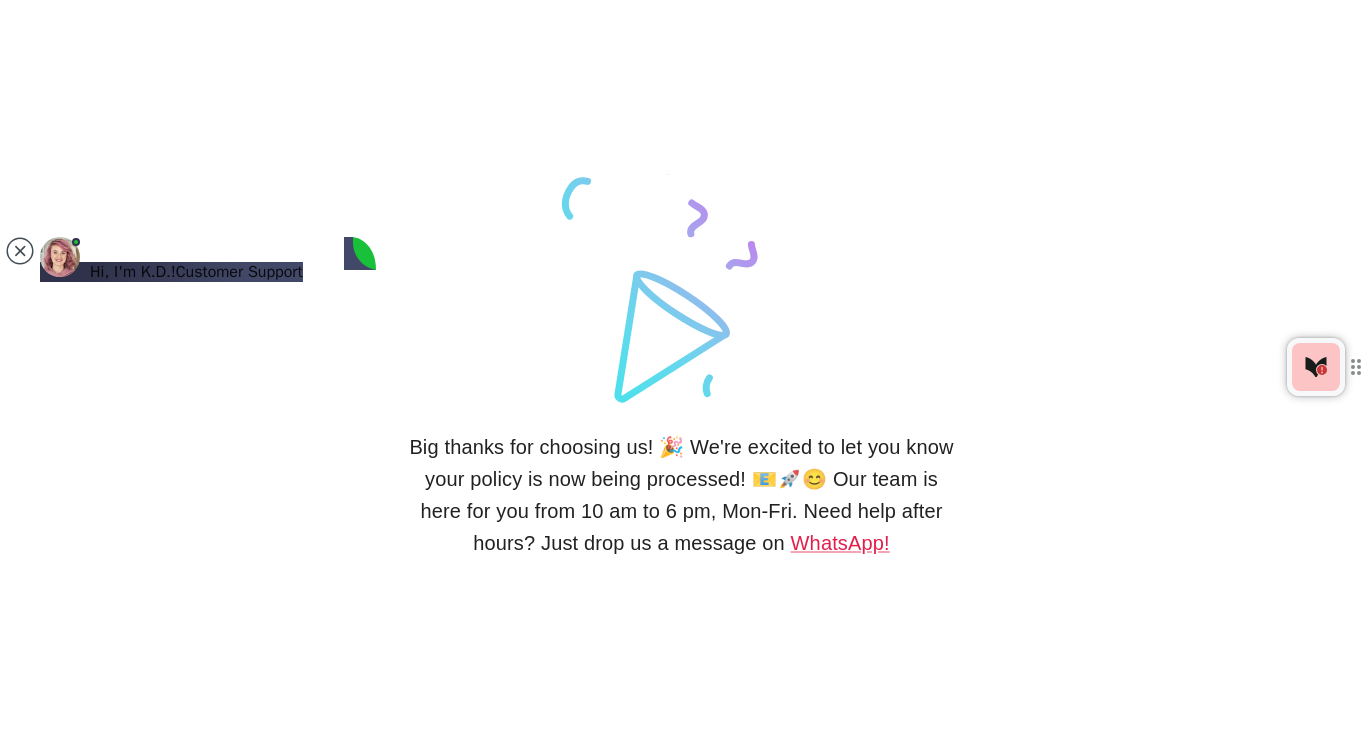 scroll, scrollTop: 3574, scrollLeft: 0, axis: vertical 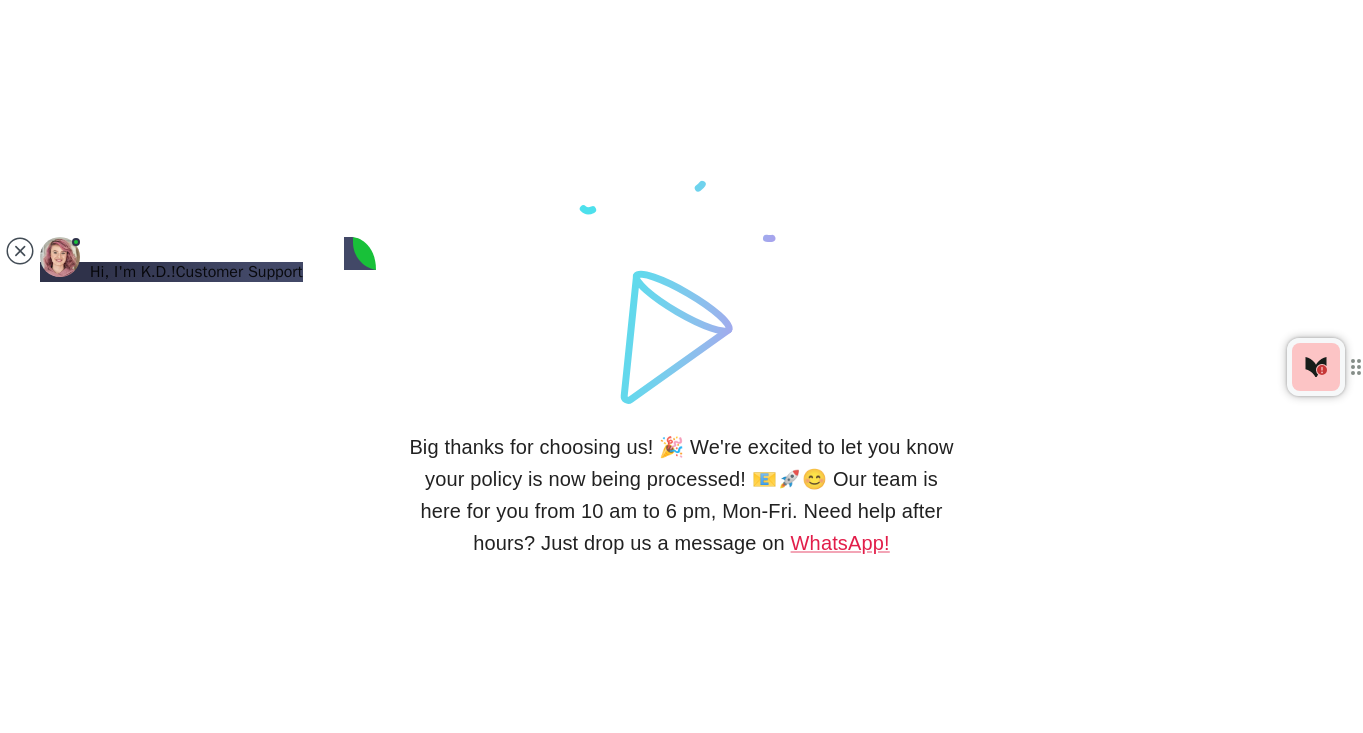 type on "no" 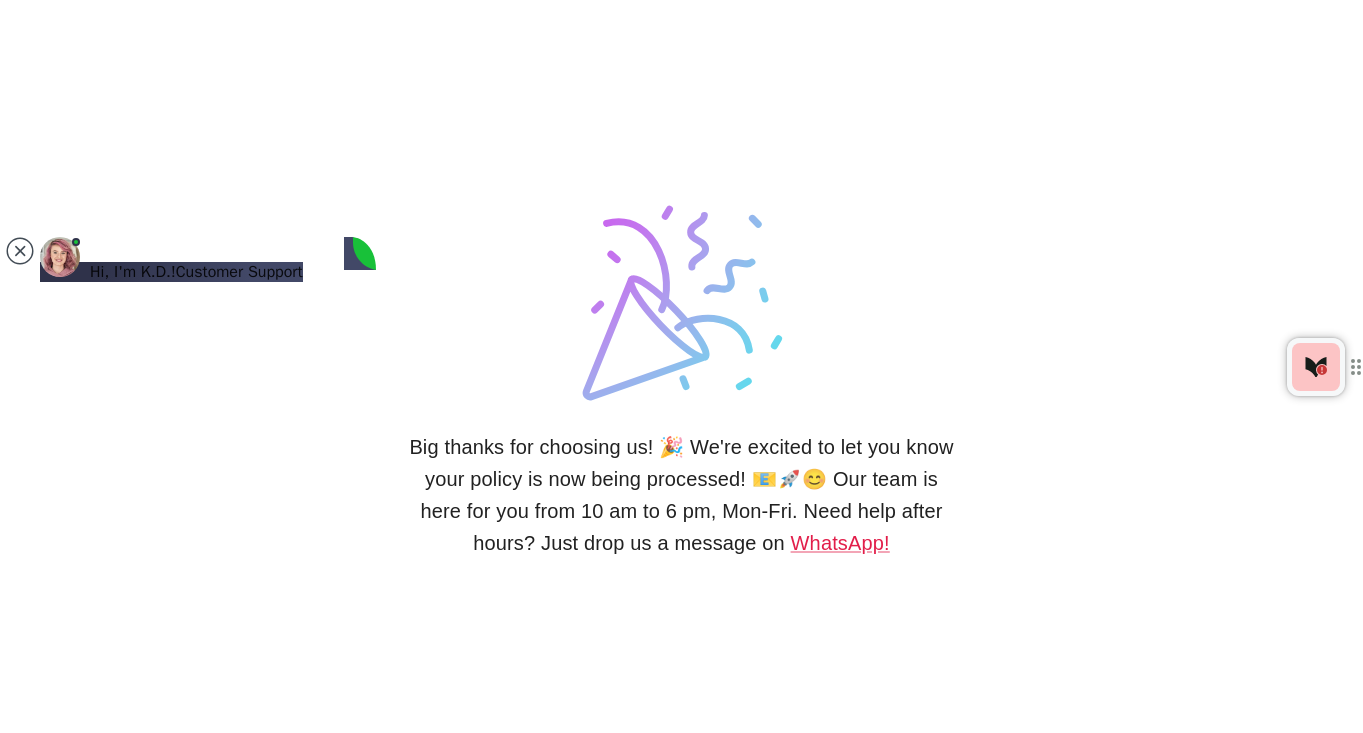scroll, scrollTop: 3621, scrollLeft: 0, axis: vertical 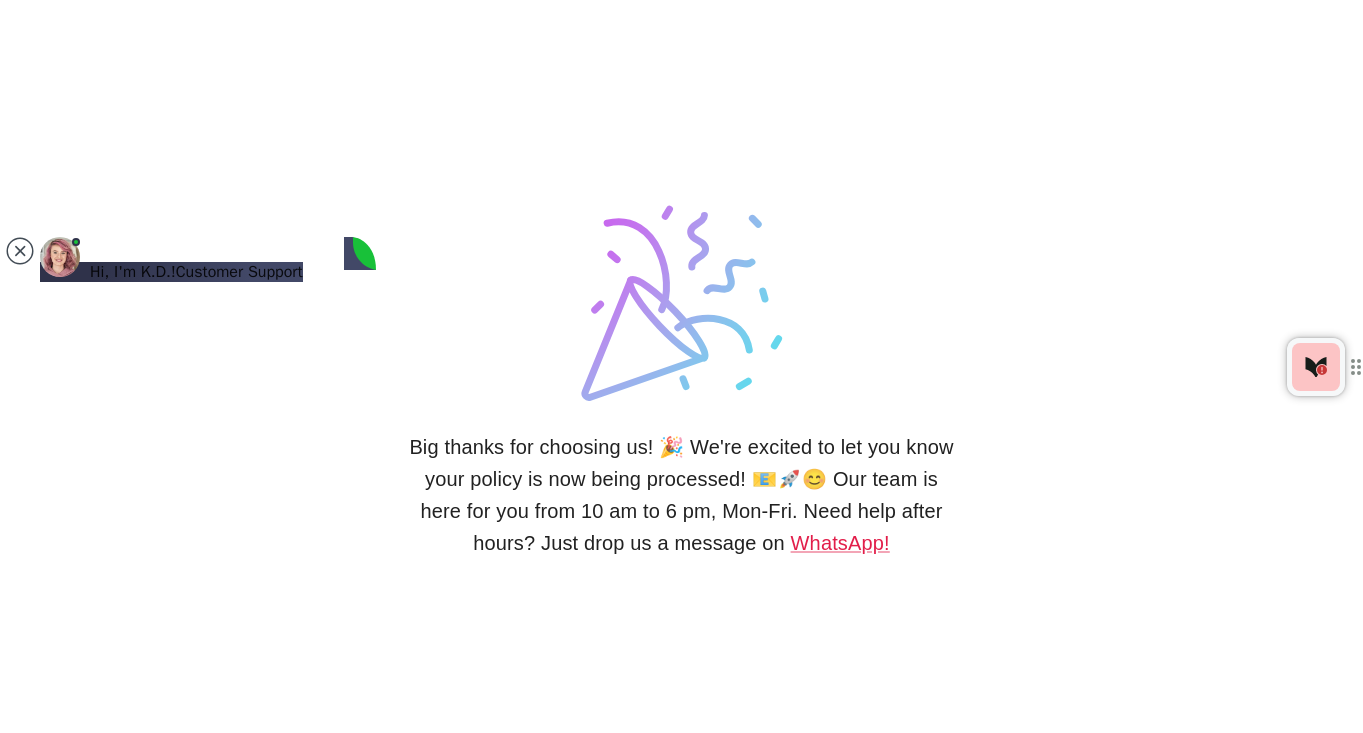type on "Not Student, I'm applying short term tourist visa" 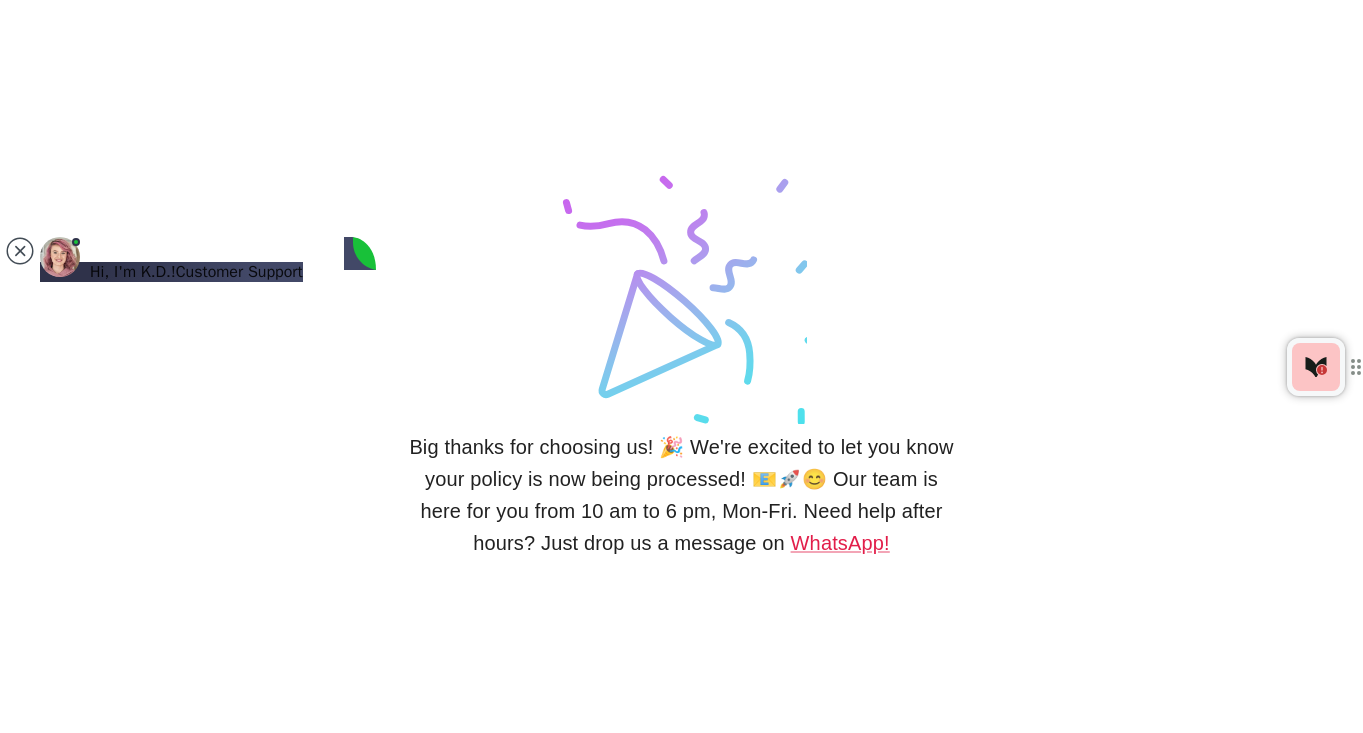 scroll, scrollTop: 3702, scrollLeft: 0, axis: vertical 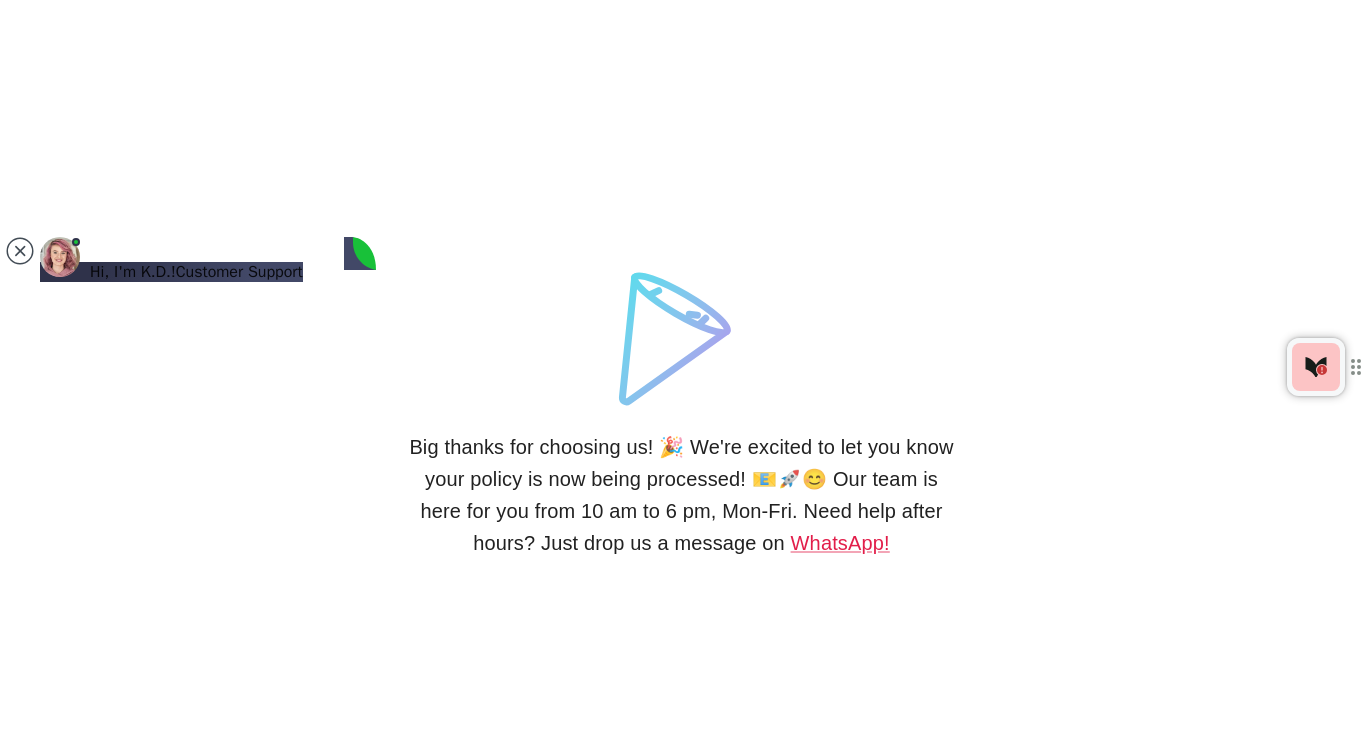 click on "[DOMAIN_NAME][URL]" 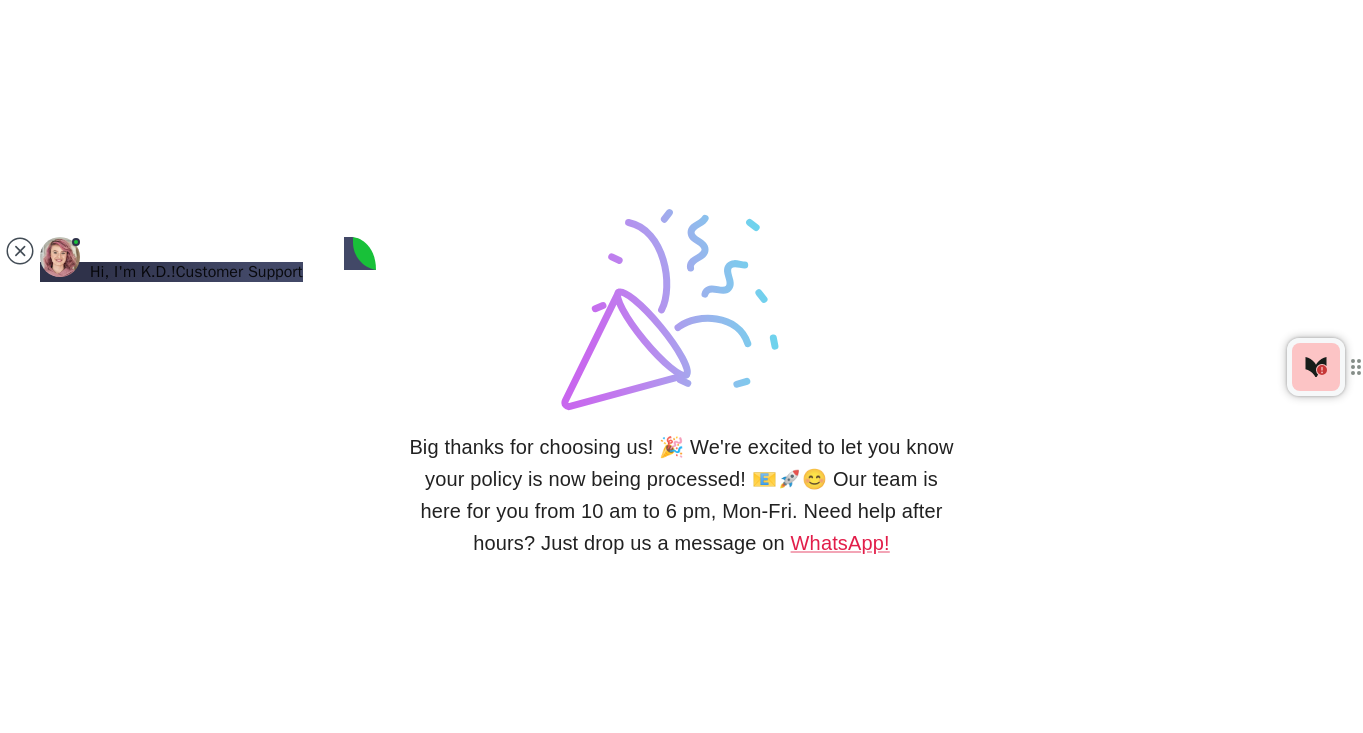 scroll, scrollTop: 3818, scrollLeft: 0, axis: vertical 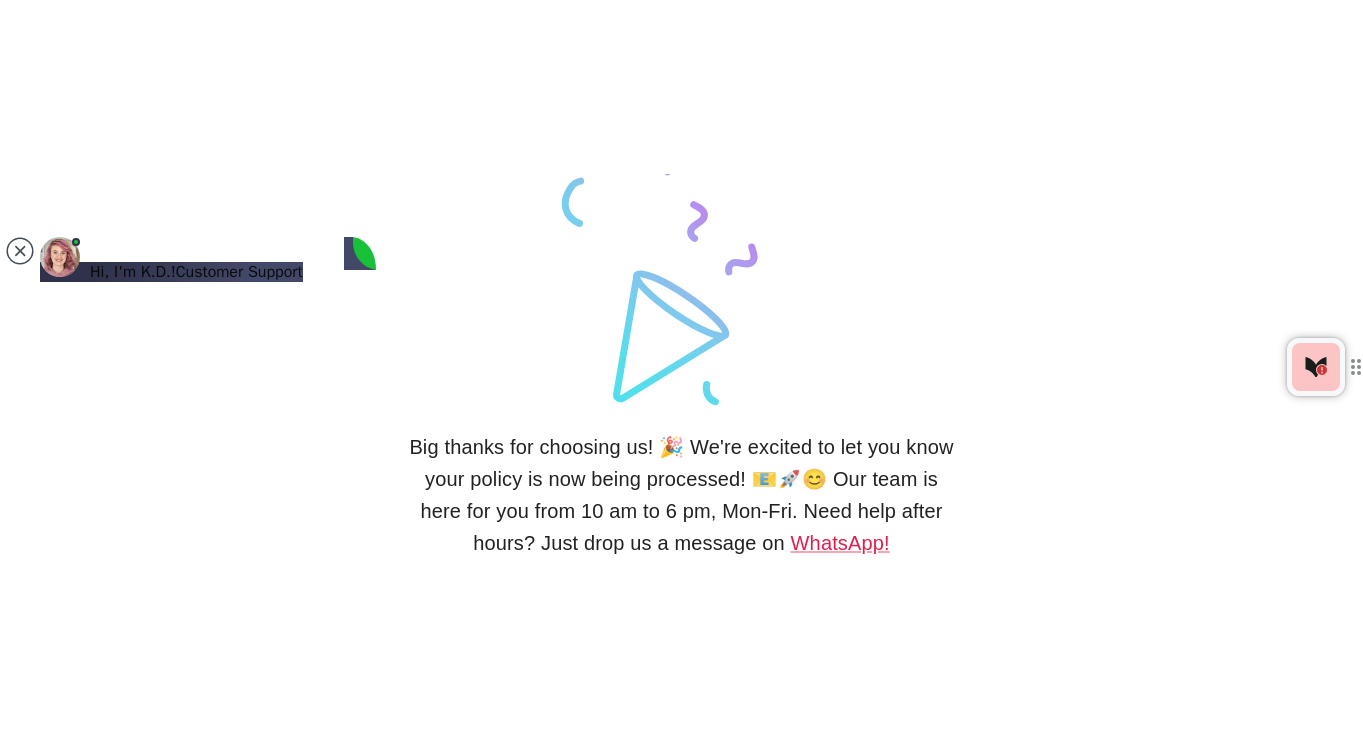 click at bounding box center (208, 485) 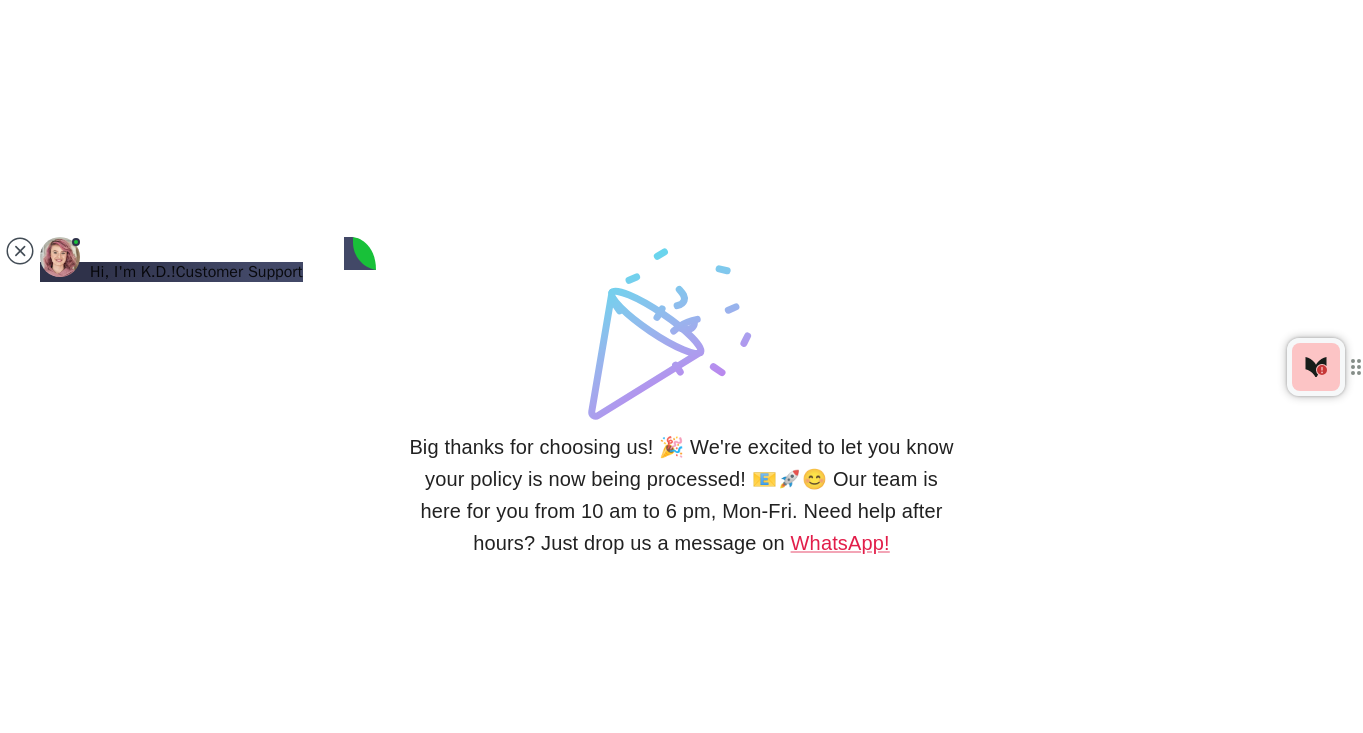 click at bounding box center [117, 1248] 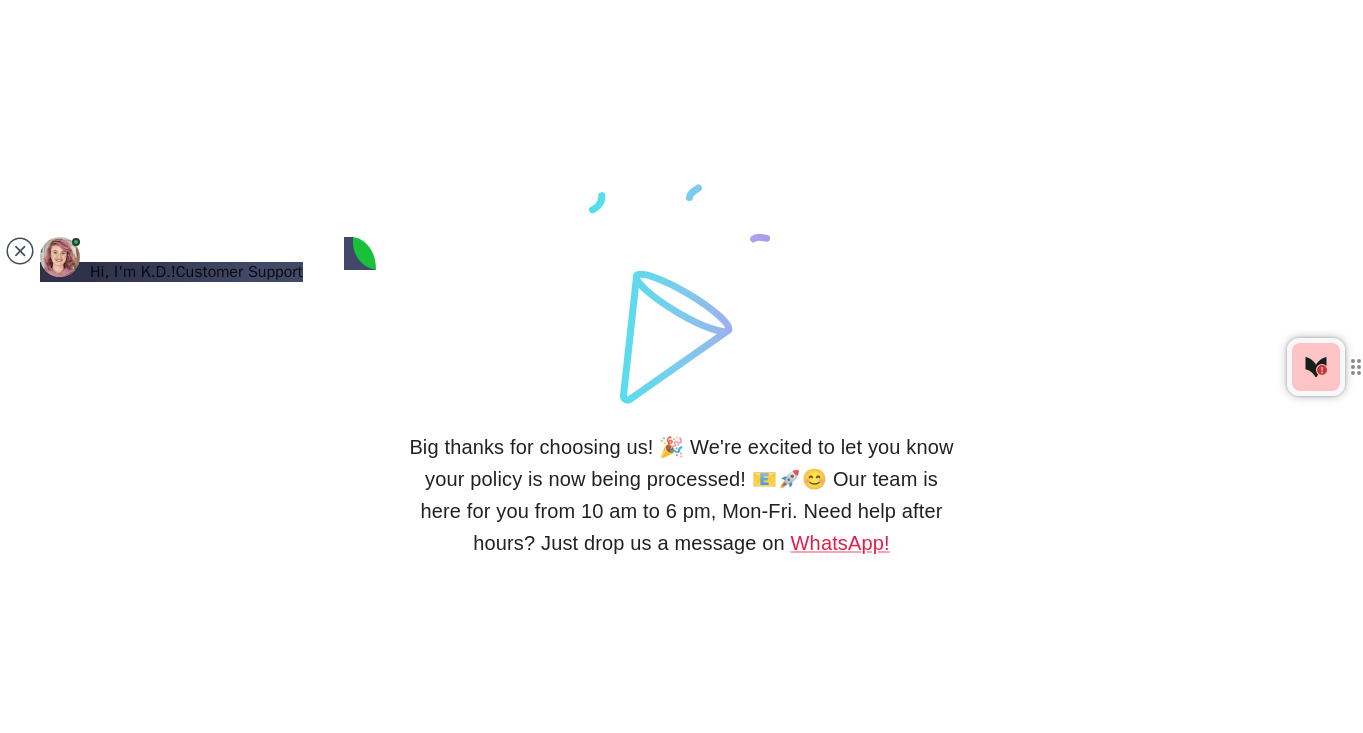 scroll, scrollTop: 3442, scrollLeft: 0, axis: vertical 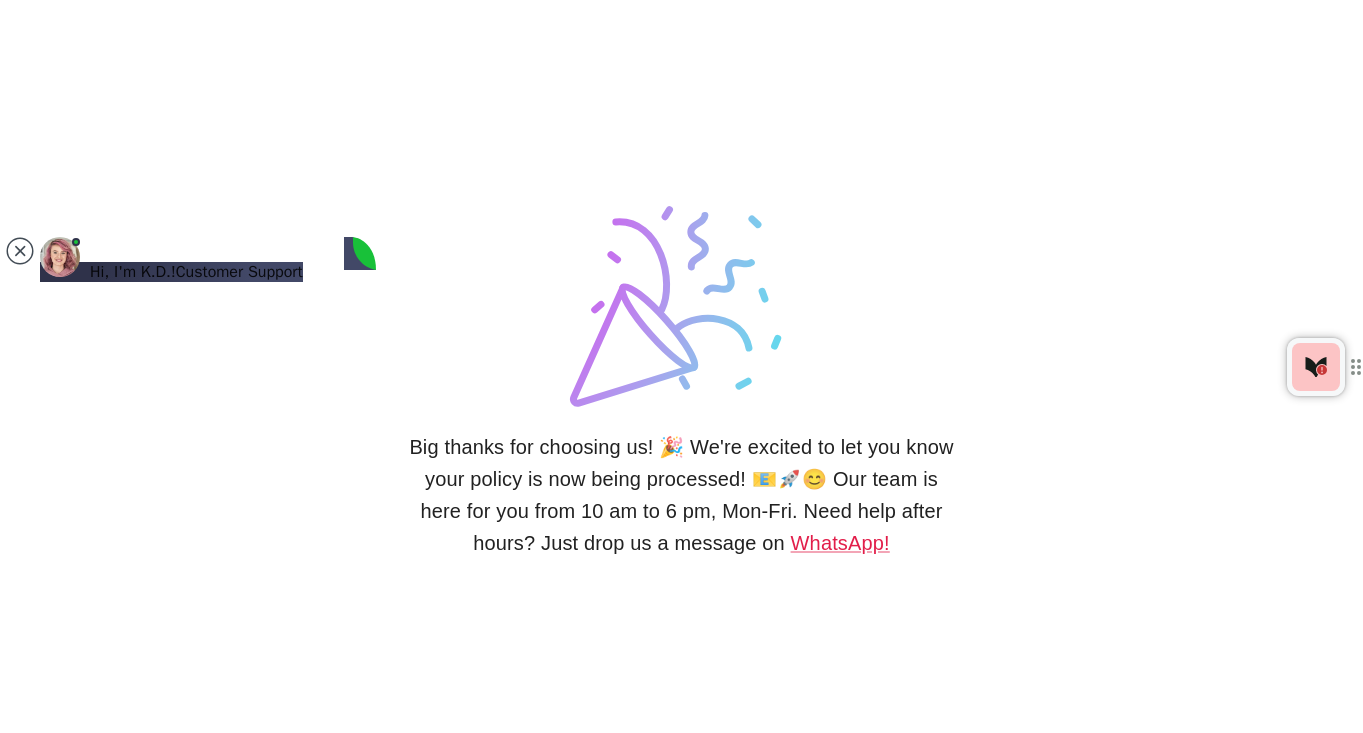 click on "[DOMAIN_NAME][URL]" 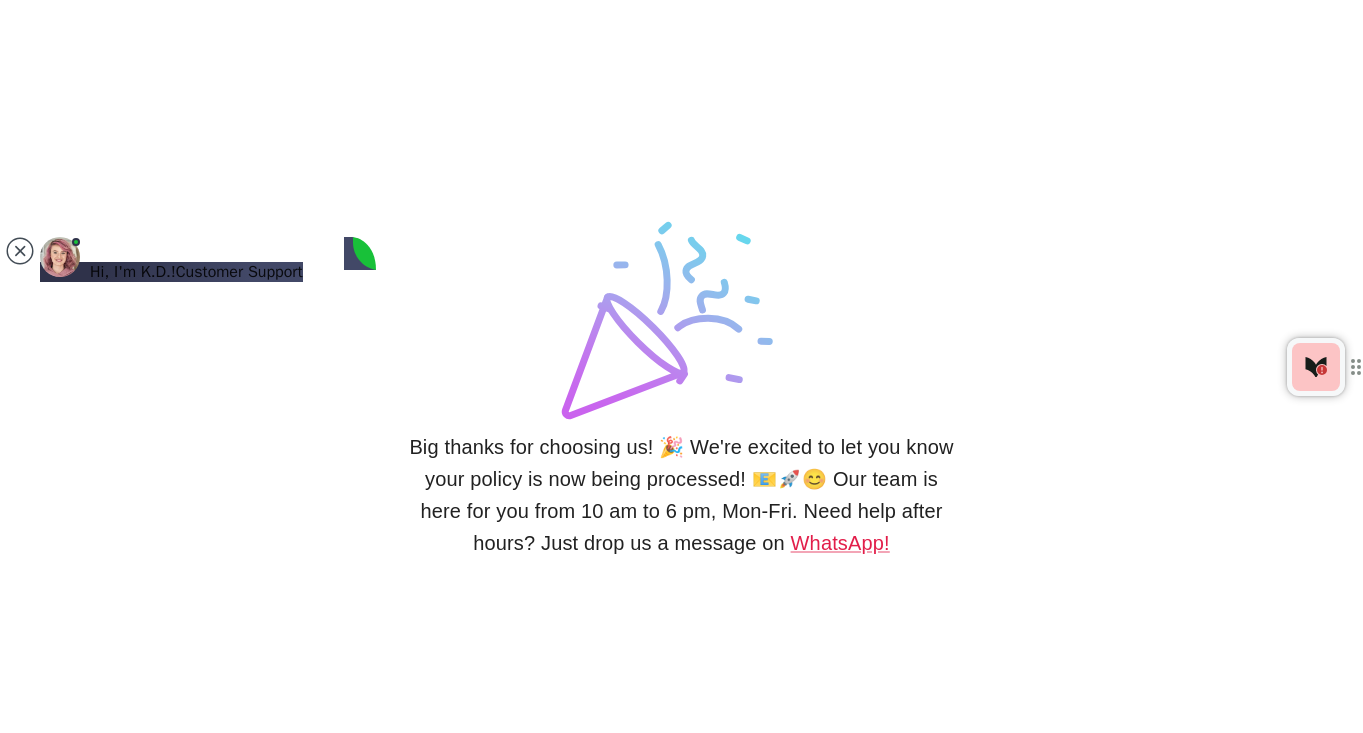 scroll, scrollTop: 3818, scrollLeft: 0, axis: vertical 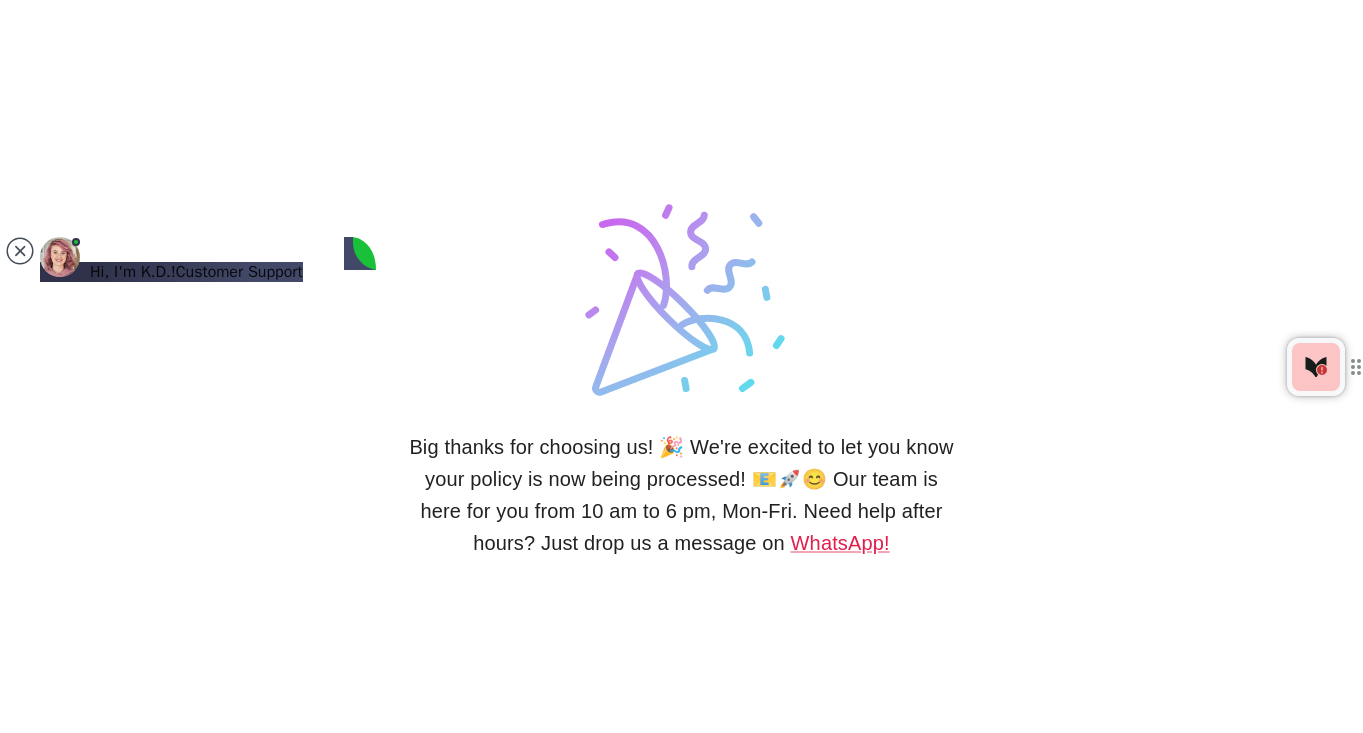 click at bounding box center [117, 1248] 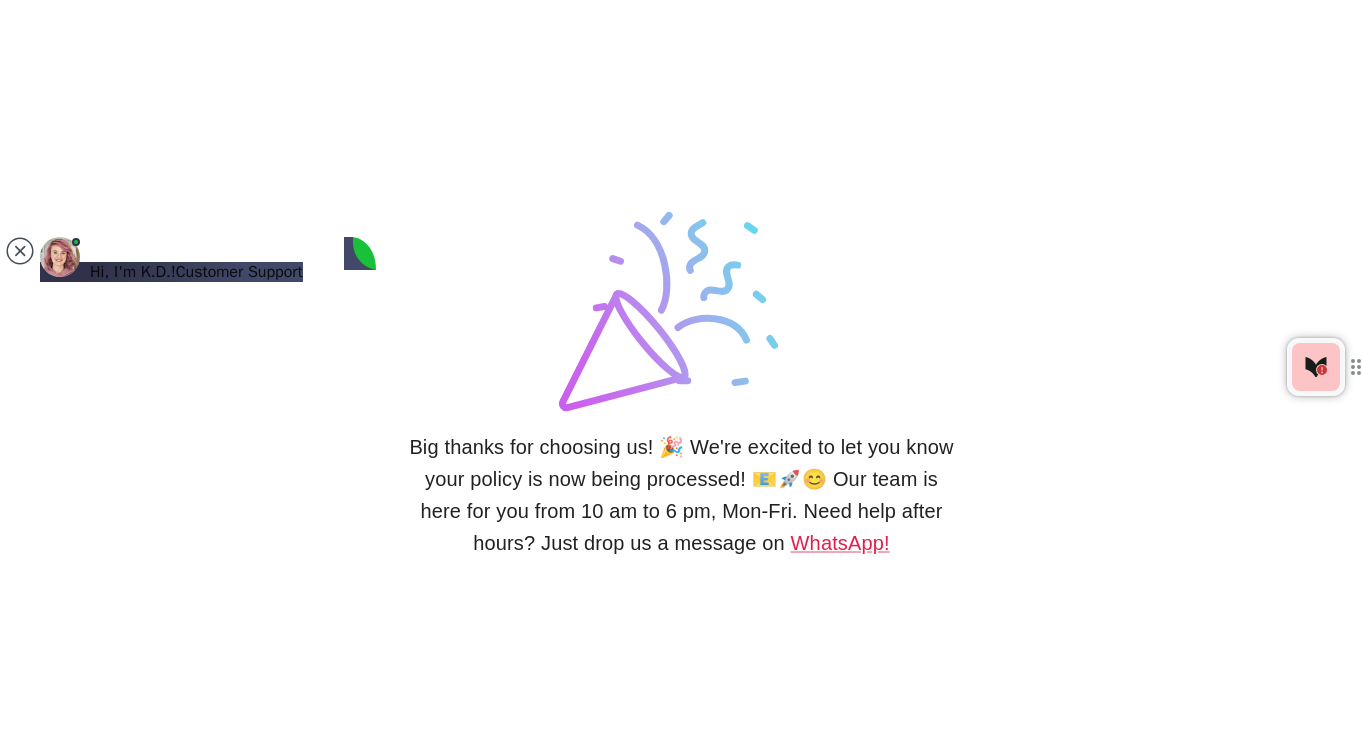 type on "will the health insurance be sent to my email?" 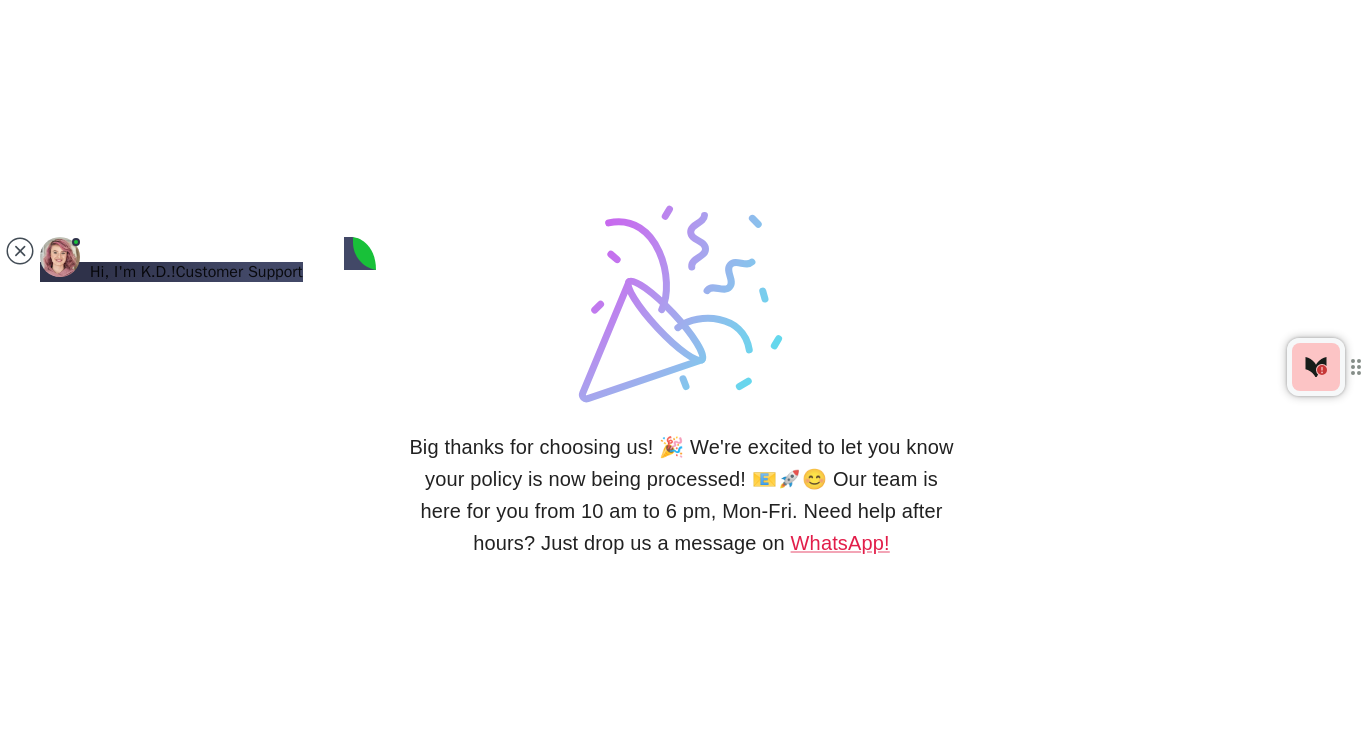 type 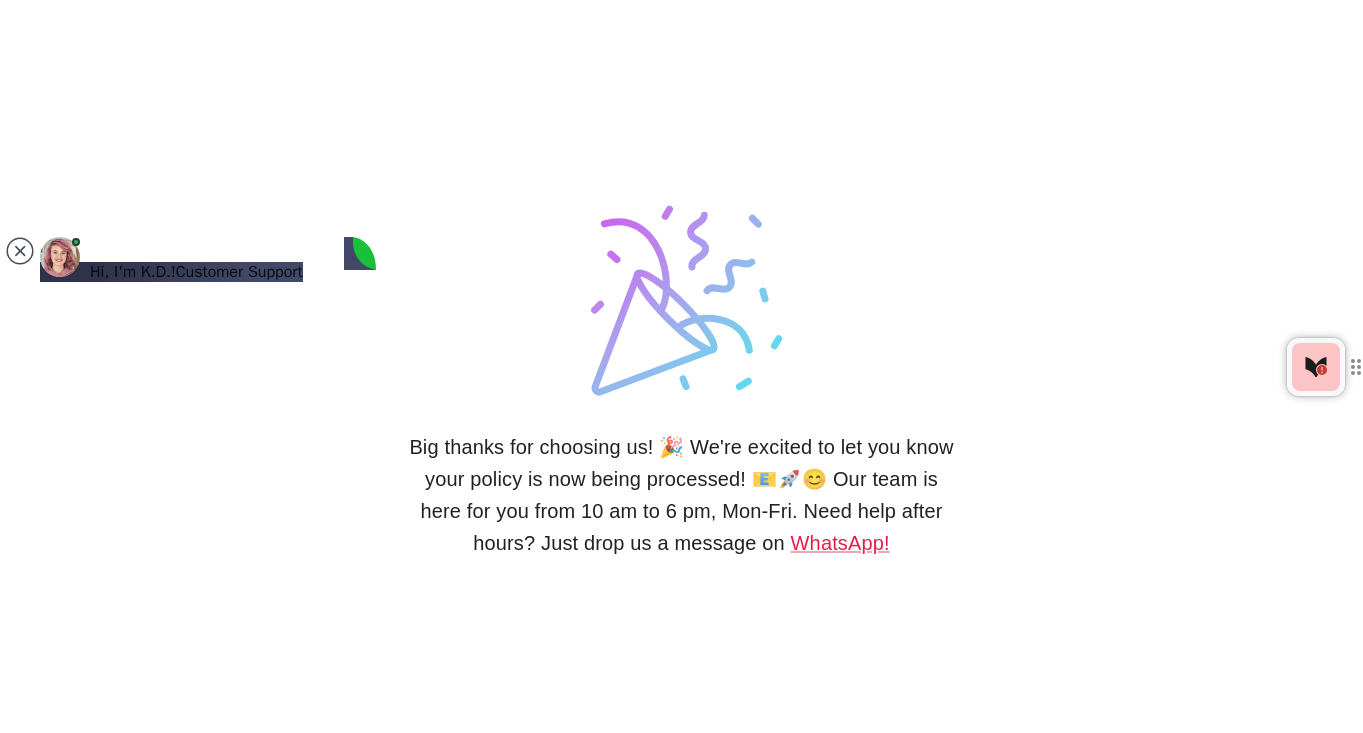 scroll, scrollTop: 4052, scrollLeft: 0, axis: vertical 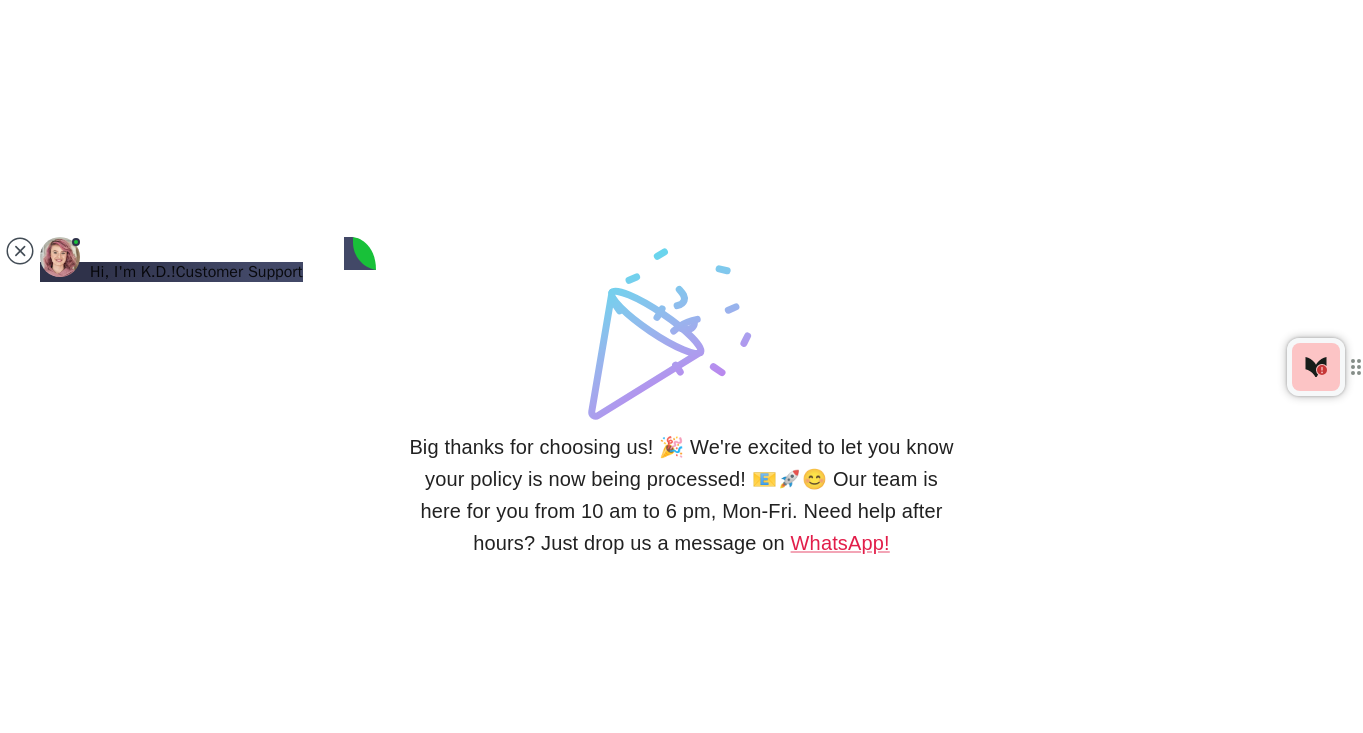 click at bounding box center [117, 1248] 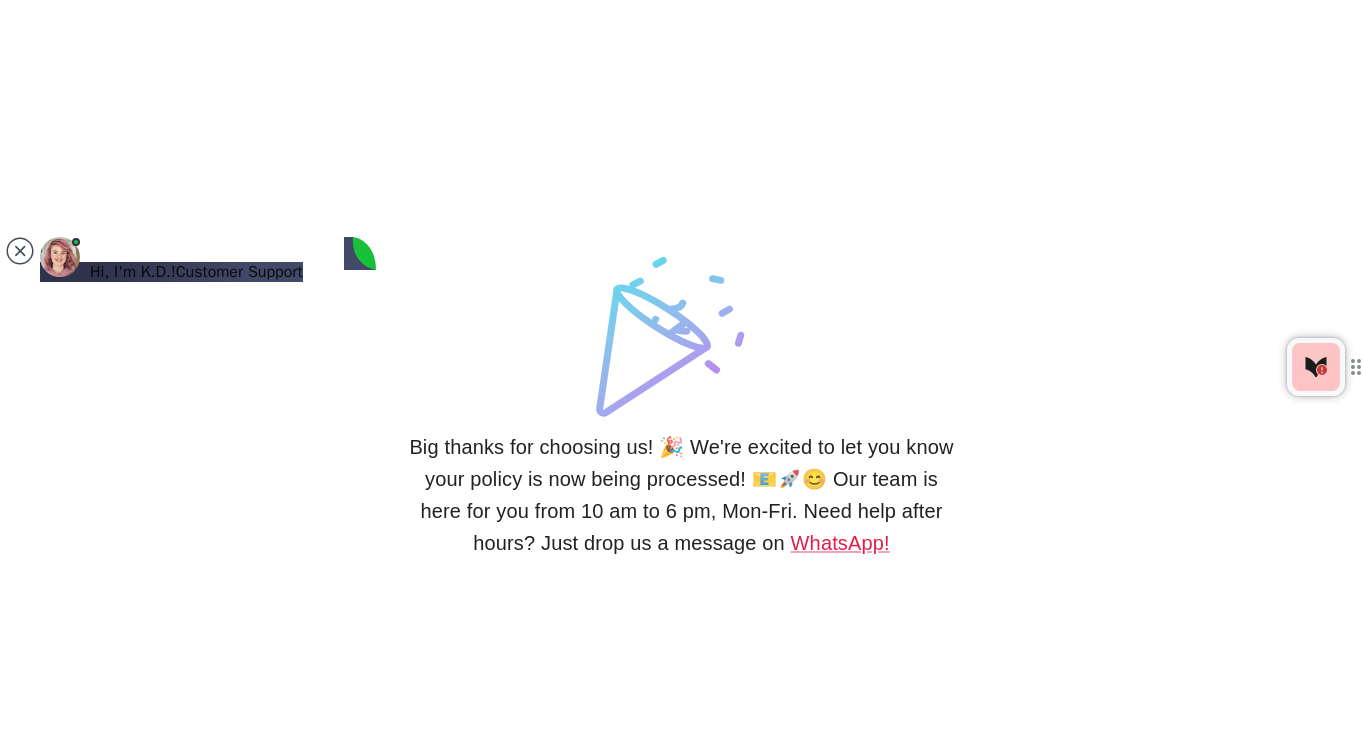 type on "Thank you so much have a good evening" 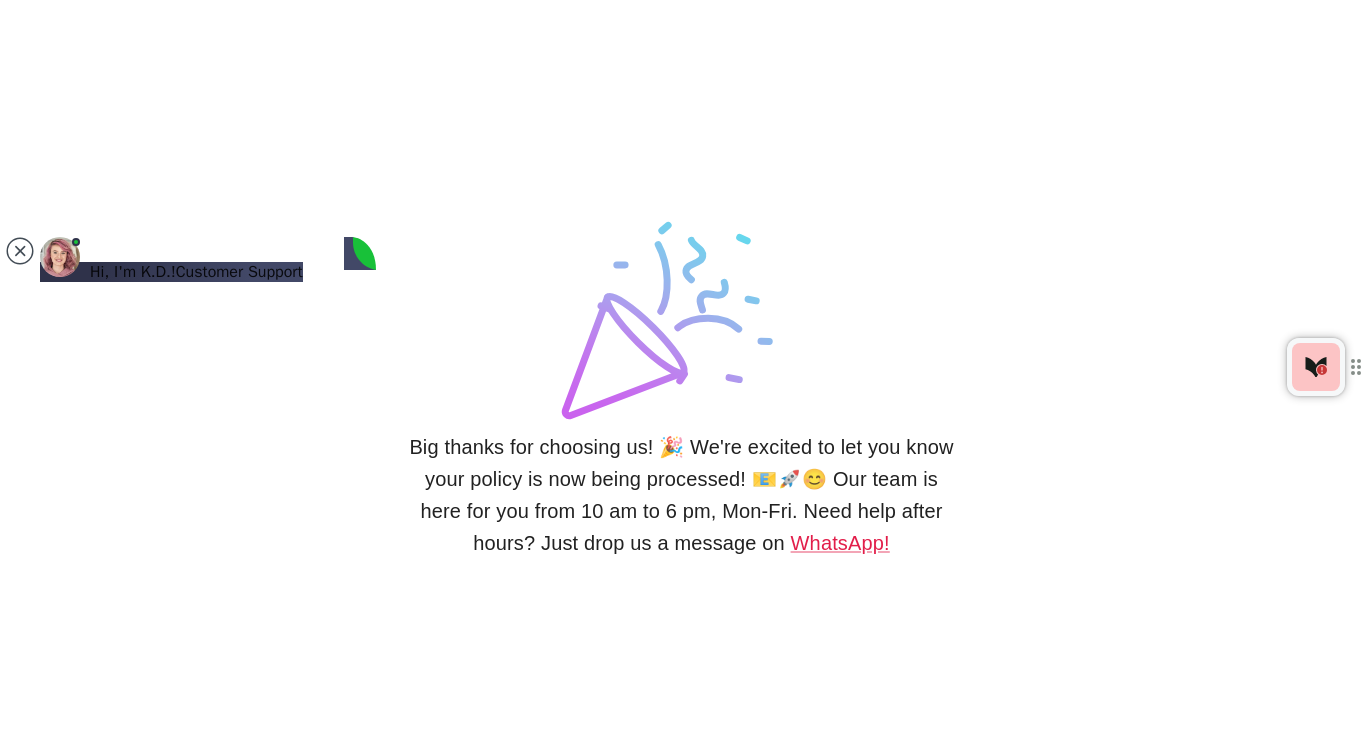 click at bounding box center [195, 1262] 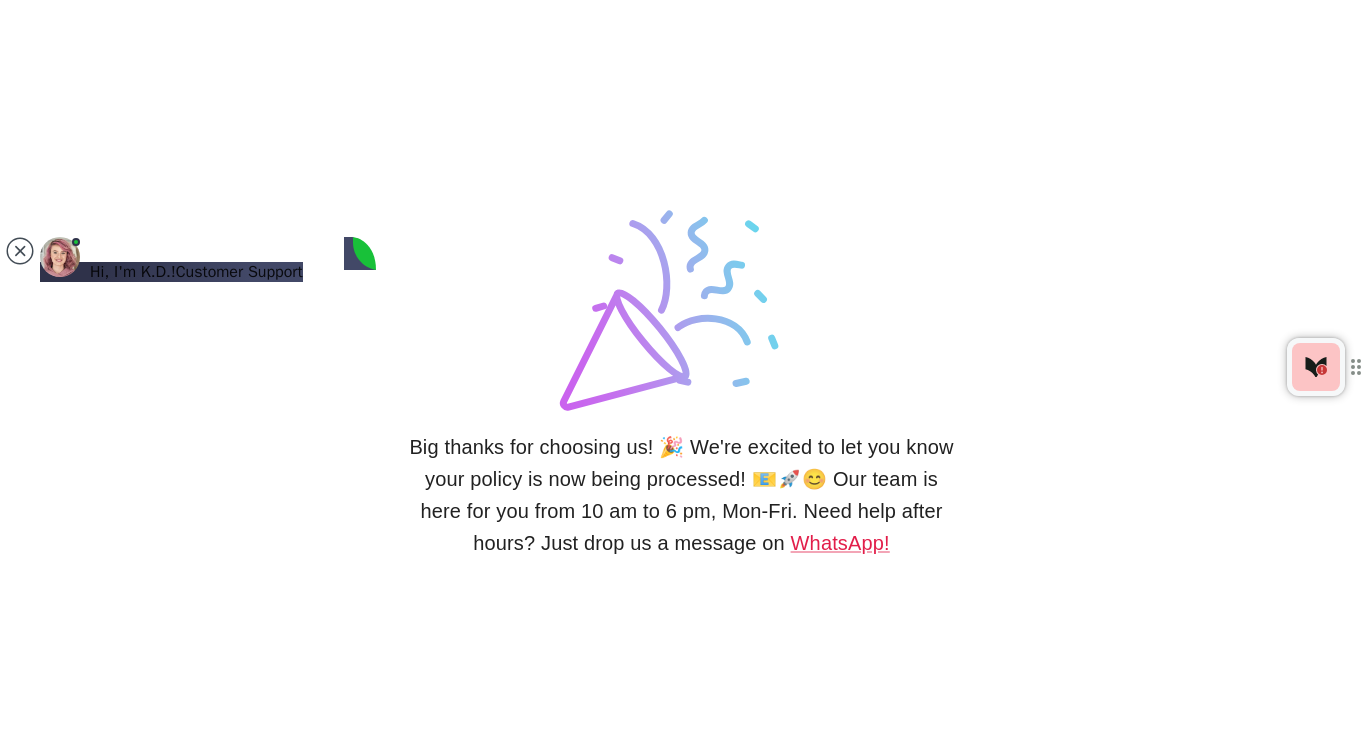 scroll, scrollTop: 4263, scrollLeft: 0, axis: vertical 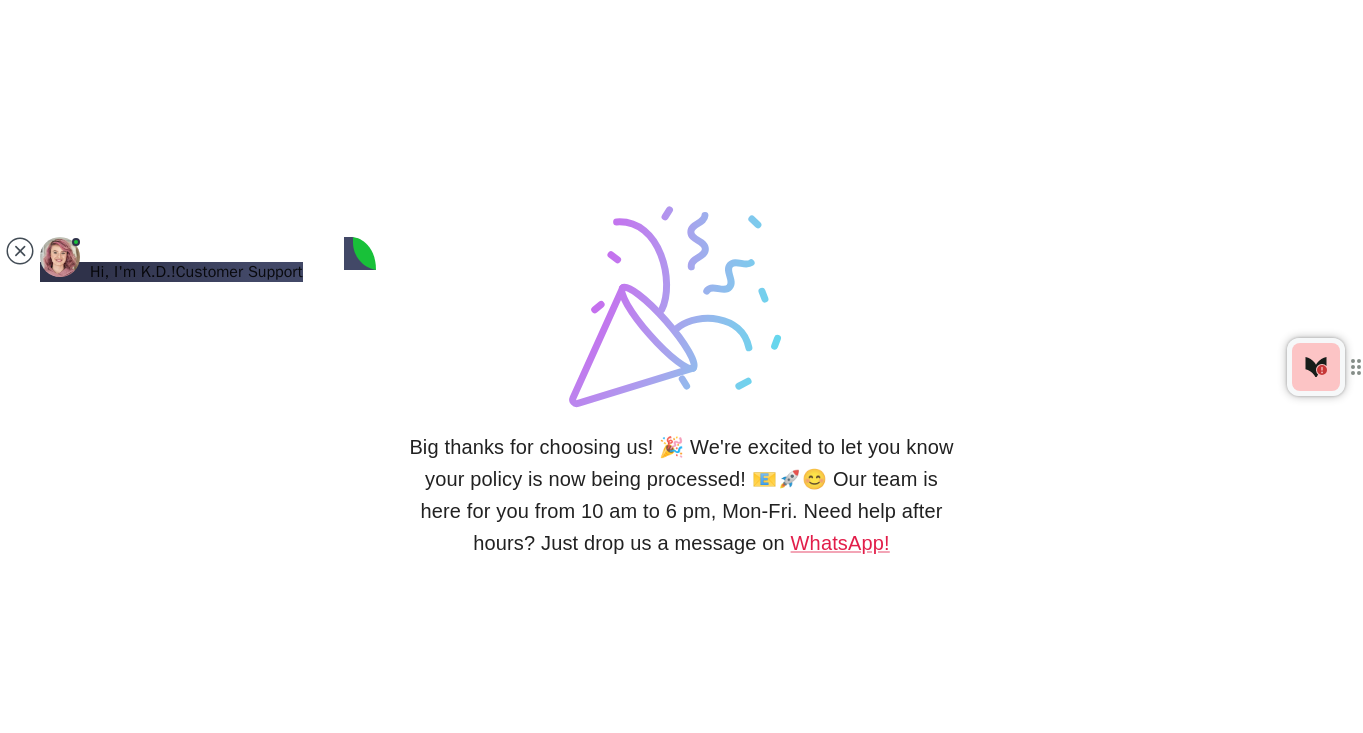 click at bounding box center [196, 272] 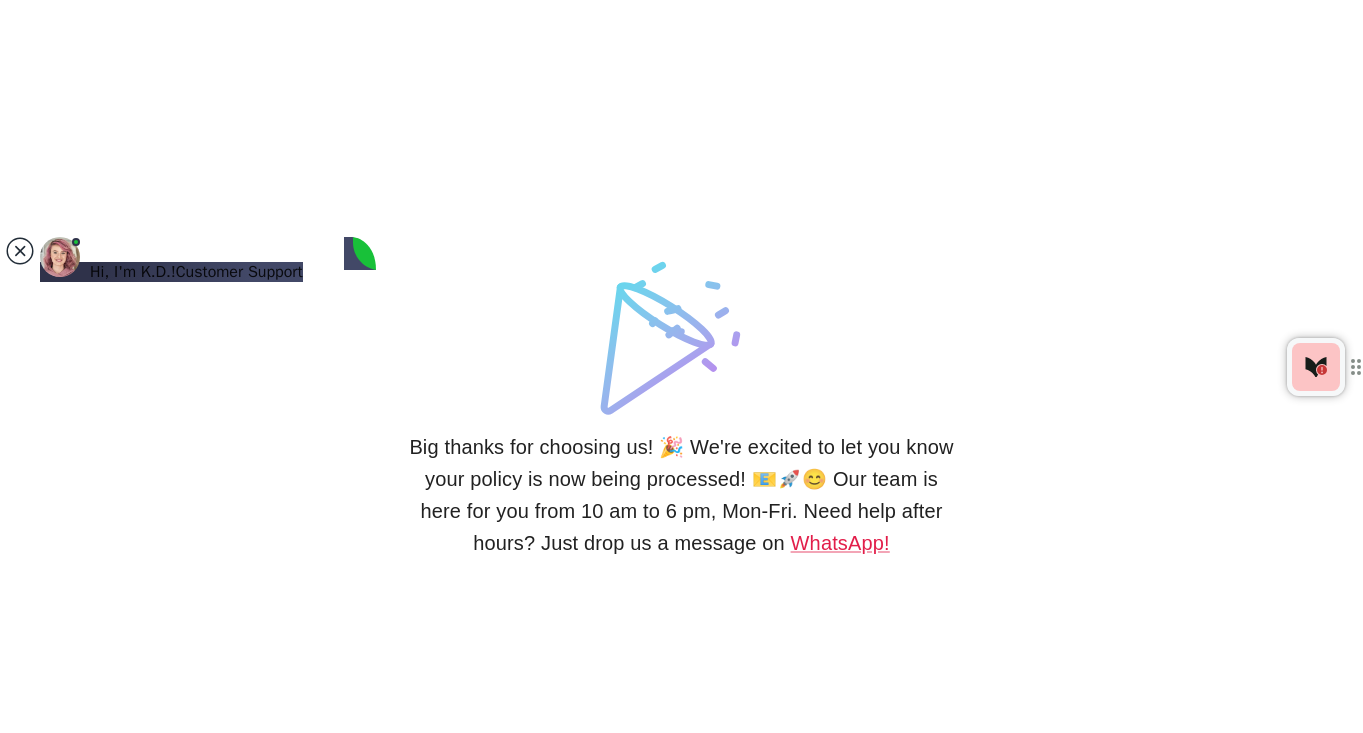 click at bounding box center [20, 251] 